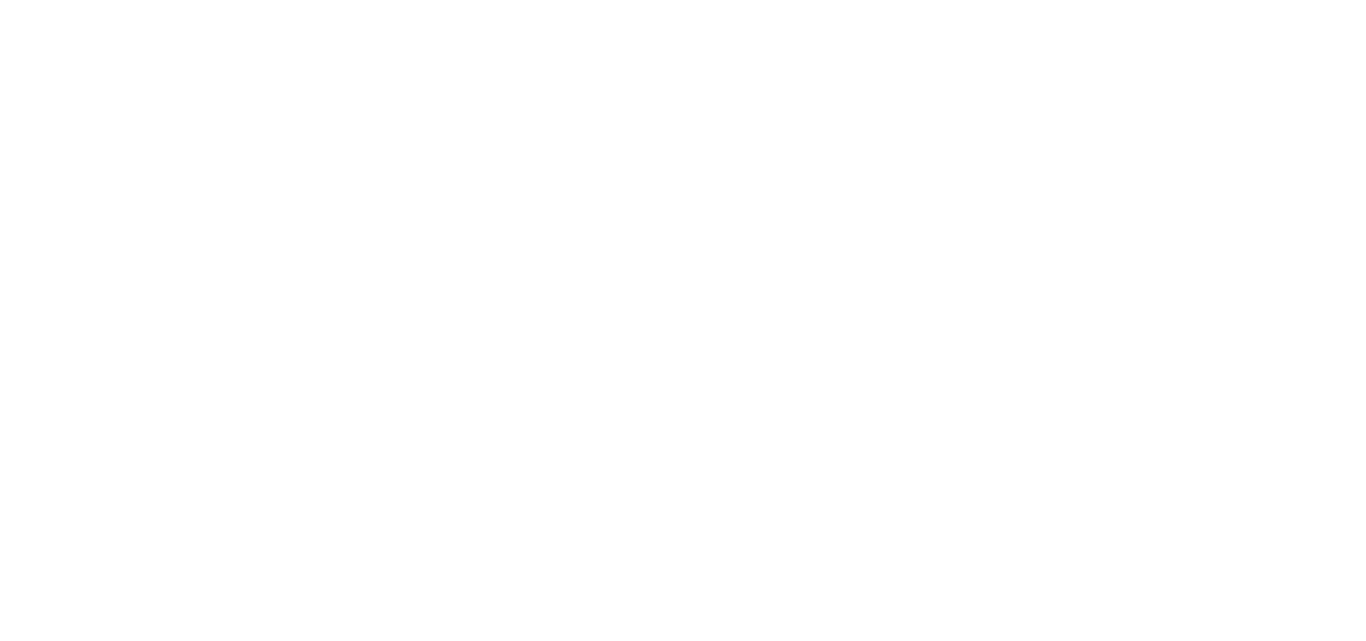 scroll, scrollTop: 0, scrollLeft: 0, axis: both 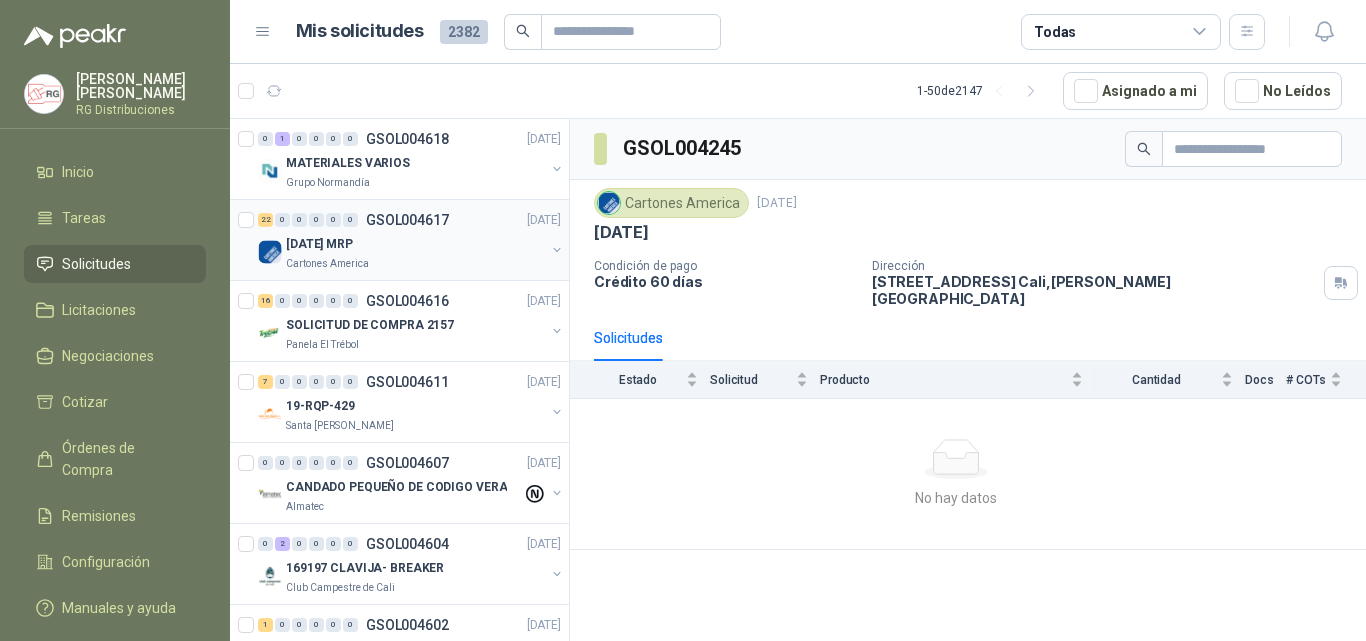click on "[DATE] MRP" at bounding box center (415, 244) 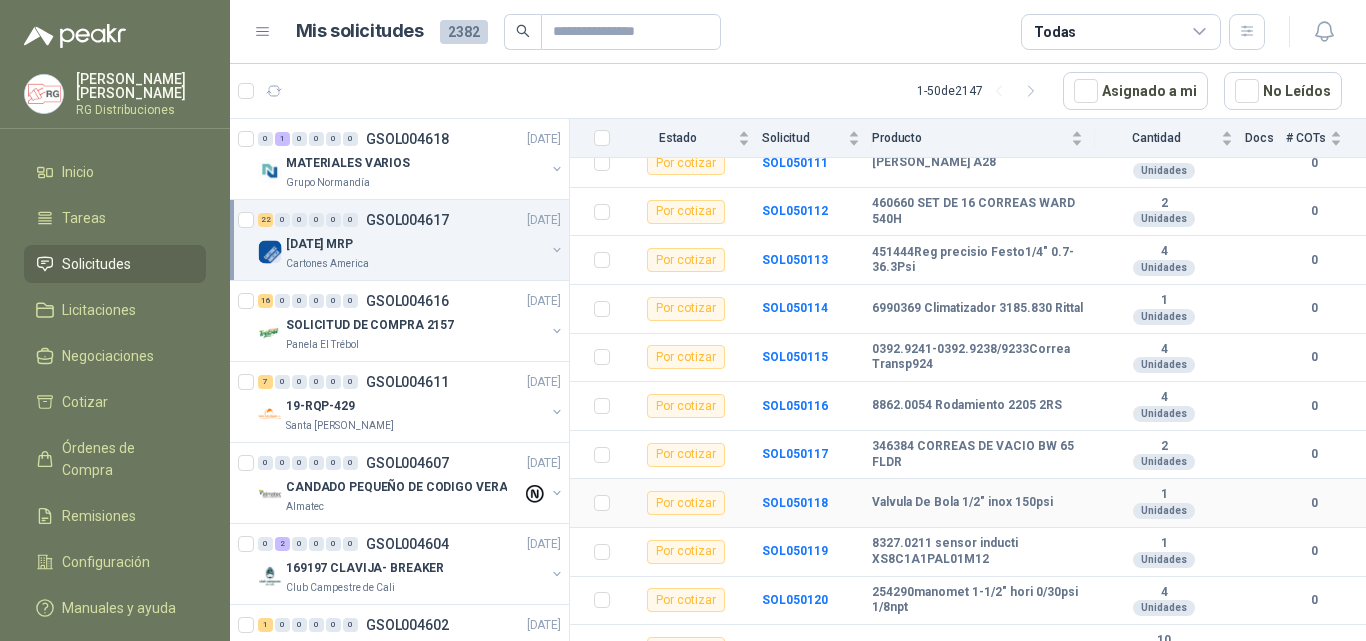 scroll, scrollTop: 800, scrollLeft: 0, axis: vertical 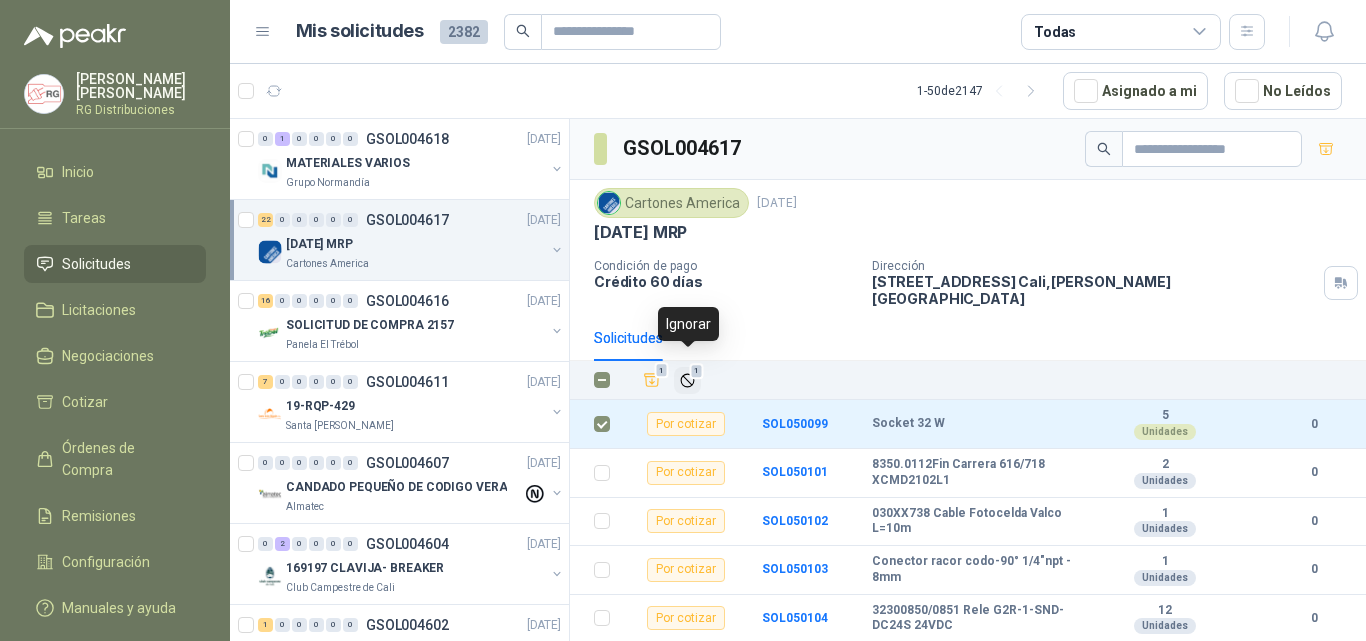 click 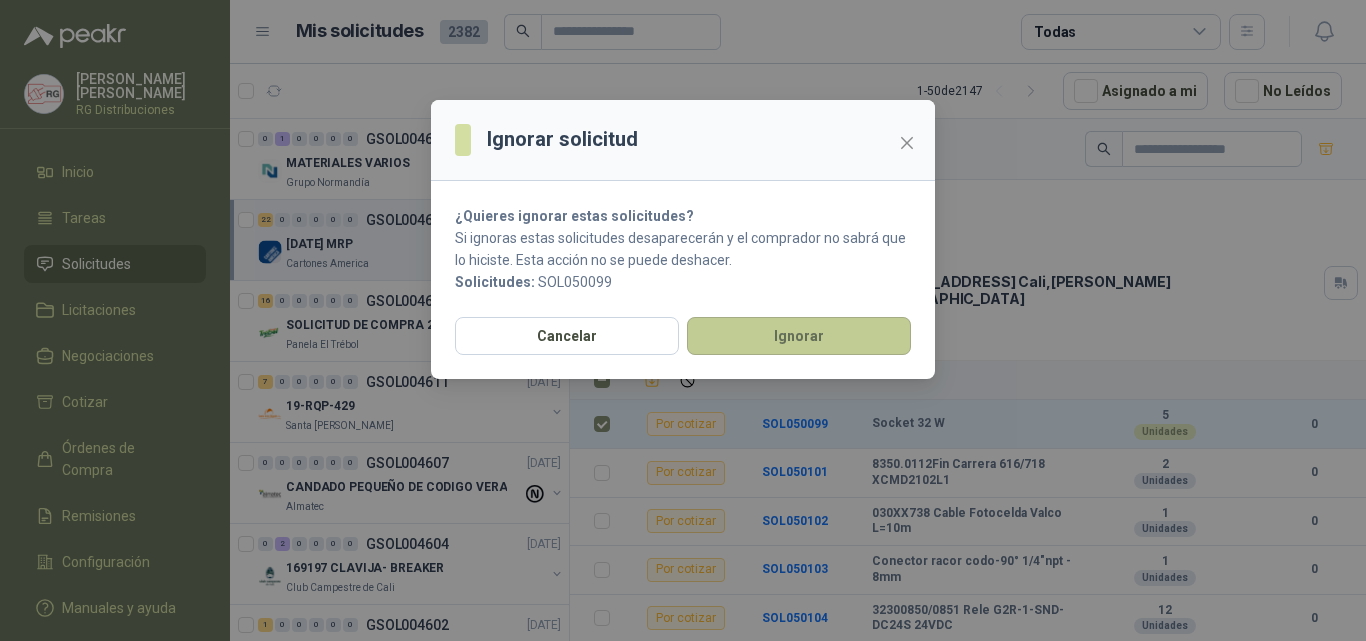 click on "Ignorar" at bounding box center [799, 336] 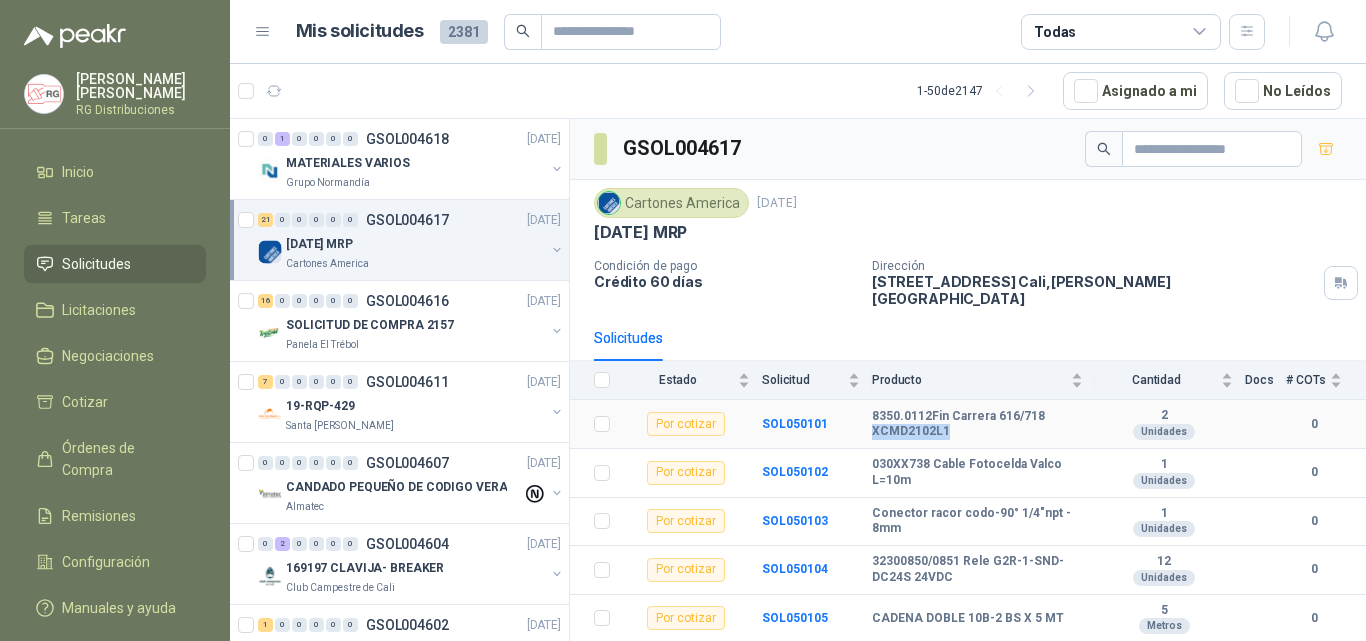 drag, startPoint x: 872, startPoint y: 415, endPoint x: 947, endPoint y: 415, distance: 75 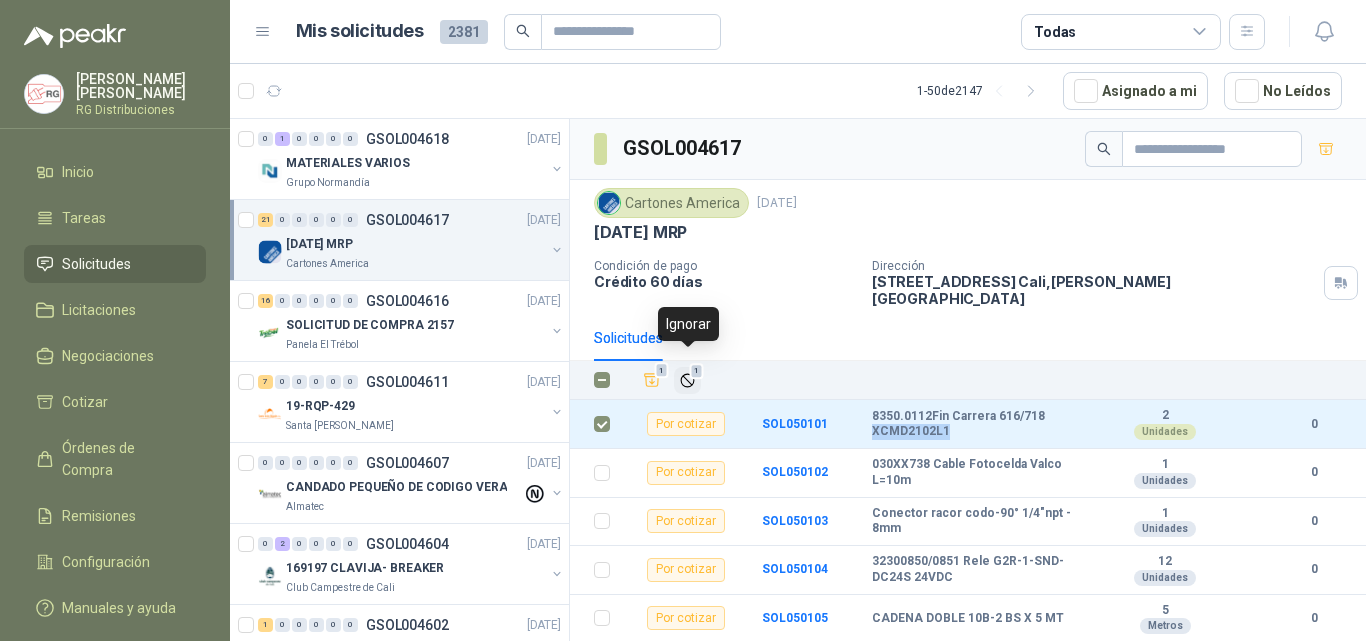 click 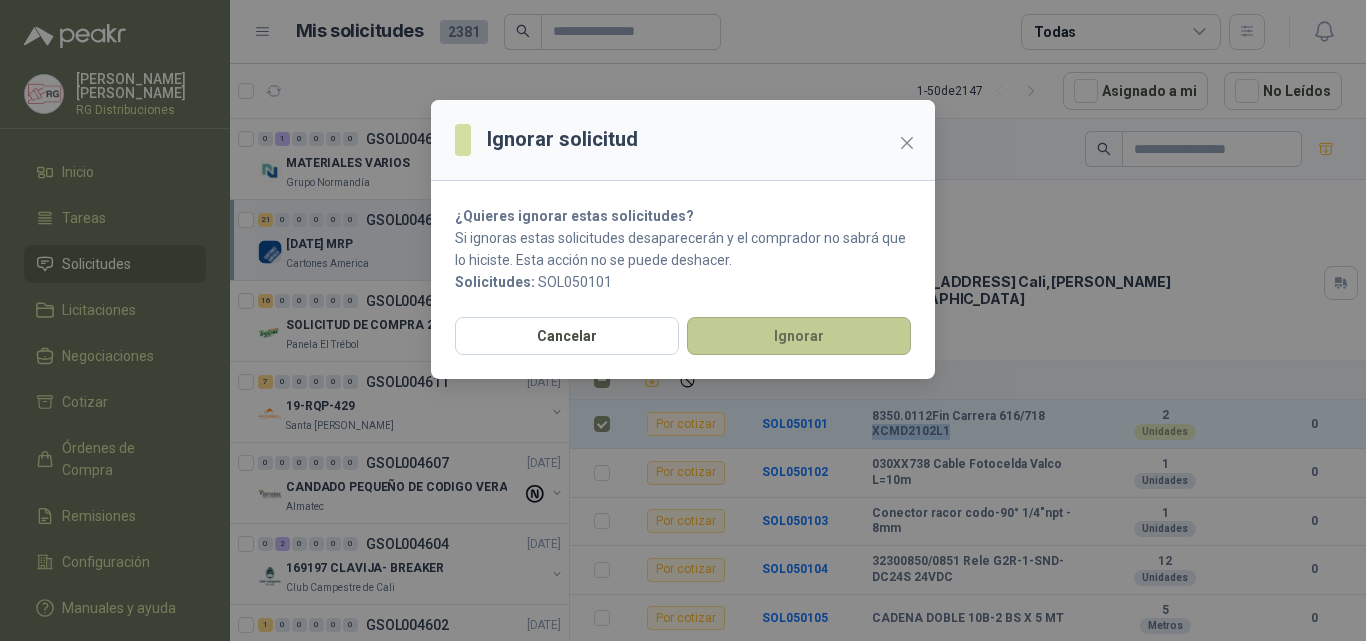 click on "Ignorar" at bounding box center (799, 336) 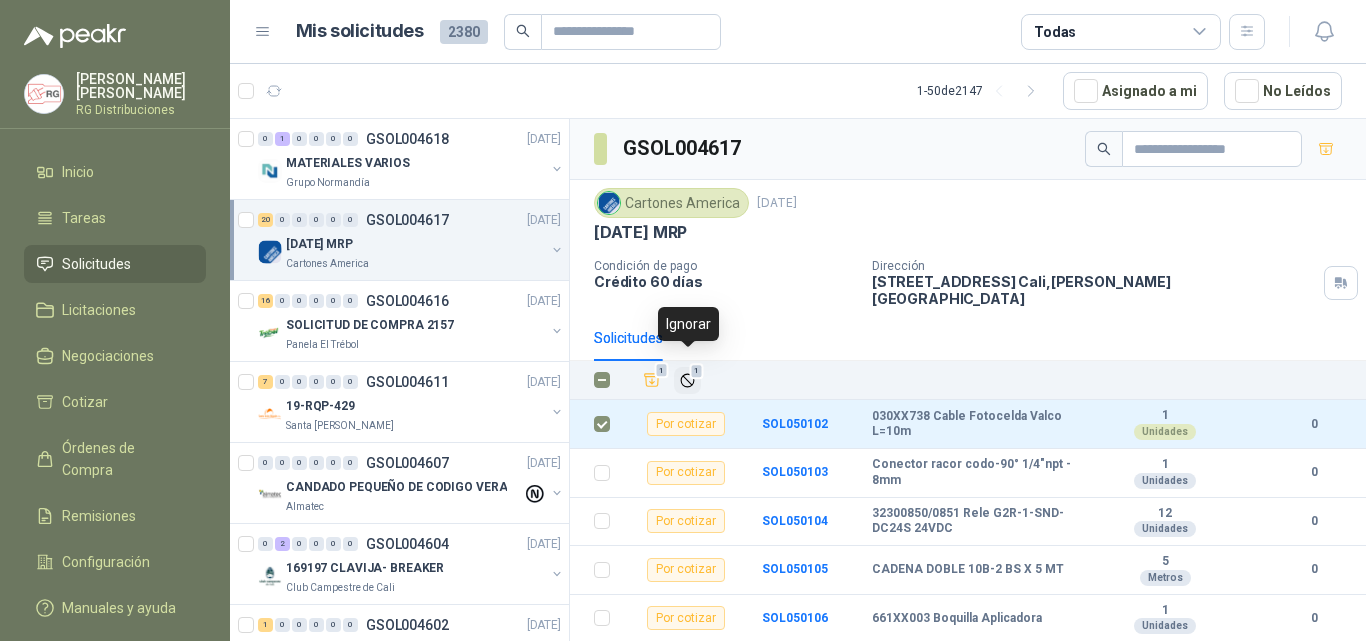 click on "1" at bounding box center [697, 371] 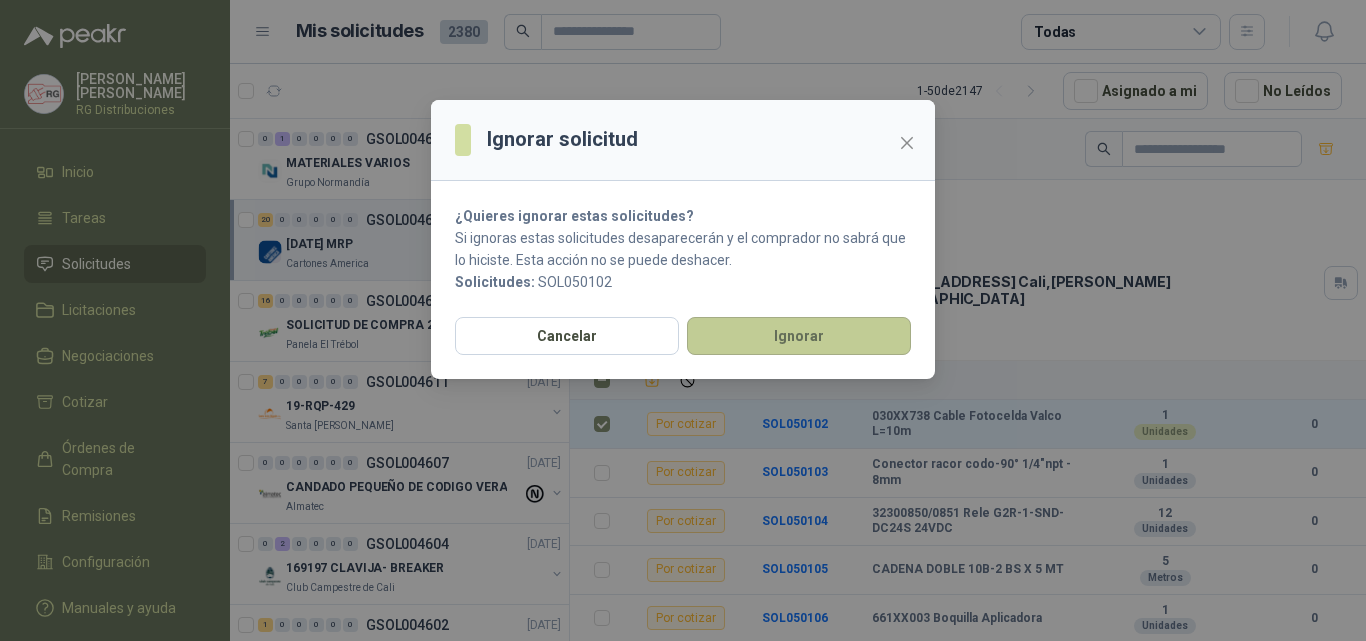 click on "Ignorar" at bounding box center (799, 336) 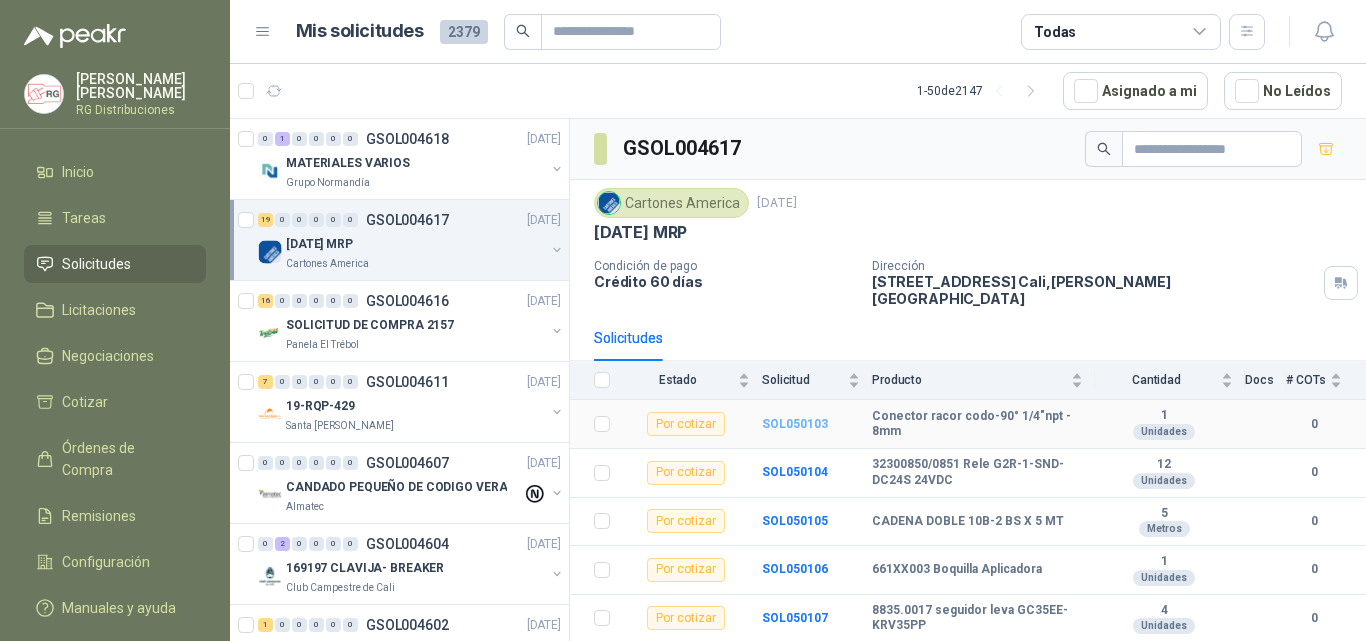 click on "SOL050103" at bounding box center (795, 424) 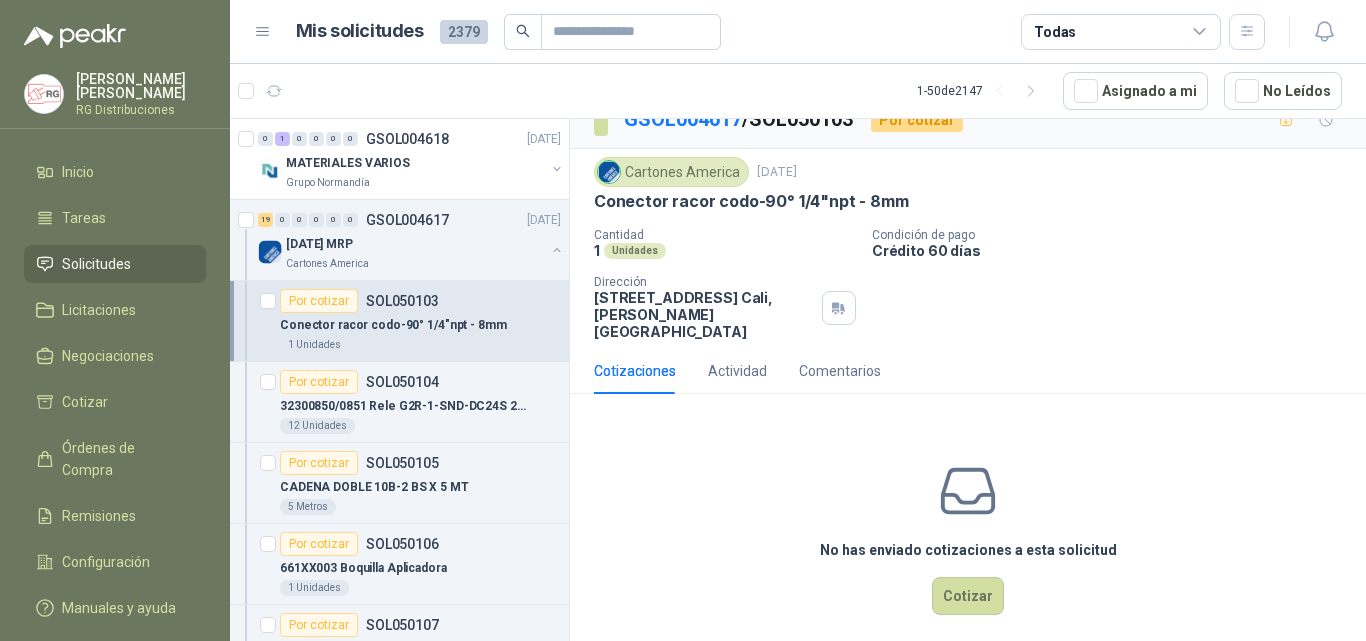 scroll, scrollTop: 28, scrollLeft: 0, axis: vertical 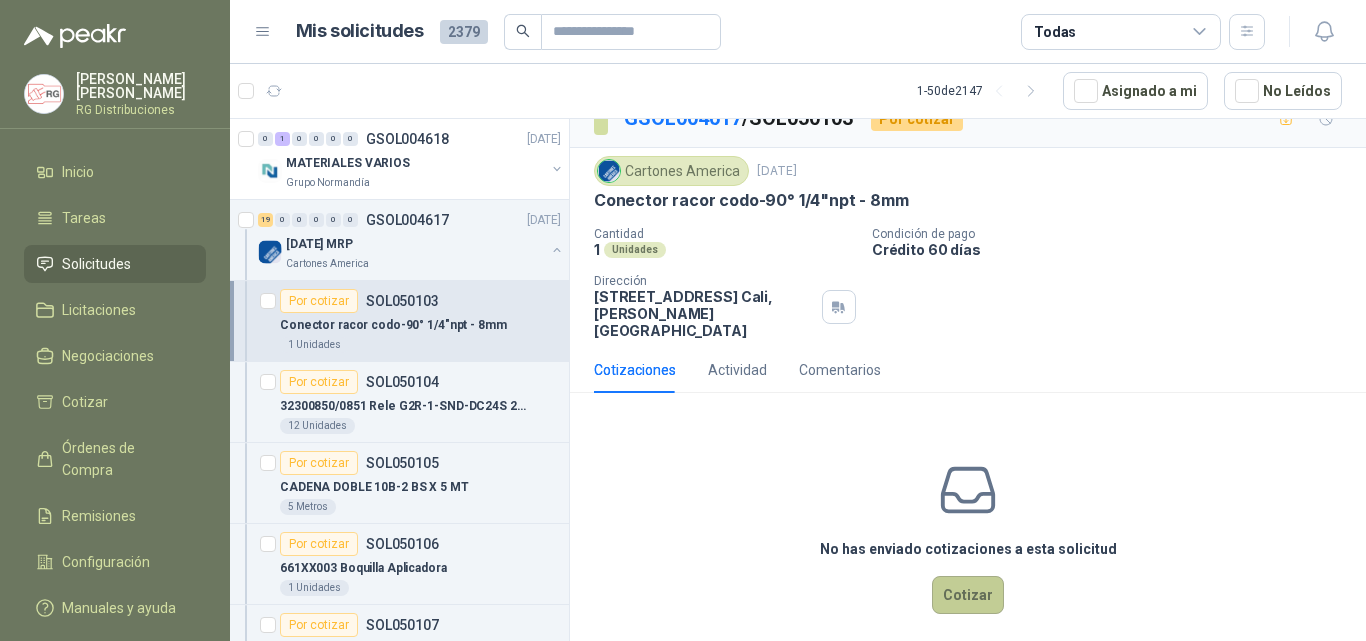 click on "Cotizar" at bounding box center [968, 595] 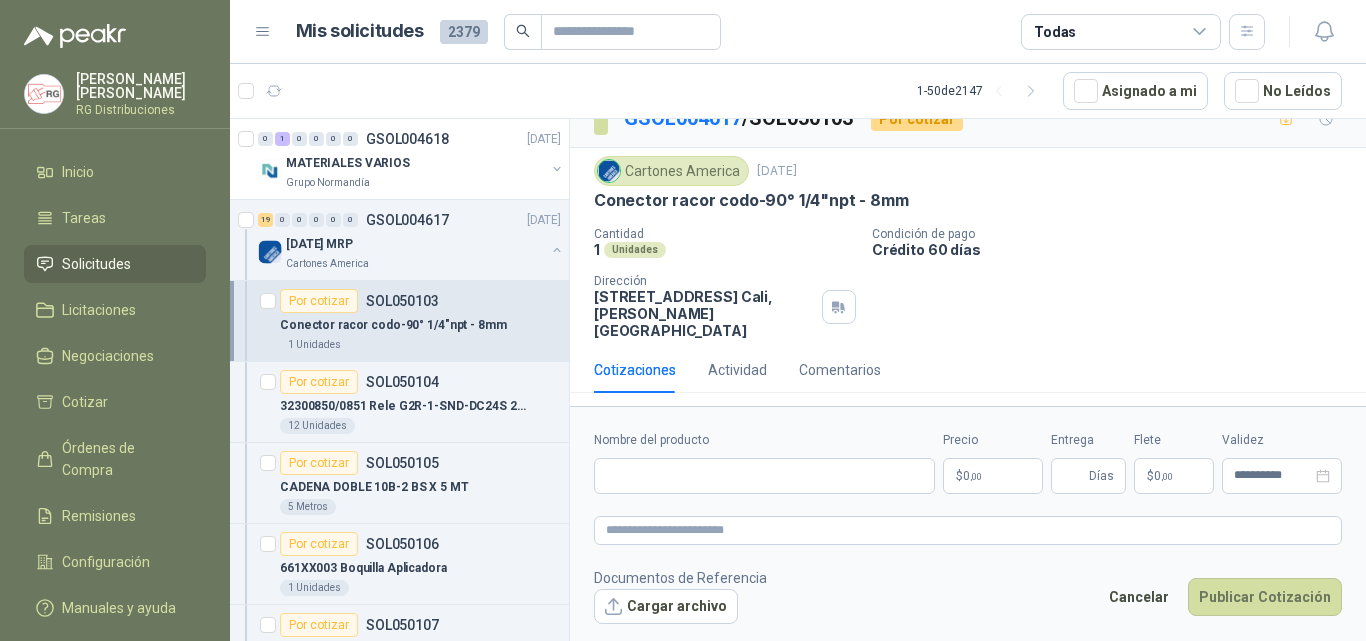scroll, scrollTop: 14, scrollLeft: 0, axis: vertical 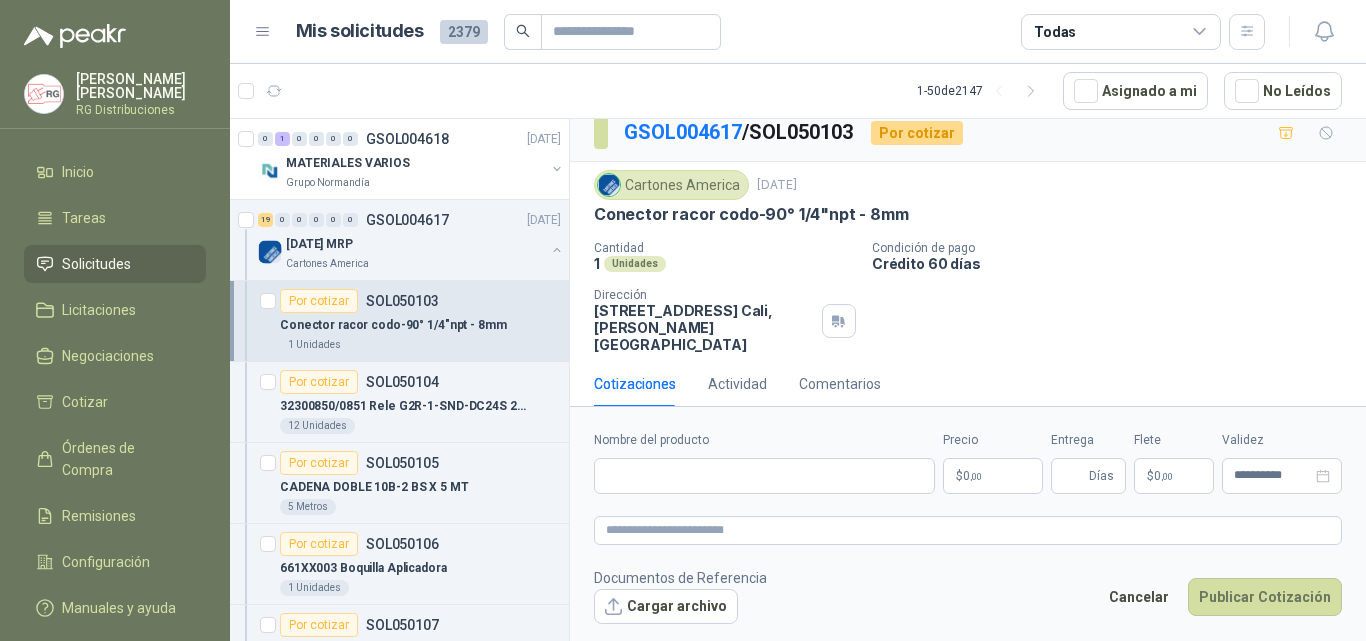 type 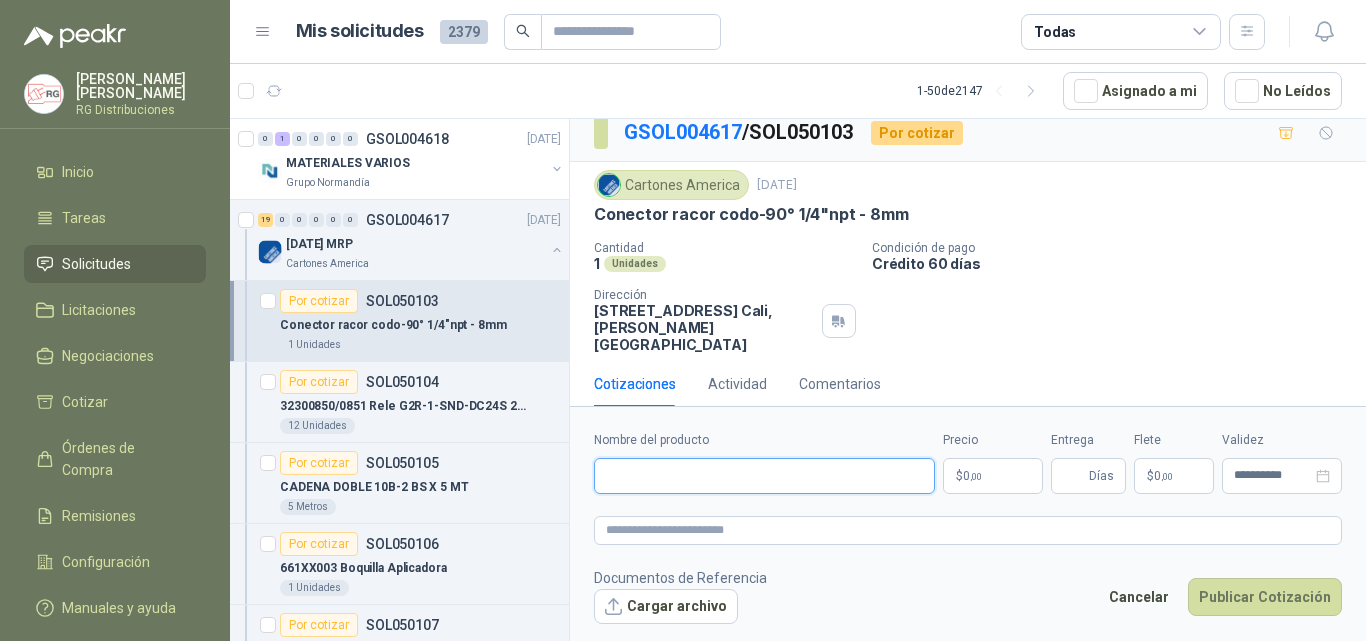 click on "Nombre del producto" at bounding box center (764, 476) 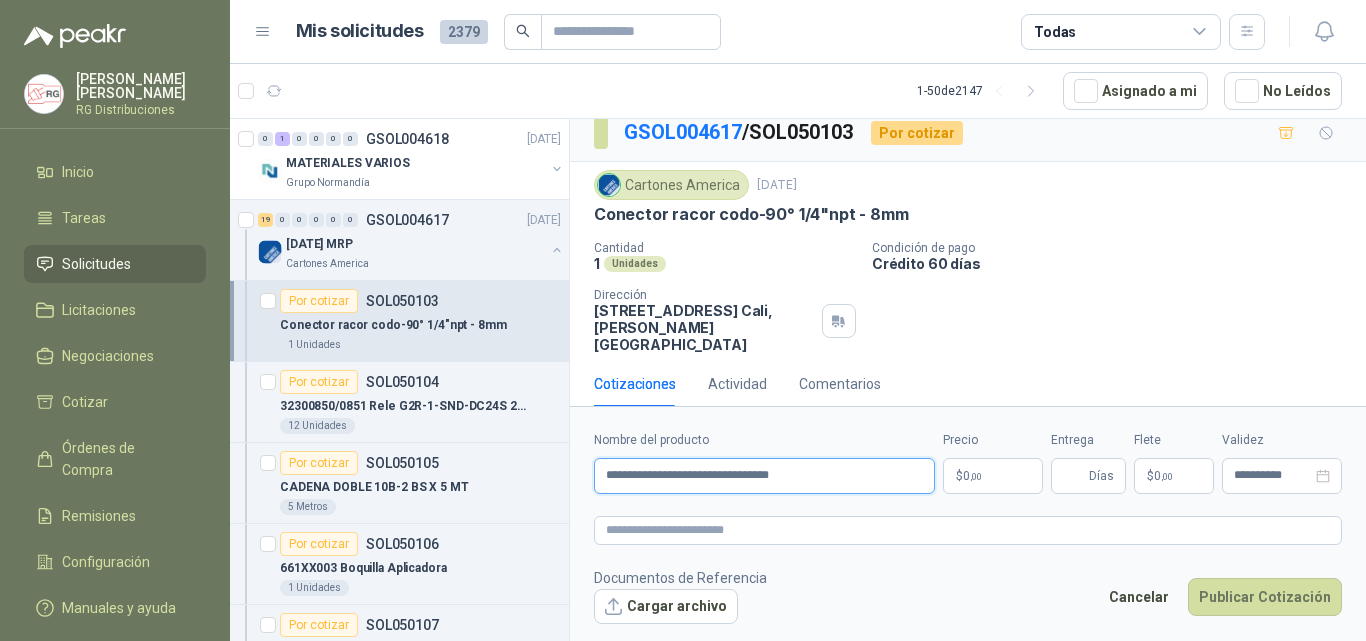 type on "**********" 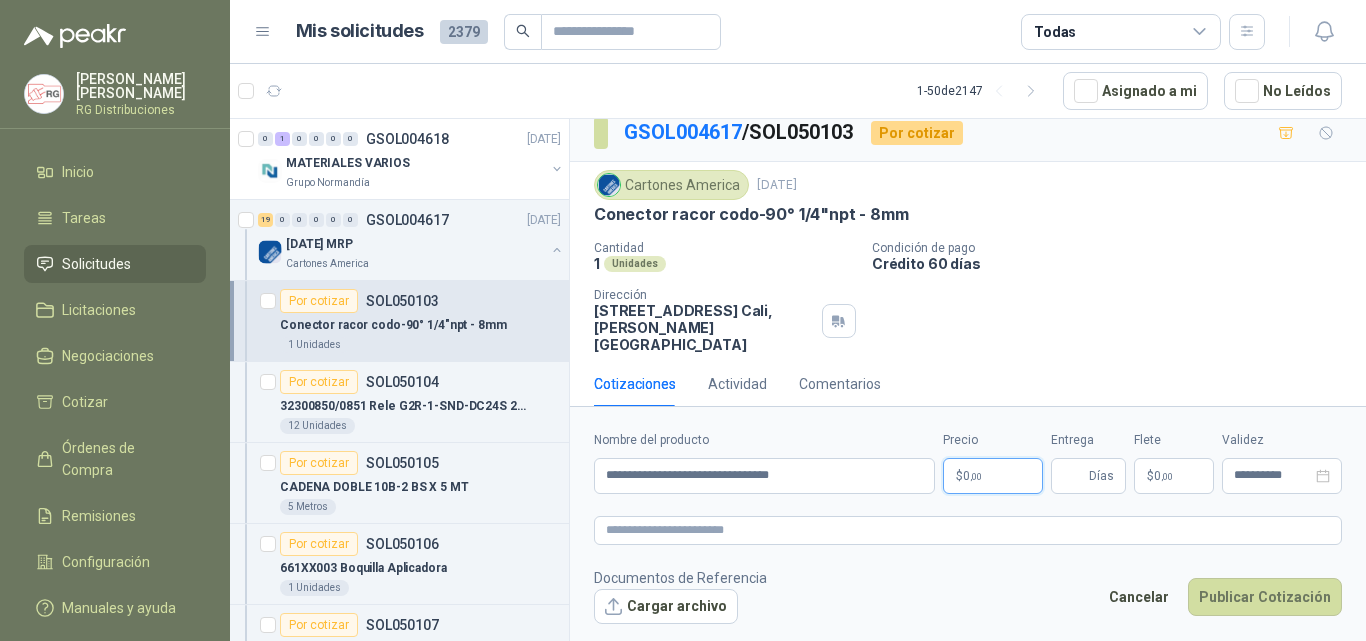 click on "$  0 ,00" at bounding box center [993, 476] 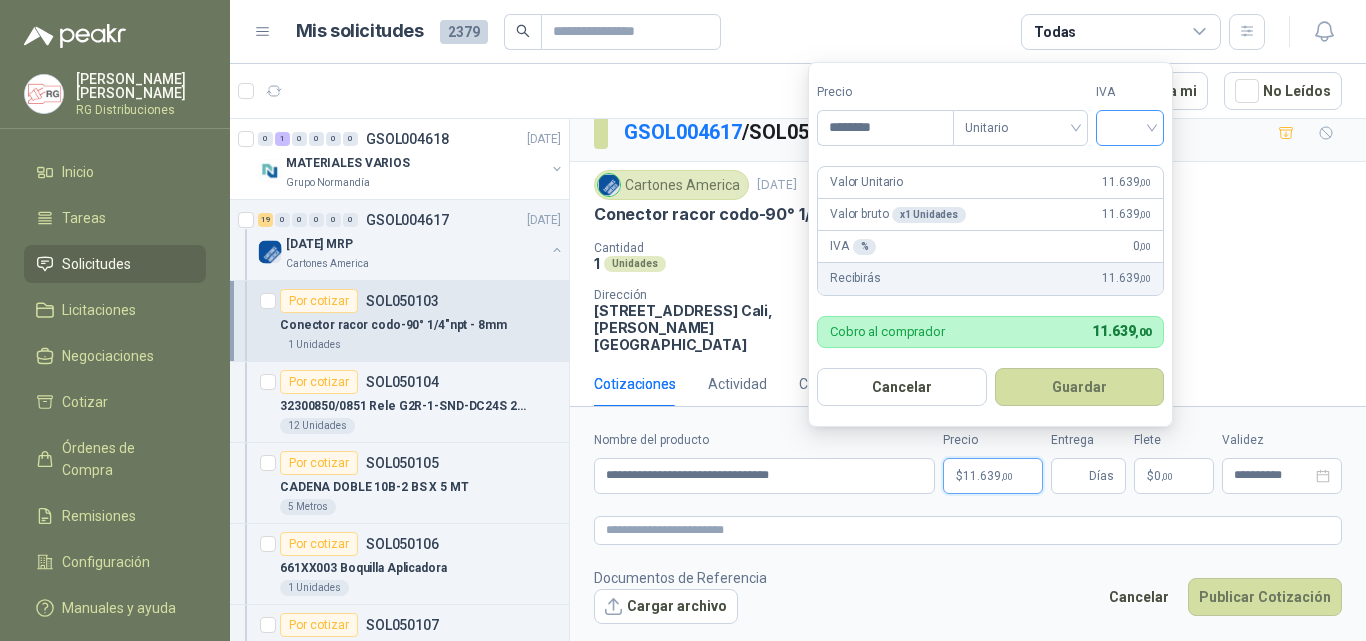 type on "********" 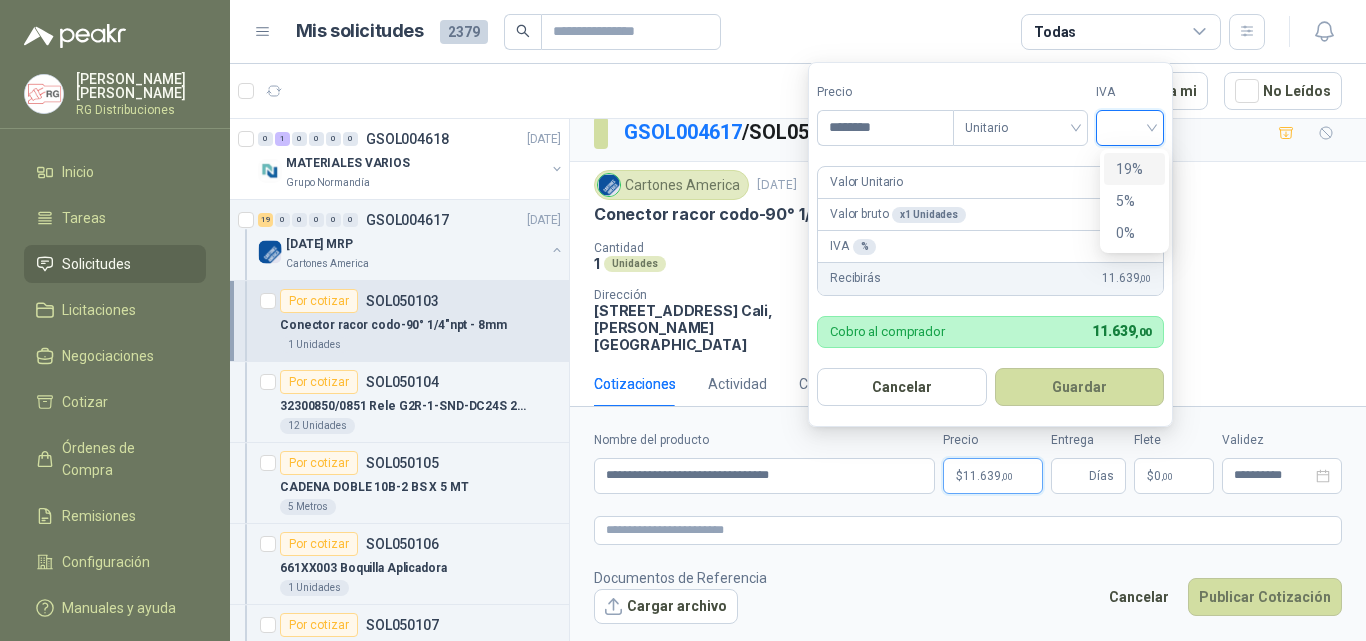 click at bounding box center [1130, 126] 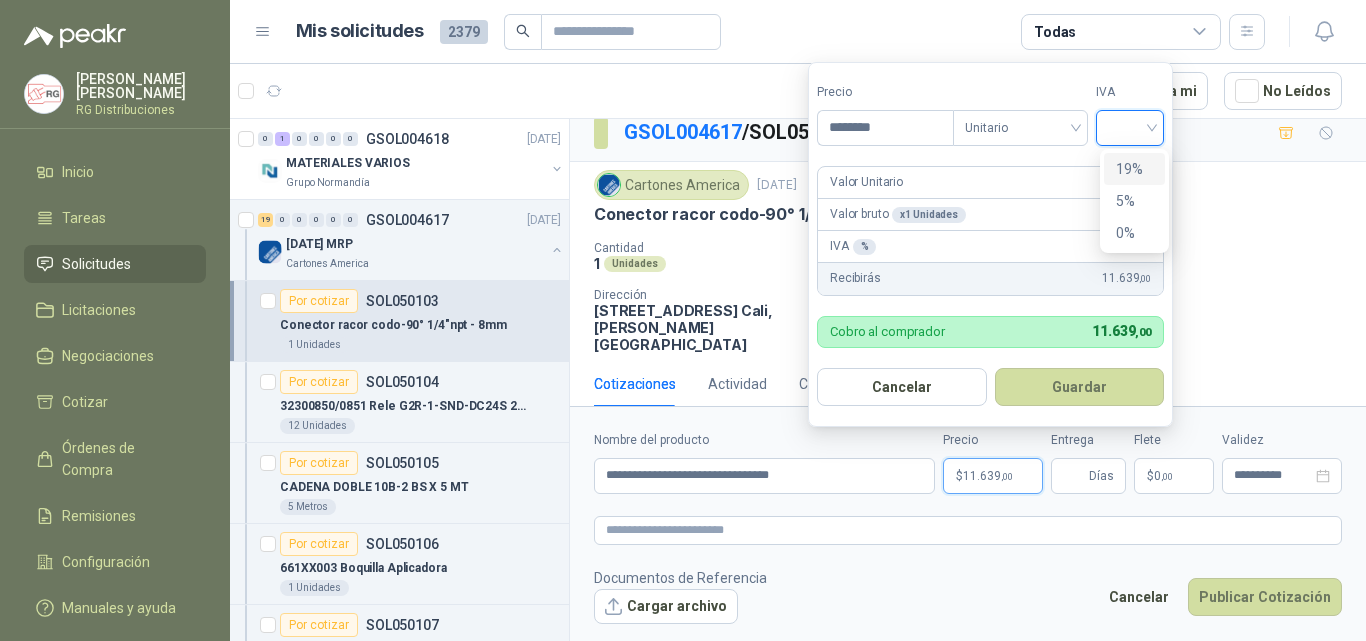 click on "19%" at bounding box center [1134, 169] 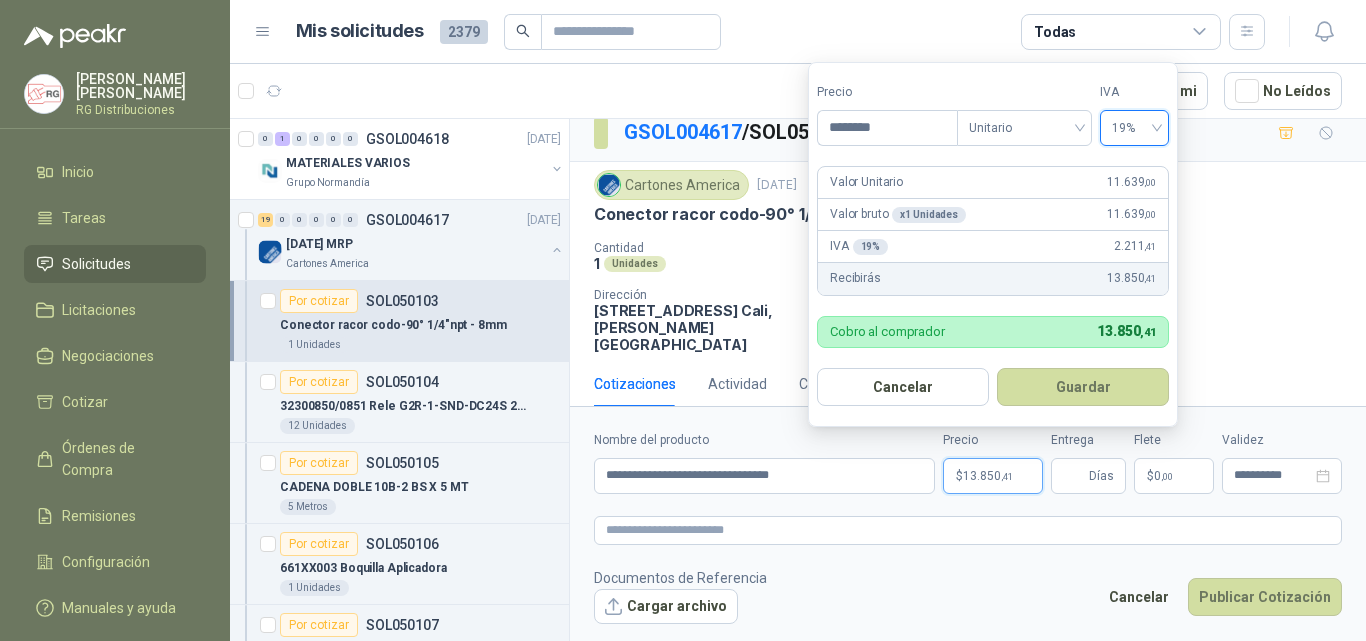 click on "Valor Unitario 11.639 ,00" at bounding box center (993, 183) 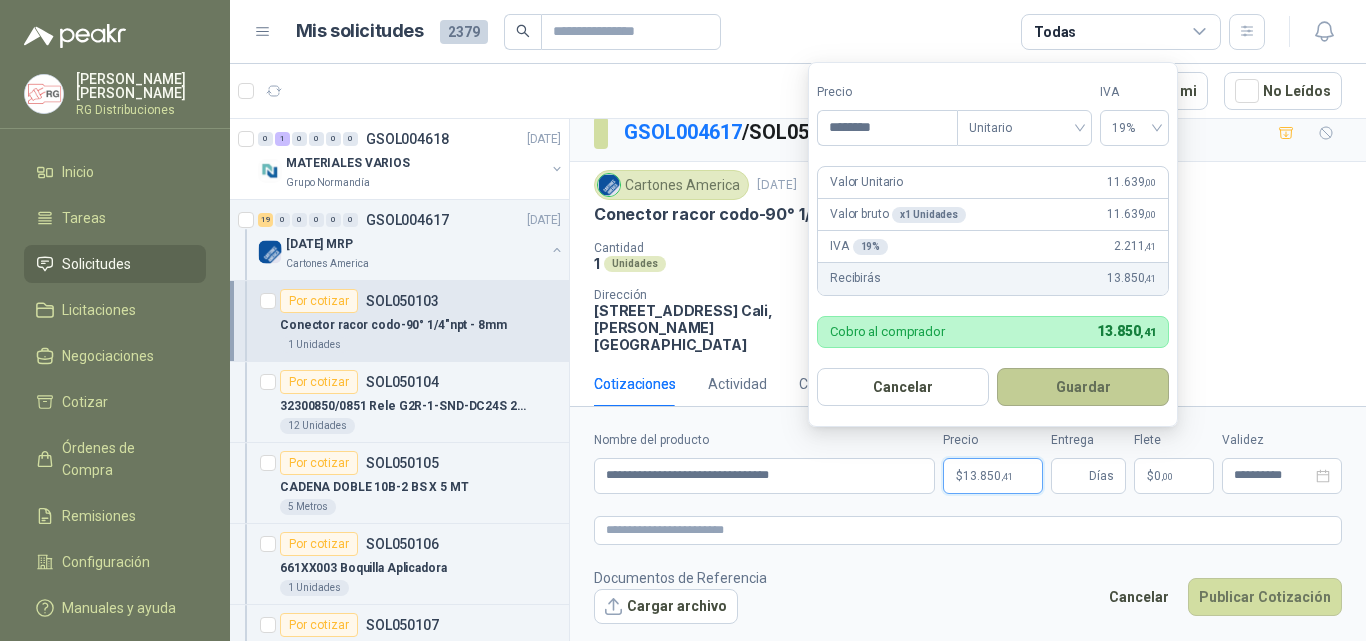 click on "Guardar" at bounding box center (1083, 387) 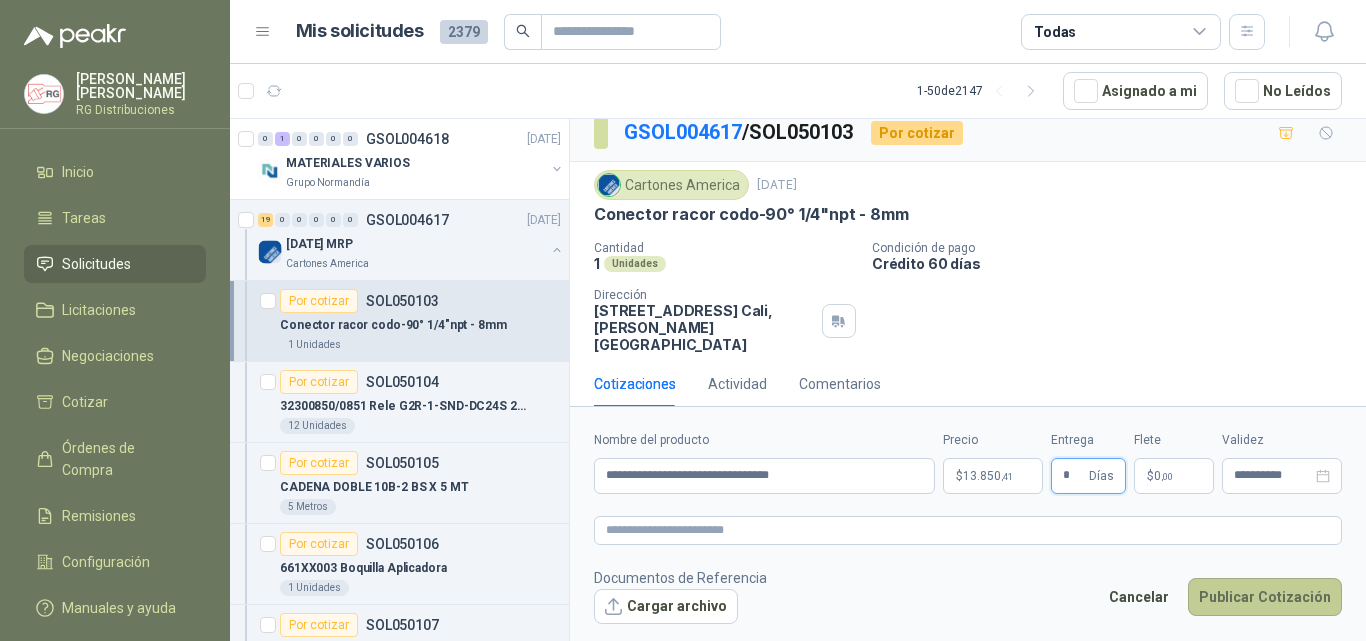 type on "*" 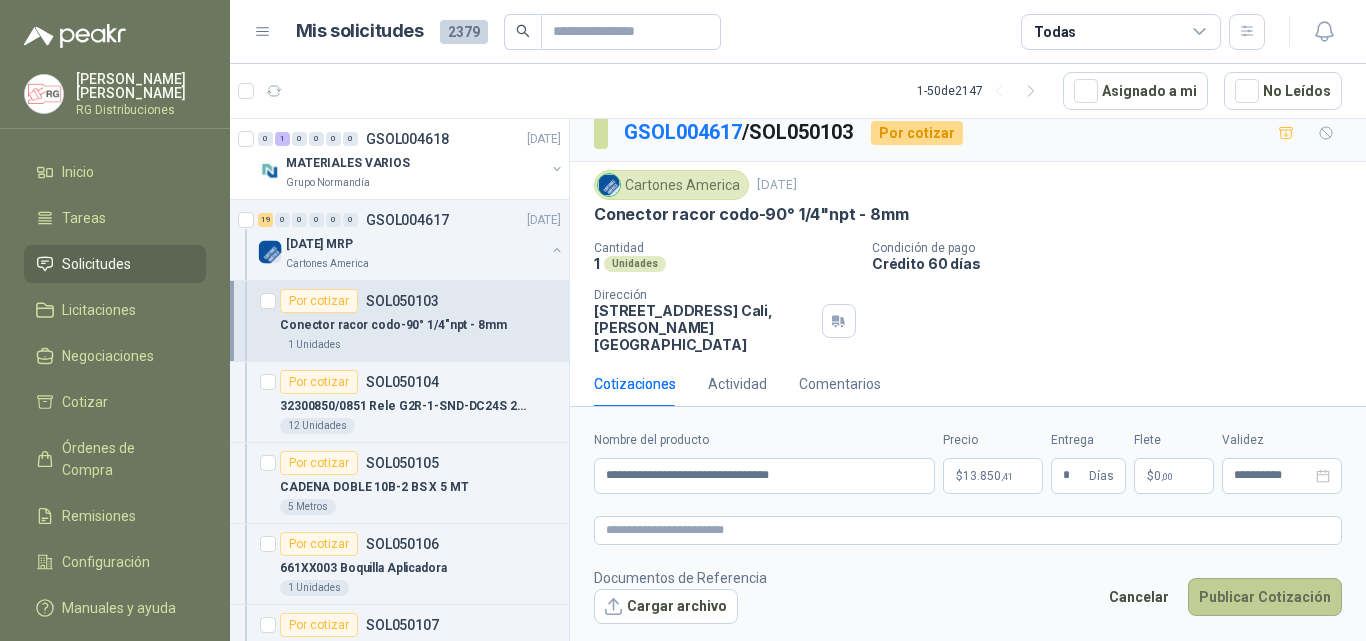 click on "Publicar Cotización" at bounding box center (1265, 597) 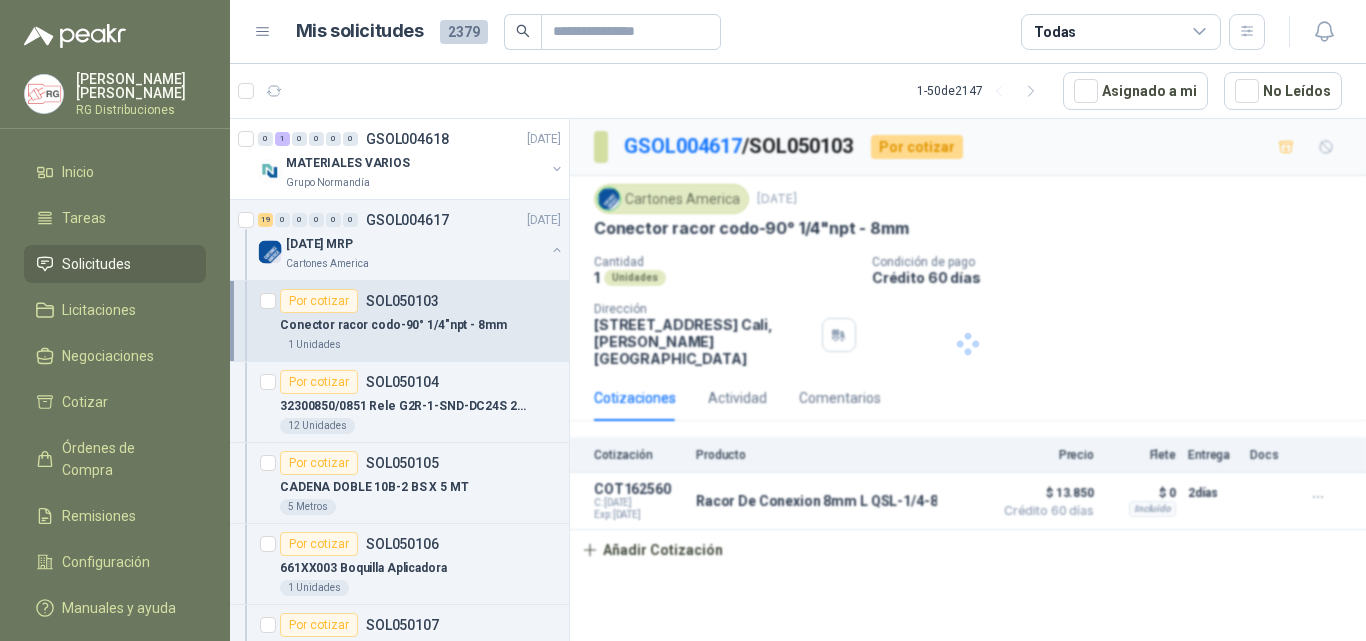 scroll, scrollTop: 0, scrollLeft: 0, axis: both 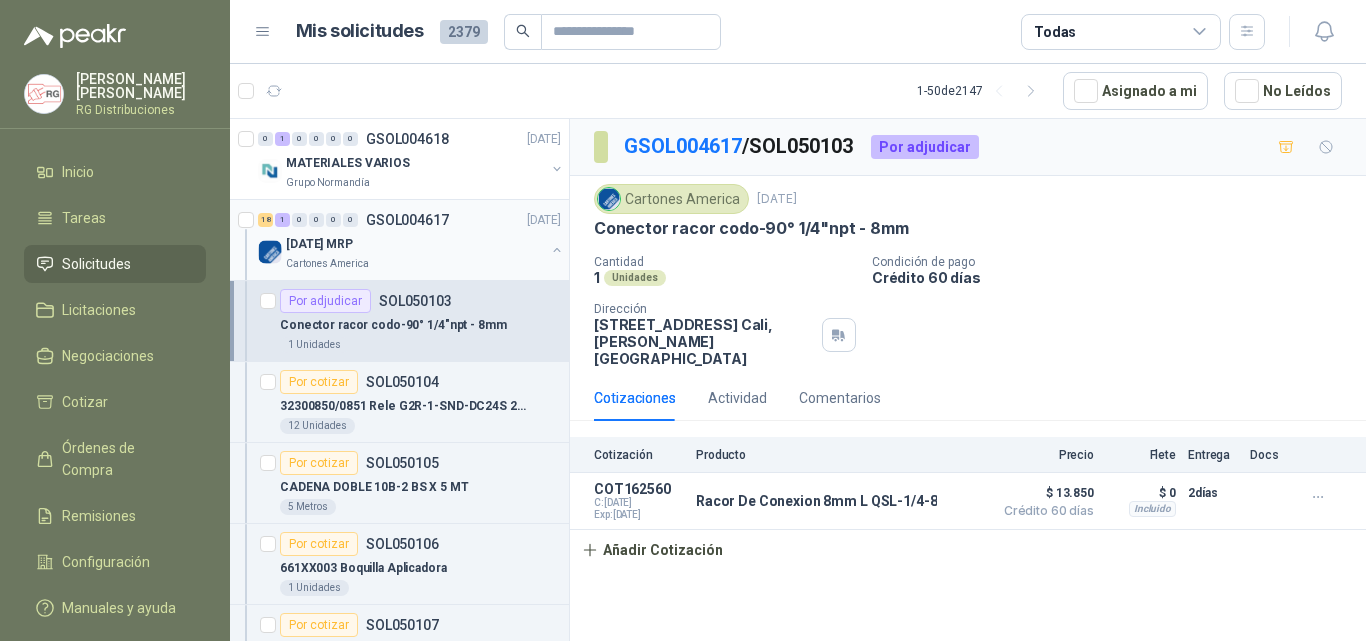 click on "[DATE] MRP" at bounding box center (319, 244) 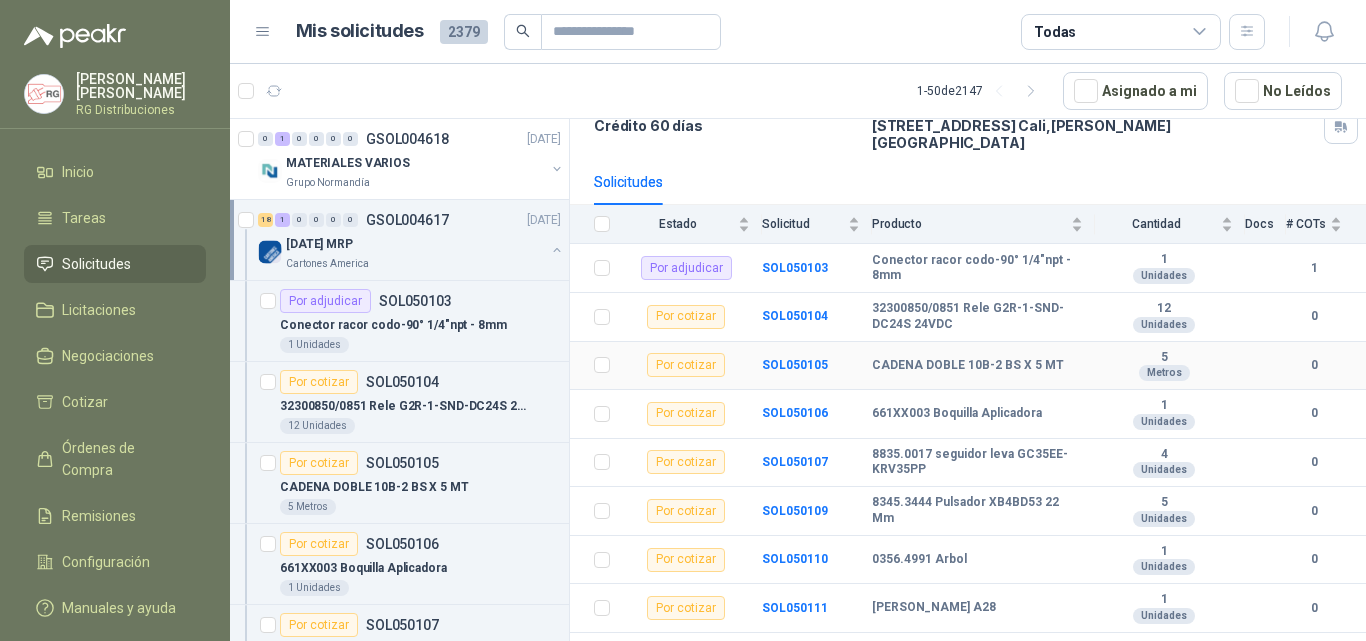 scroll, scrollTop: 200, scrollLeft: 0, axis: vertical 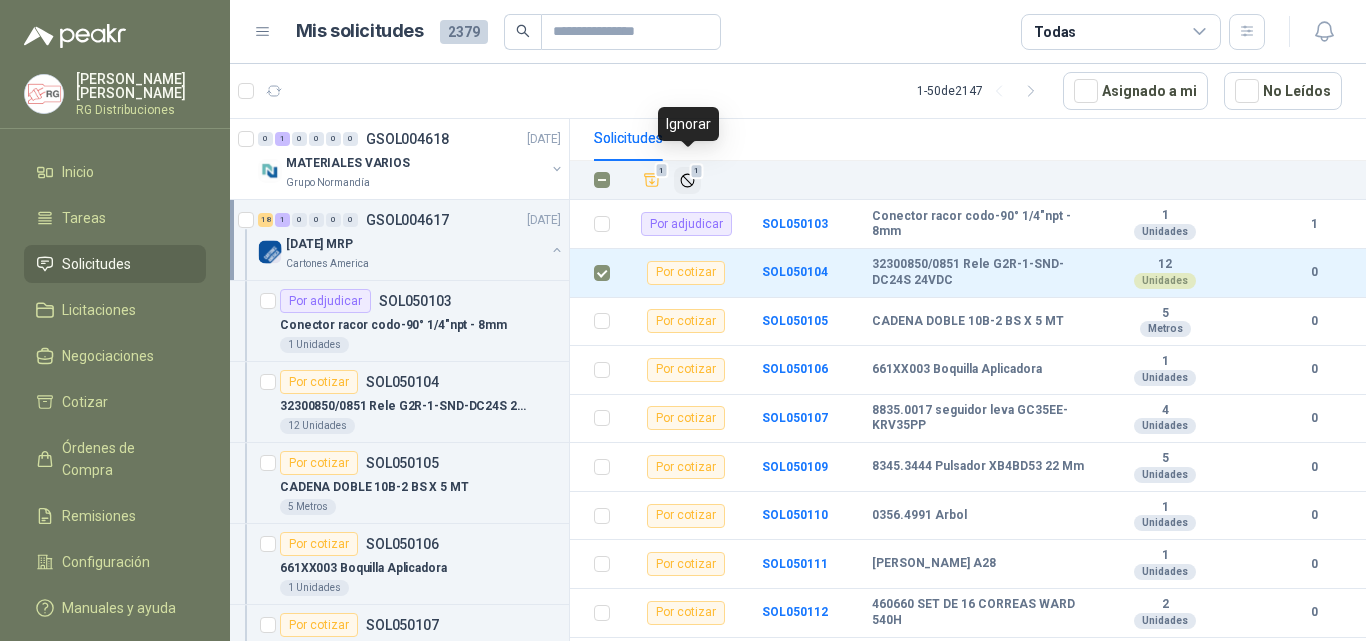 click on "1" at bounding box center (687, 180) 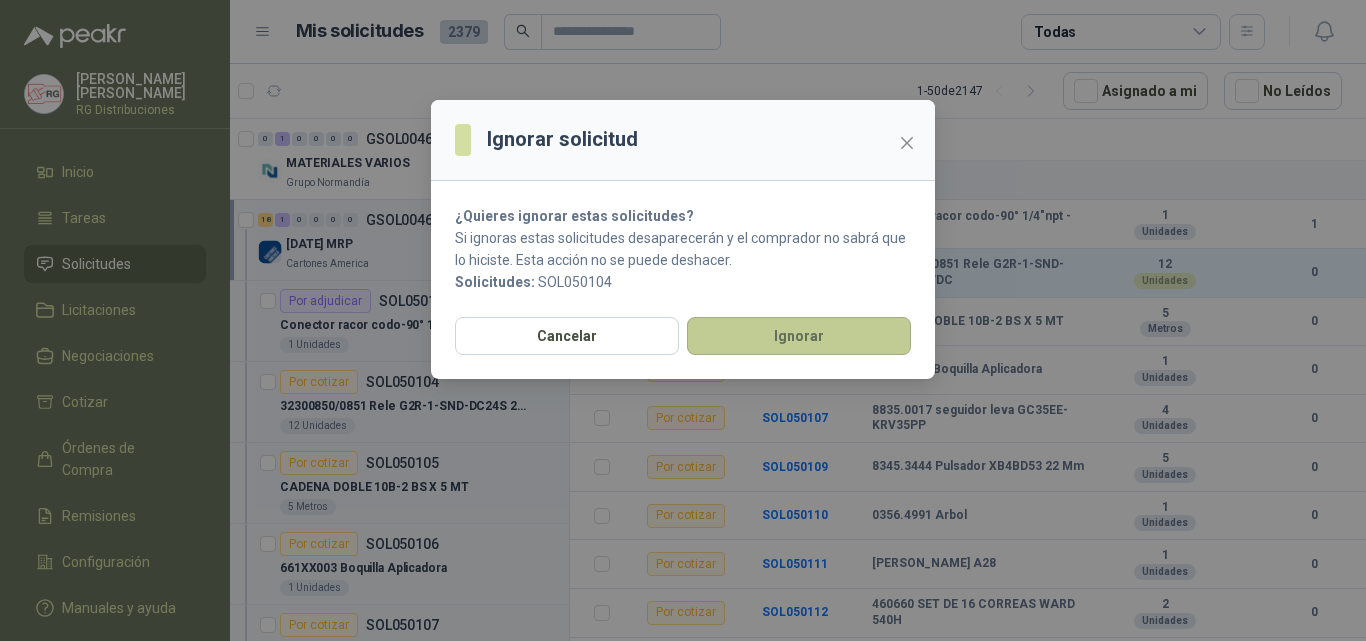 click on "Ignorar" at bounding box center [799, 336] 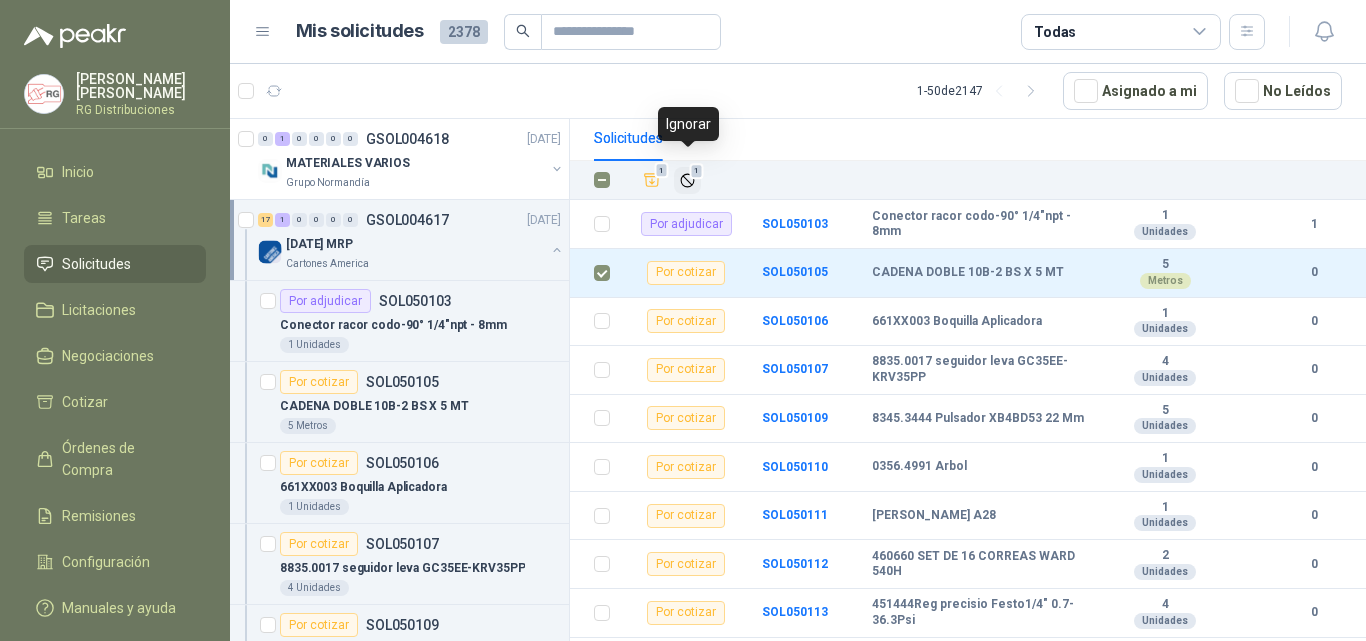 click on "1" at bounding box center [697, 171] 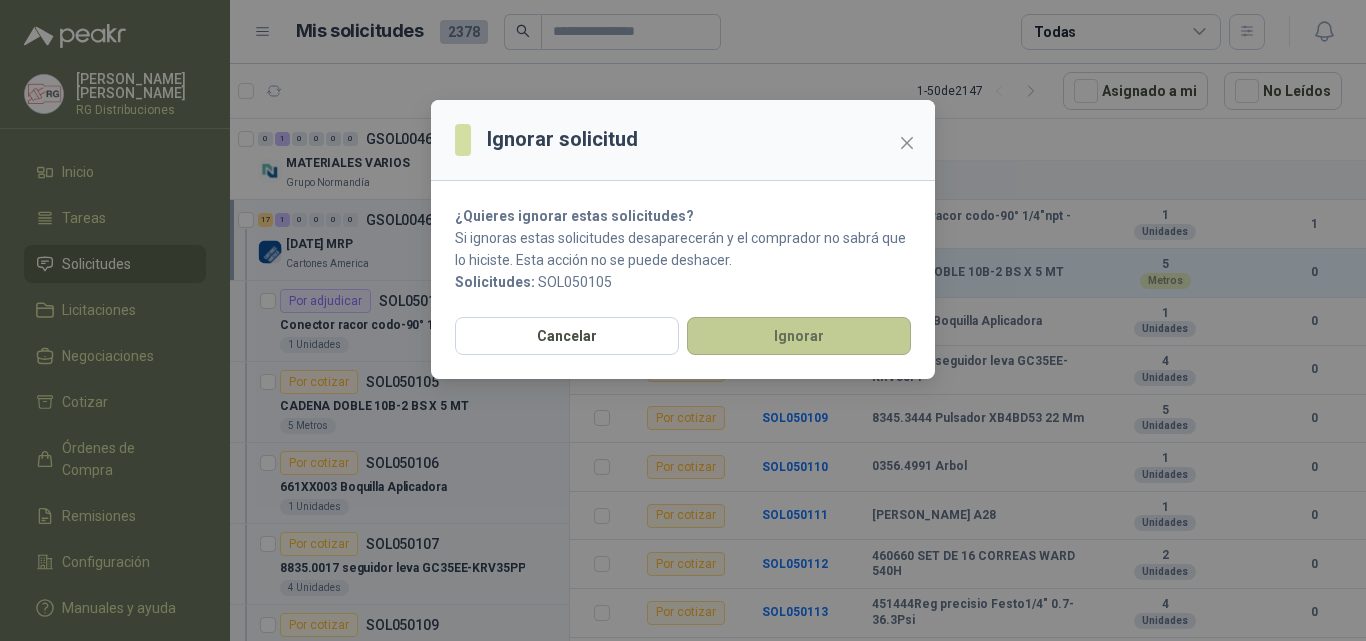 click on "Ignorar" at bounding box center (799, 336) 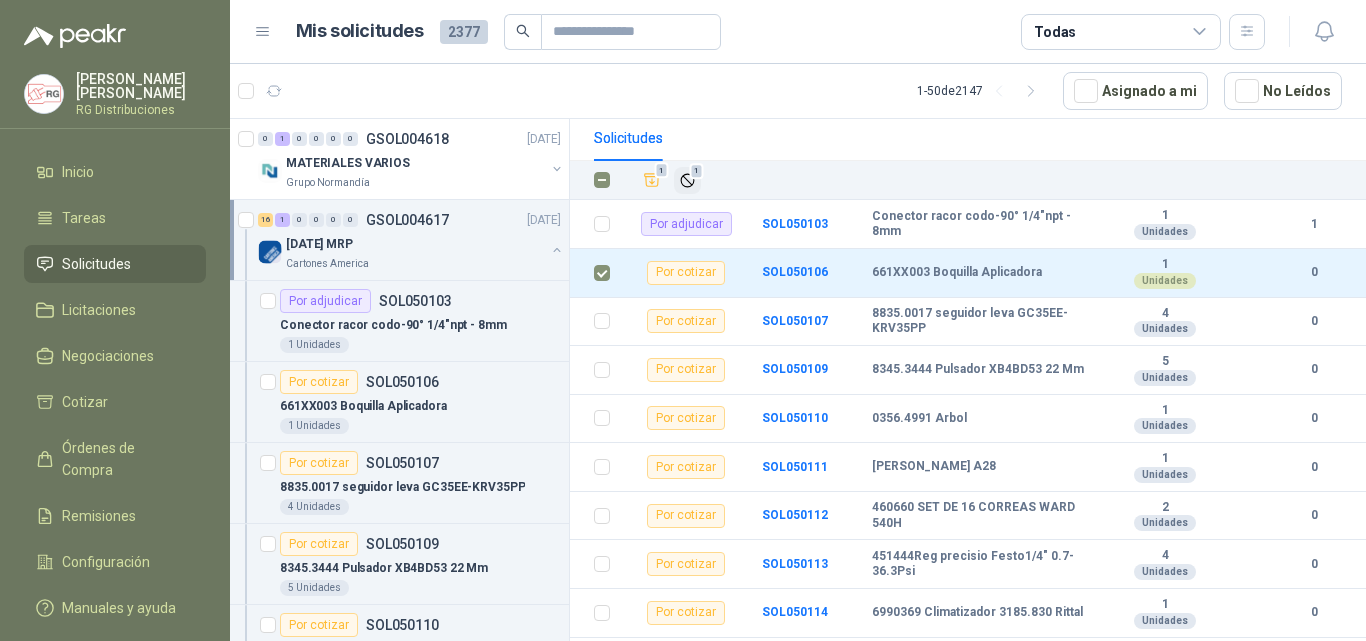 click on "1" at bounding box center (697, 171) 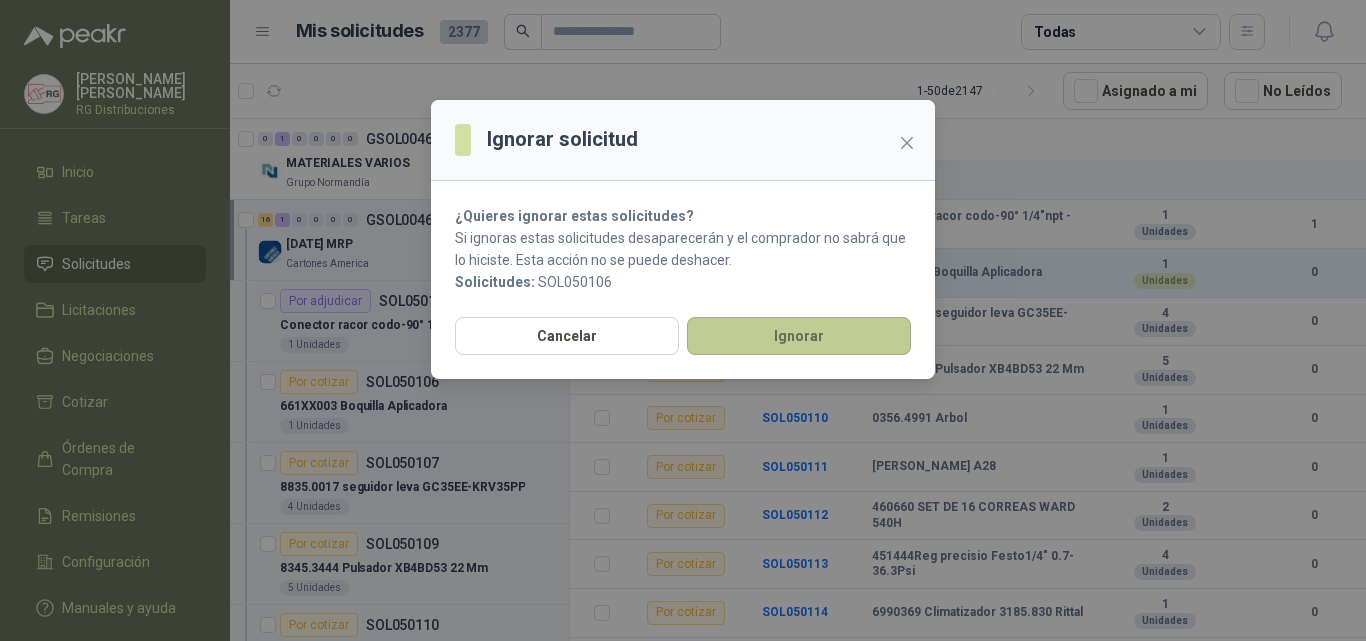 click on "Ignorar" at bounding box center (799, 336) 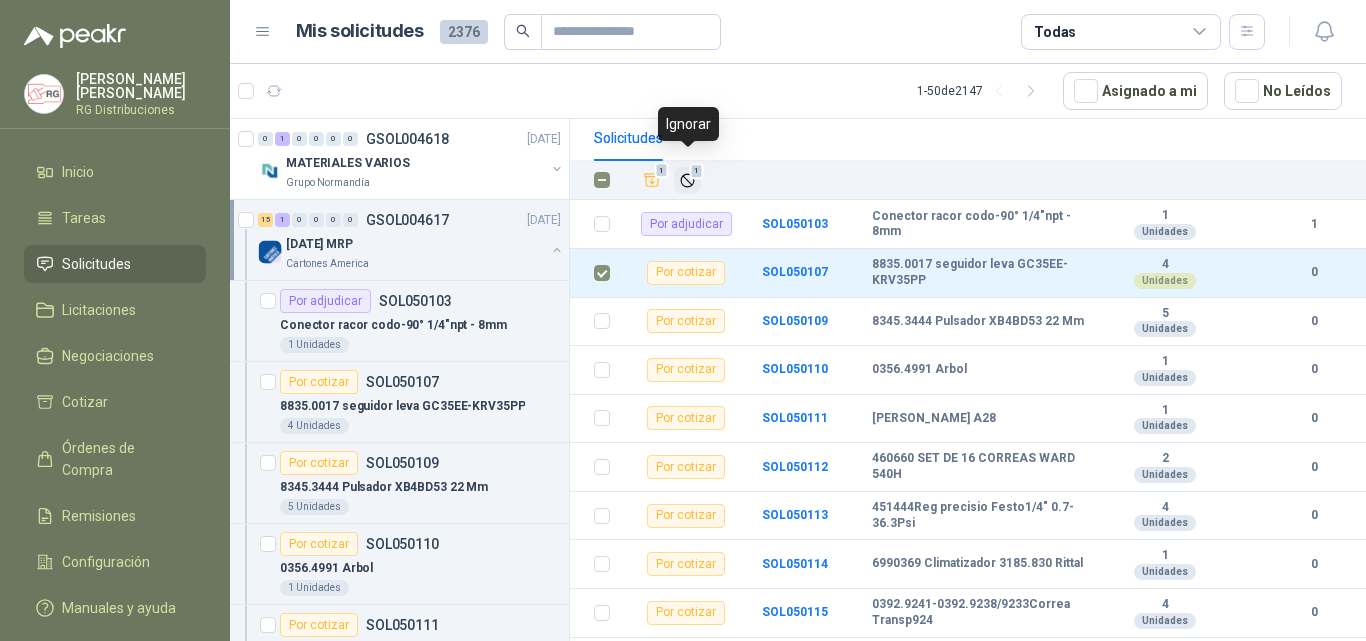 click on "1" at bounding box center (697, 171) 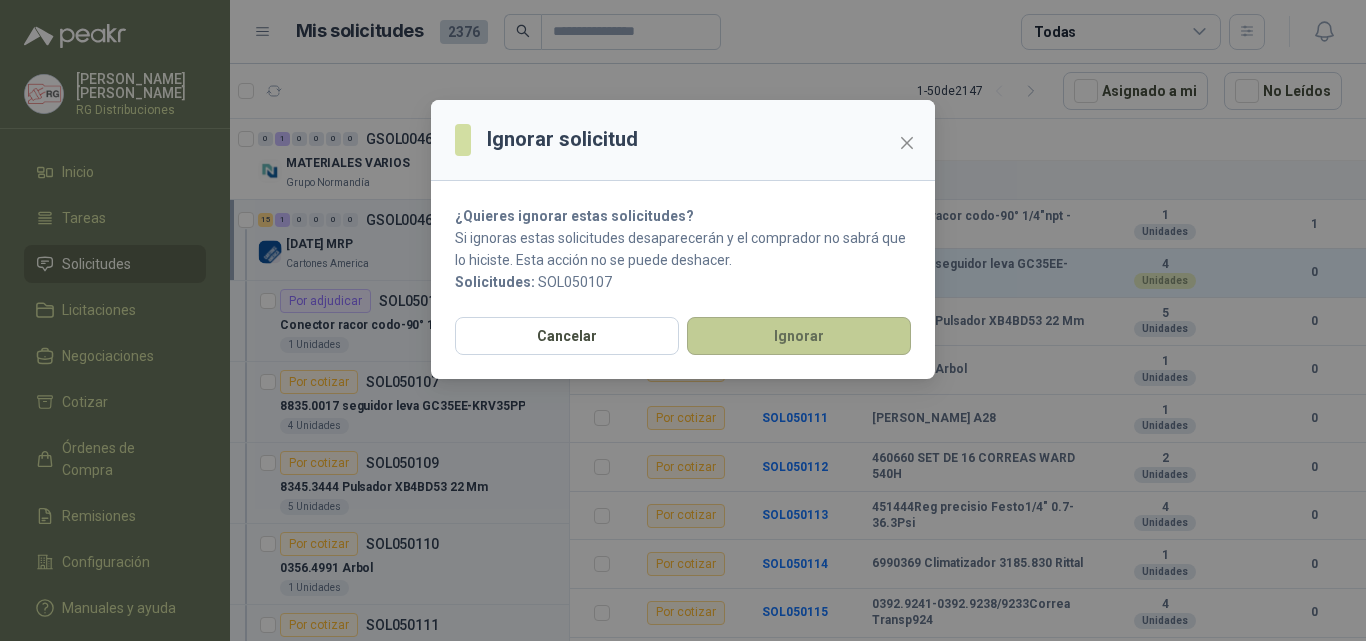 click on "Ignorar" at bounding box center [799, 336] 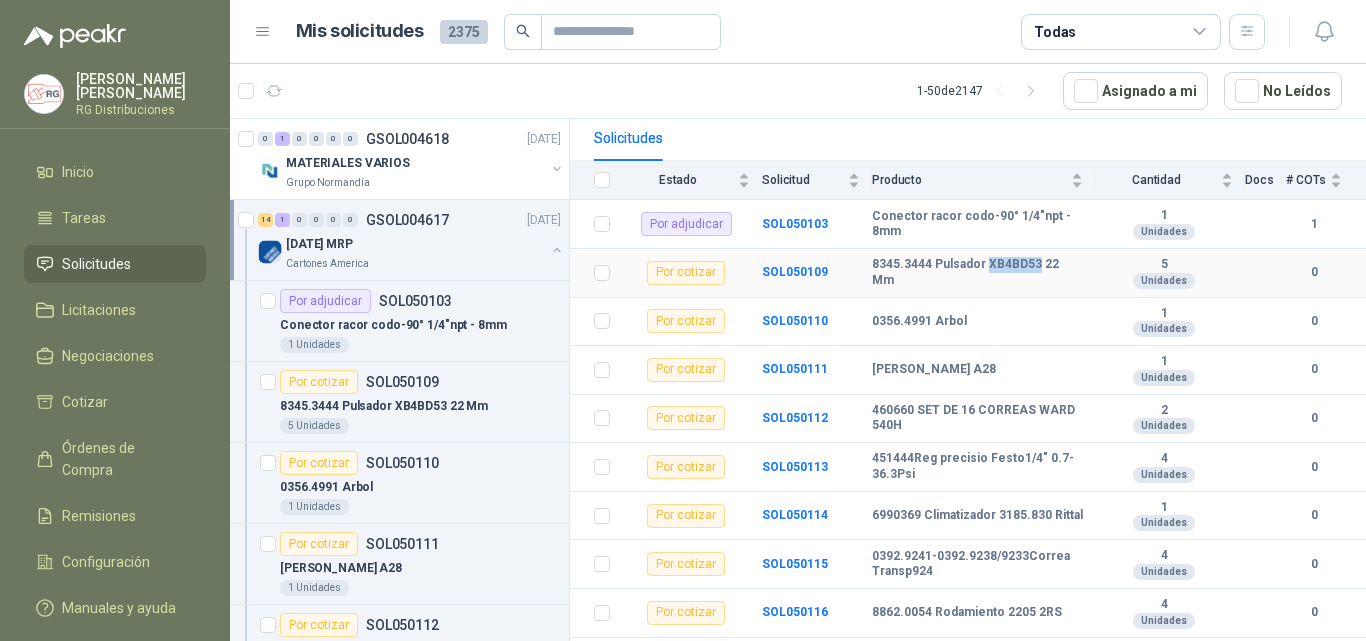drag, startPoint x: 987, startPoint y: 250, endPoint x: 1034, endPoint y: 249, distance: 47.010635 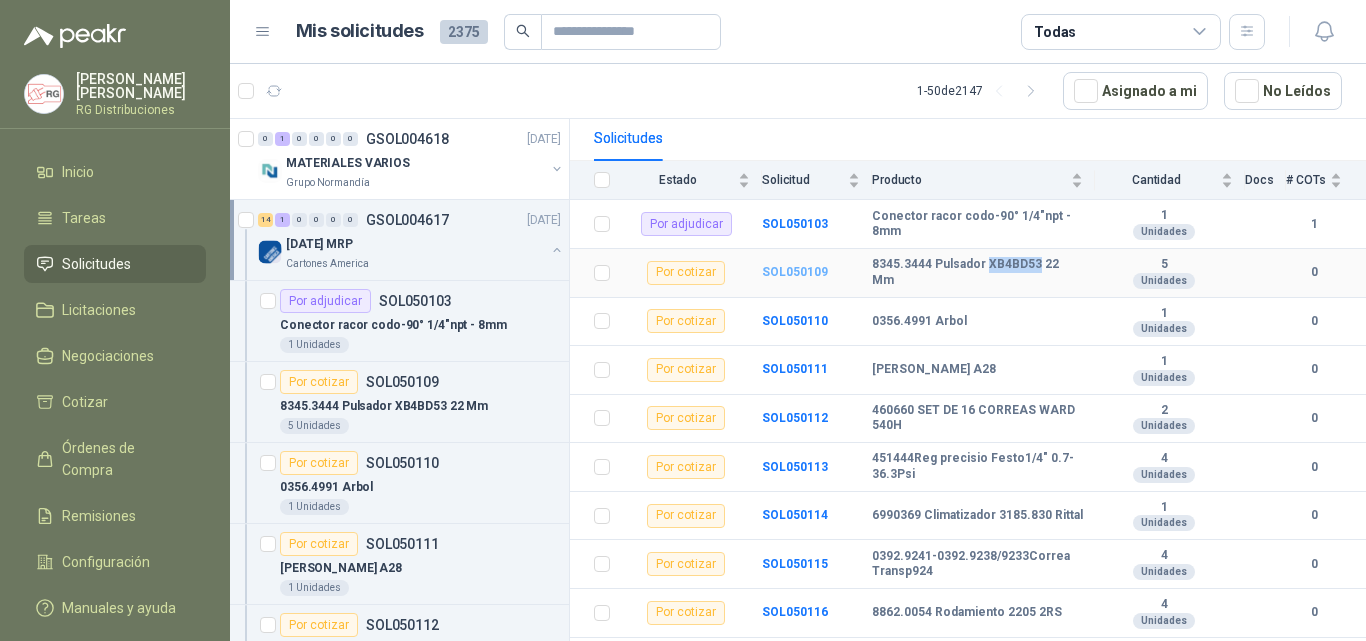click on "SOL050109" at bounding box center (795, 272) 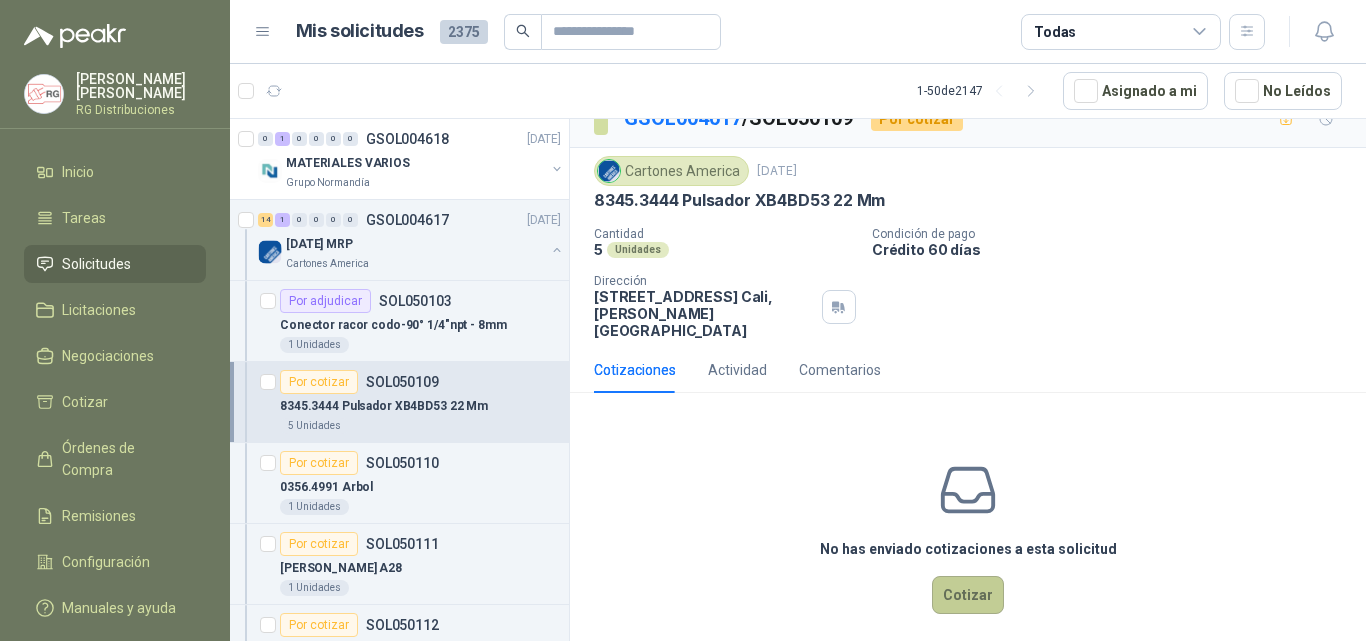click on "Cotizar" at bounding box center (968, 595) 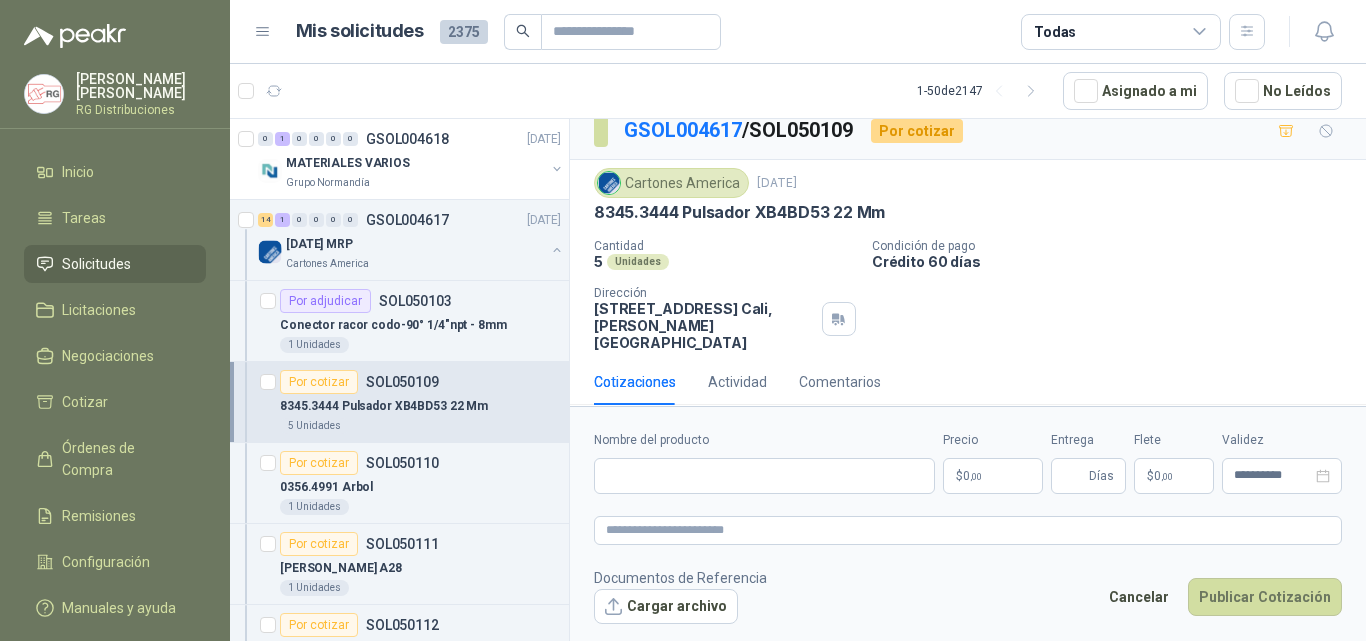 type 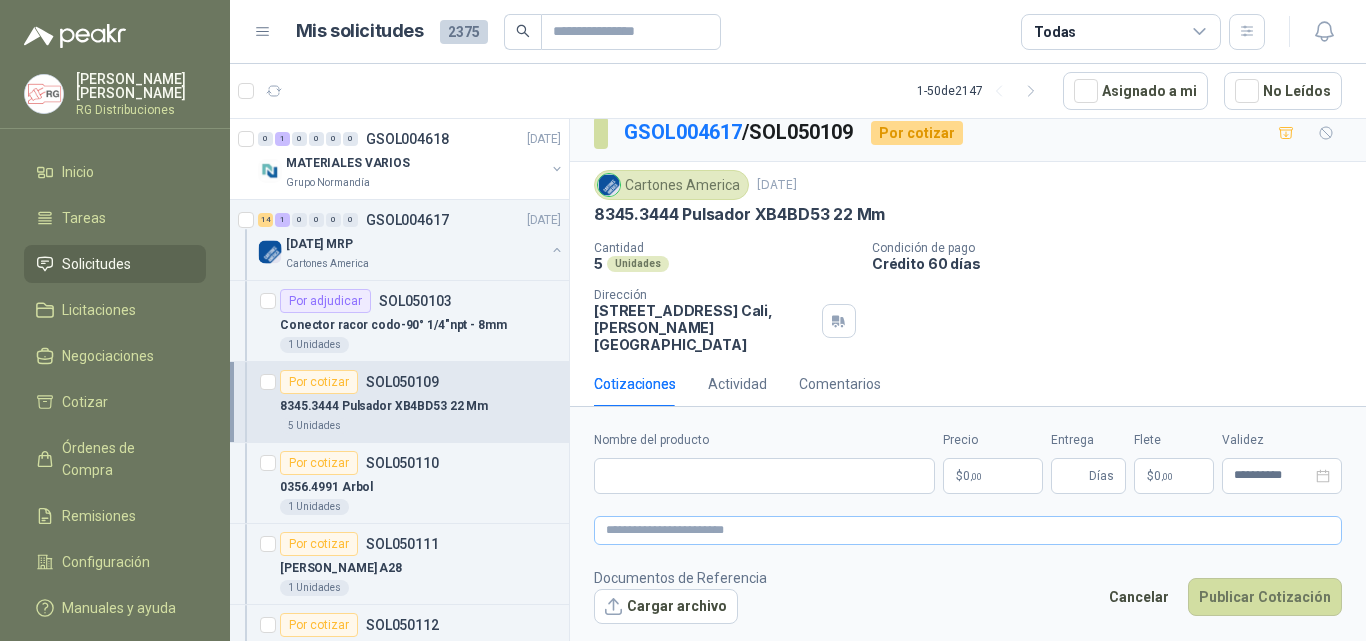 scroll, scrollTop: 14, scrollLeft: 0, axis: vertical 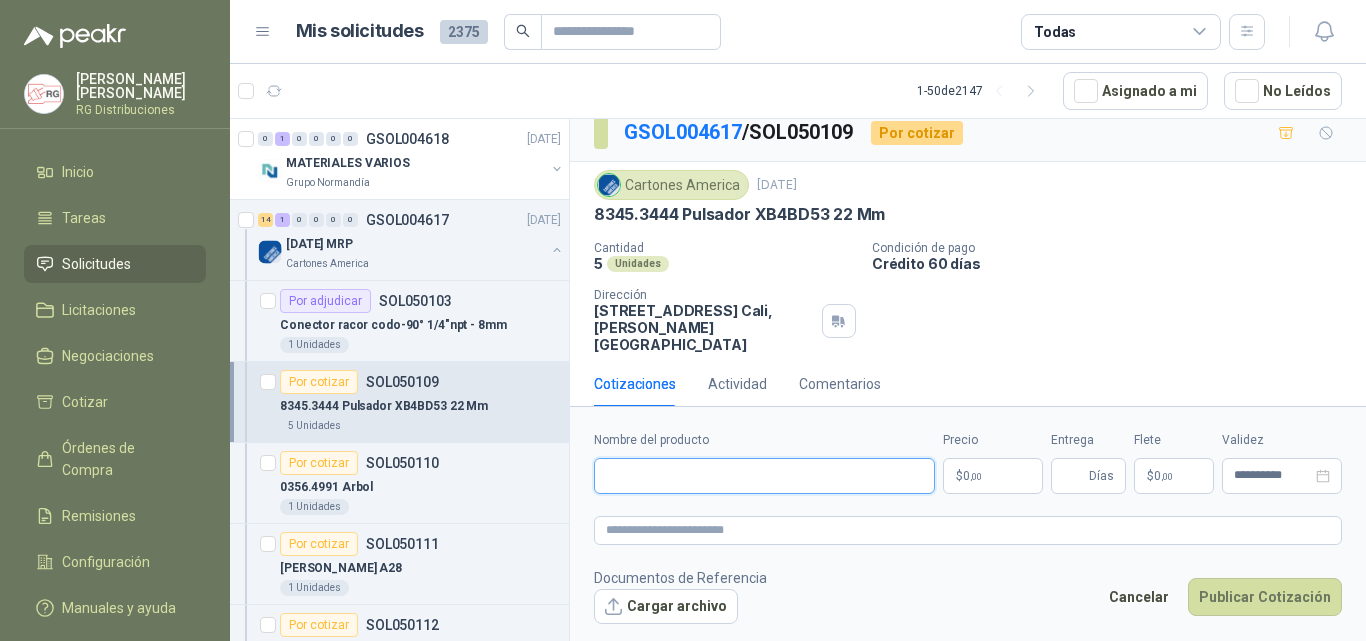 click on "Nombre del producto" at bounding box center (764, 476) 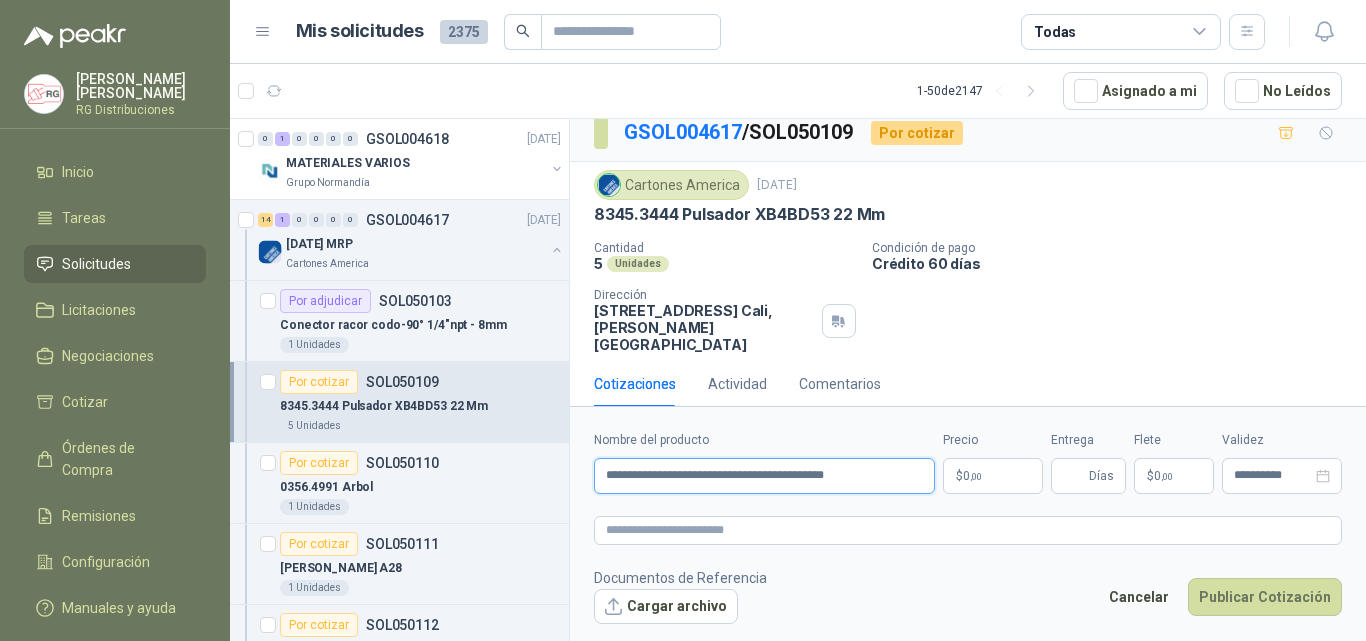 type on "**********" 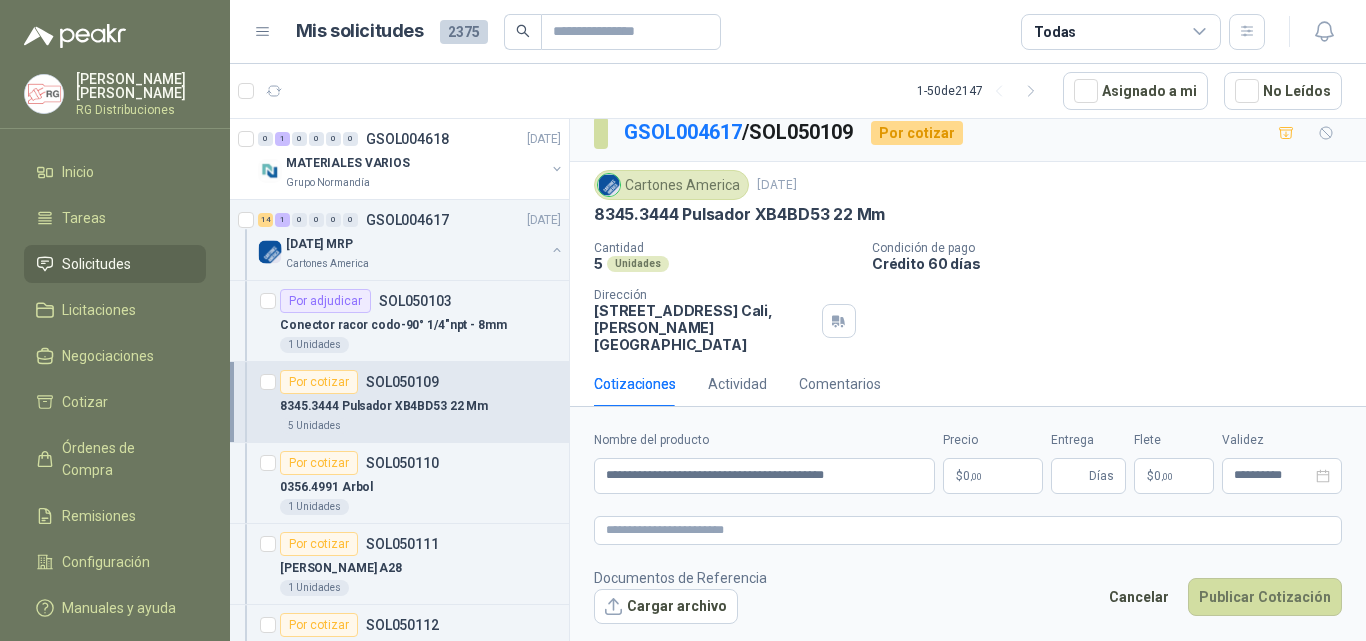 click on "$  0 ,00" at bounding box center [993, 476] 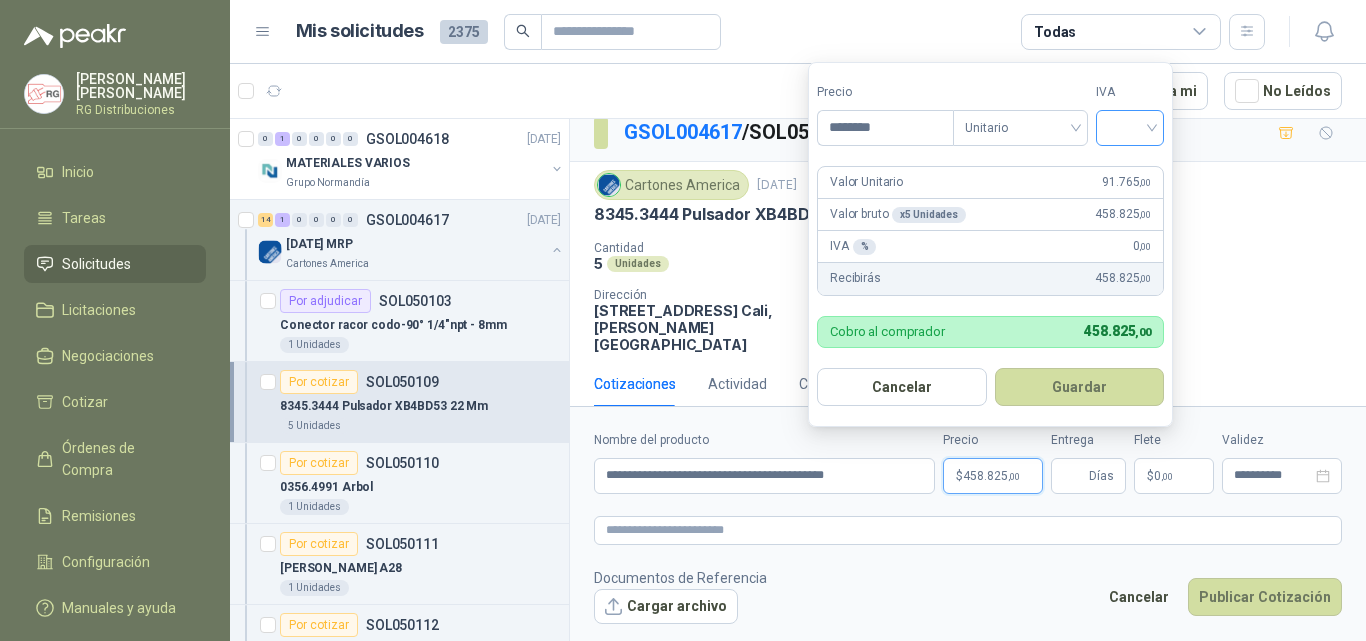 type on "********" 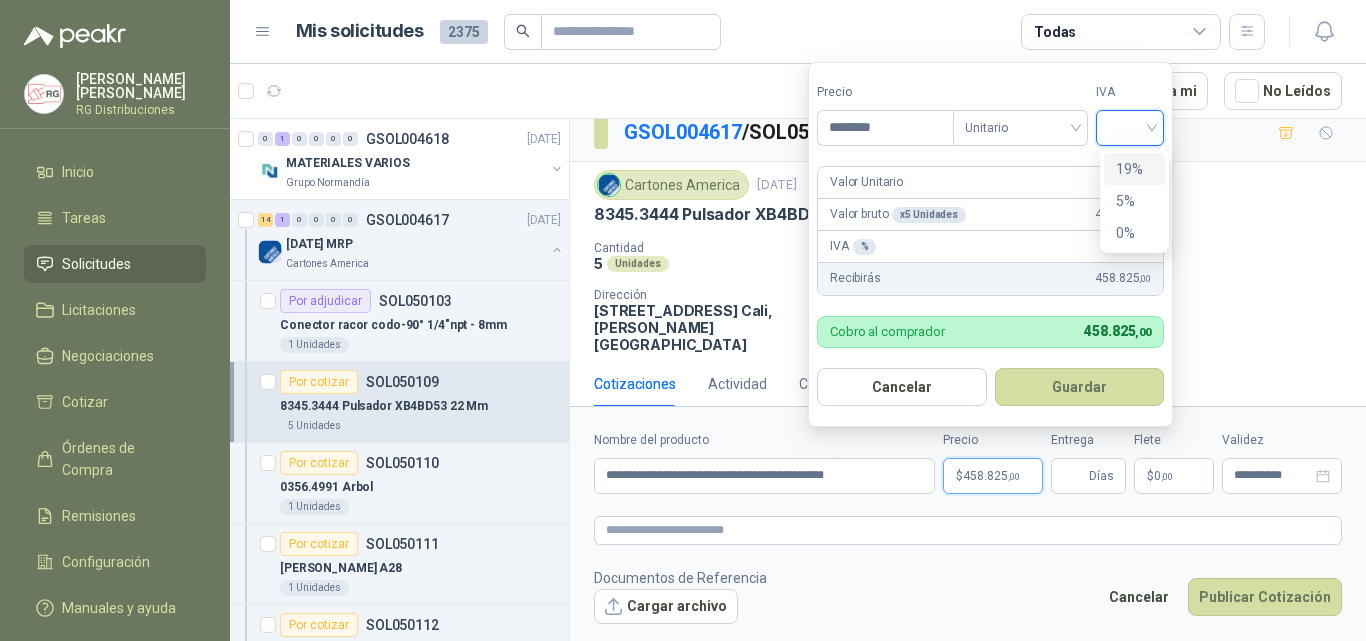 click on "19%" at bounding box center [1134, 169] 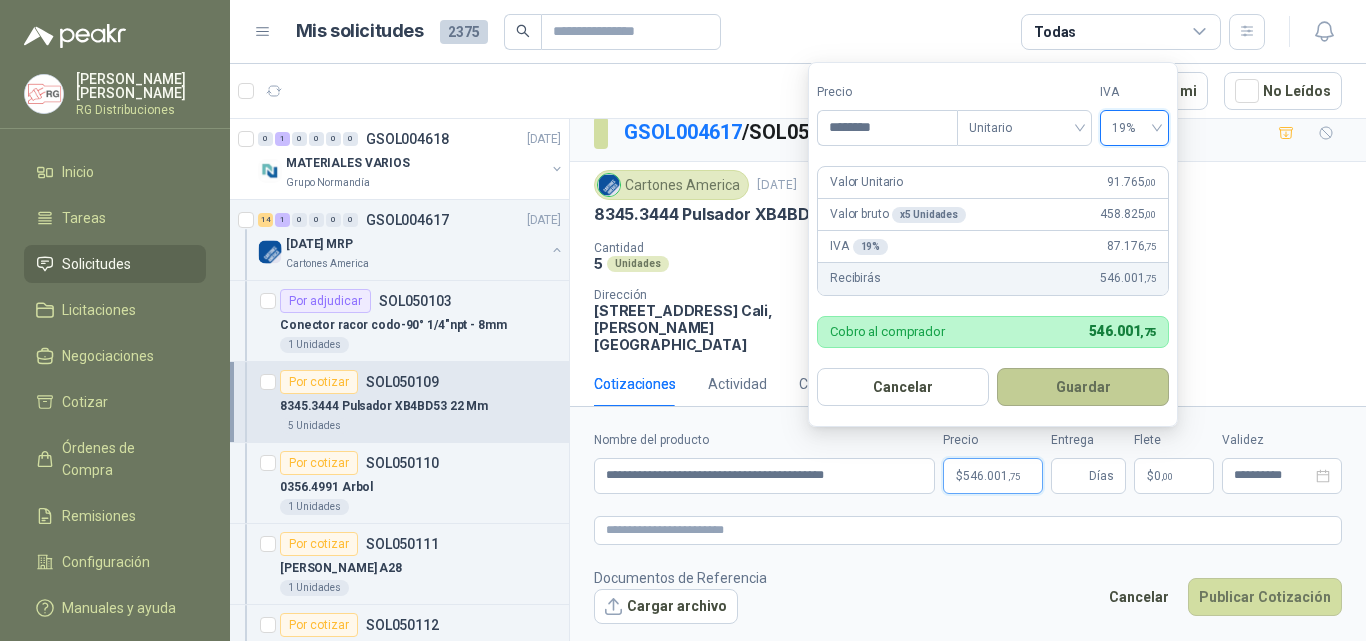 click on "Guardar" at bounding box center [1083, 387] 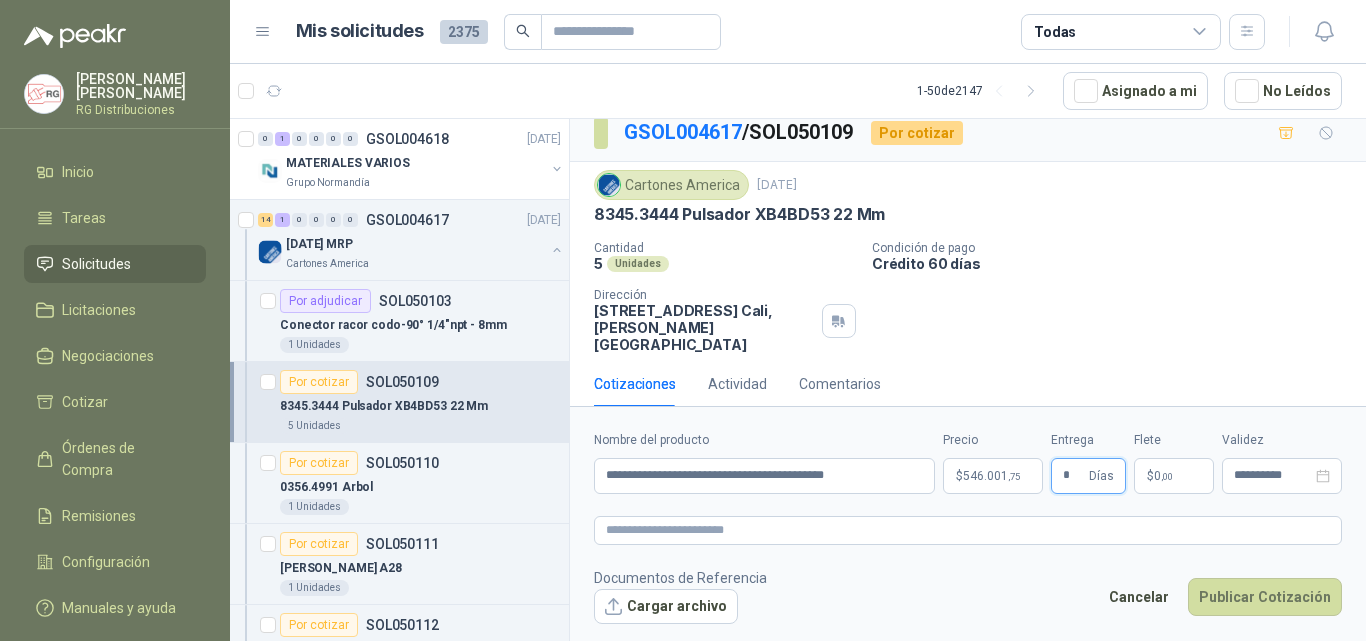 type on "*" 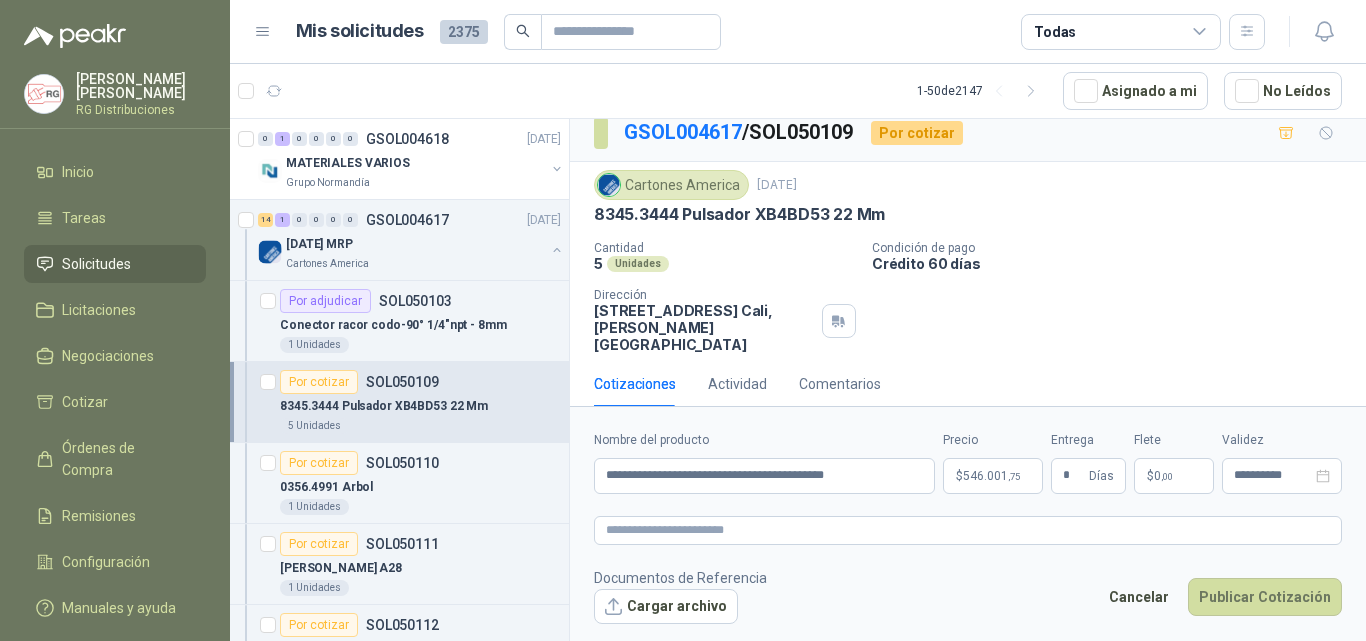 click on "$" at bounding box center (1150, 476) 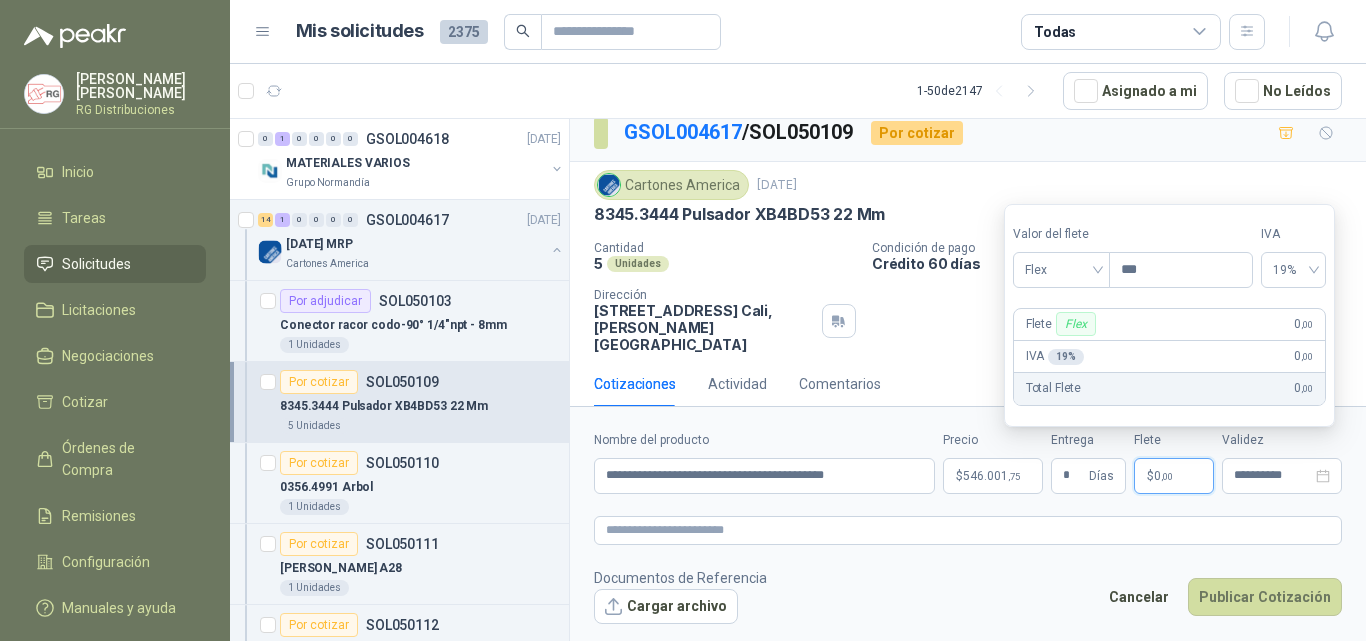 click on "**********" at bounding box center (968, 527) 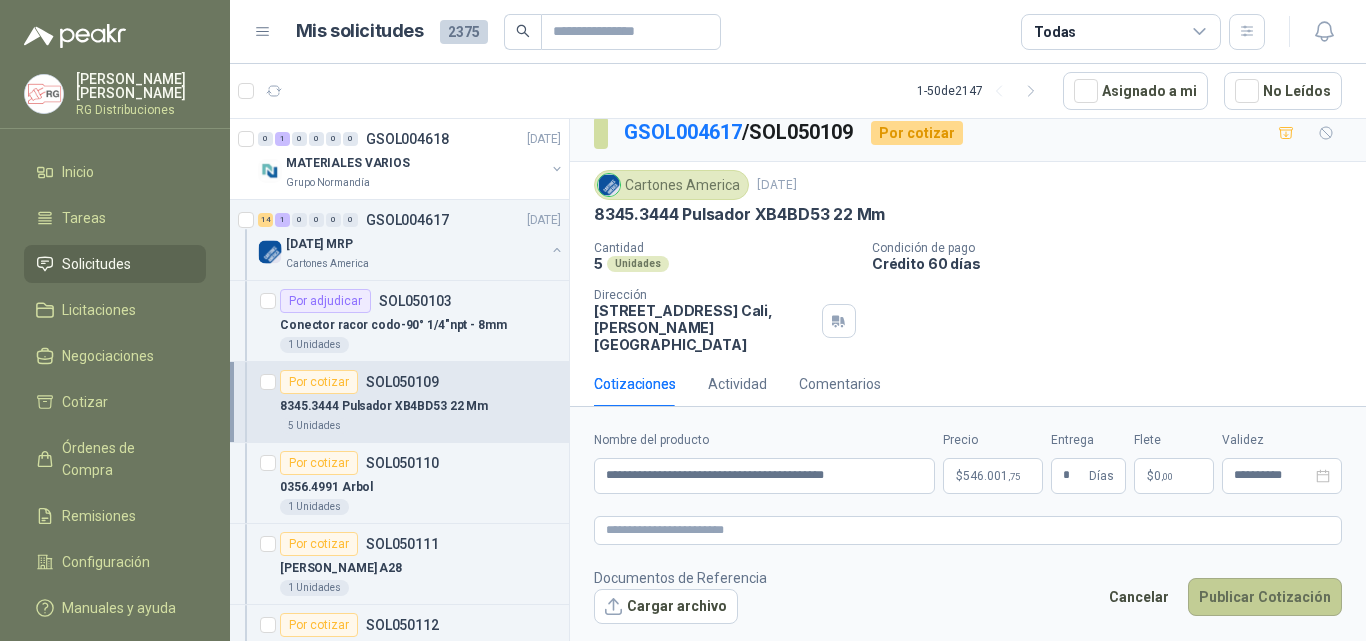 click on "Publicar Cotización" at bounding box center [1265, 597] 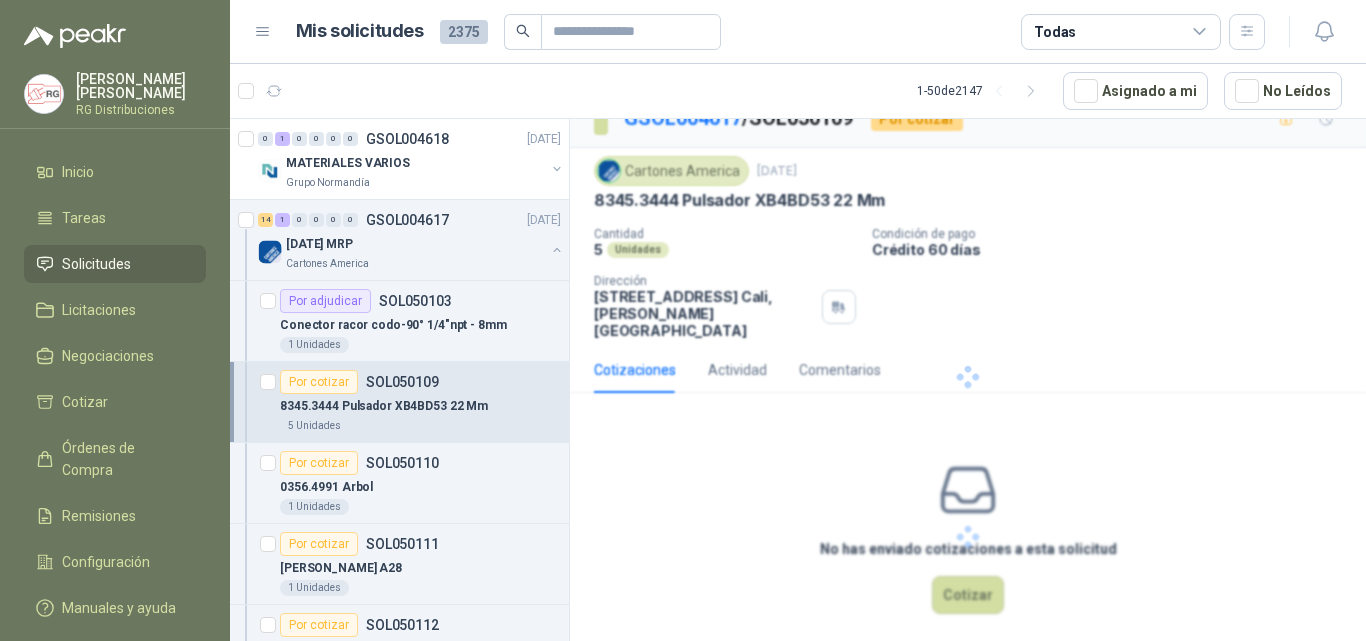 scroll, scrollTop: 0, scrollLeft: 0, axis: both 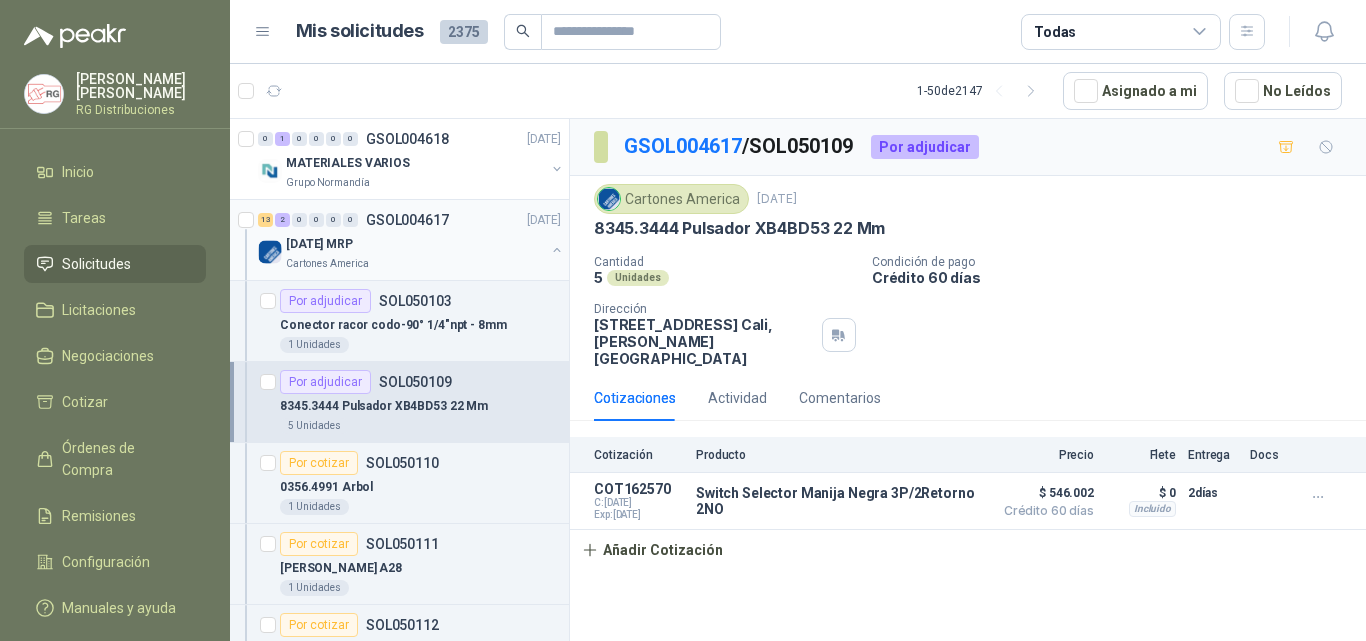 click on "13   2   0   0   0   0   GSOL004617 [DATE]" at bounding box center [411, 220] 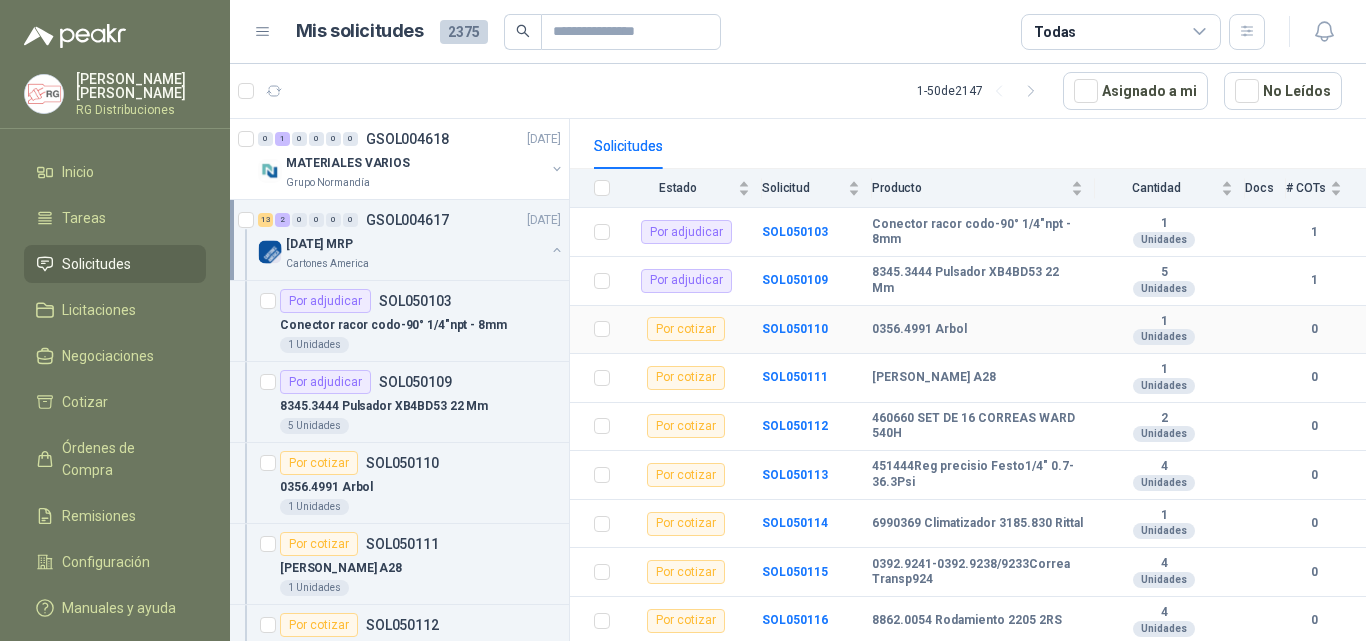 scroll, scrollTop: 200, scrollLeft: 0, axis: vertical 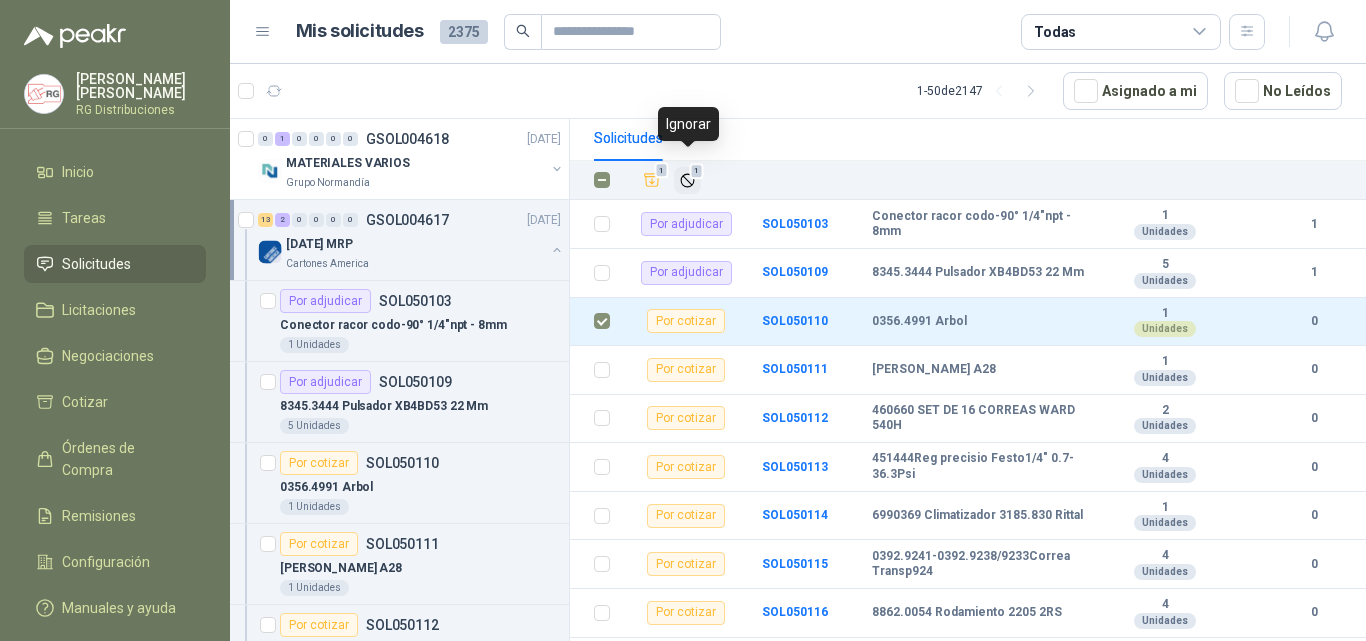click 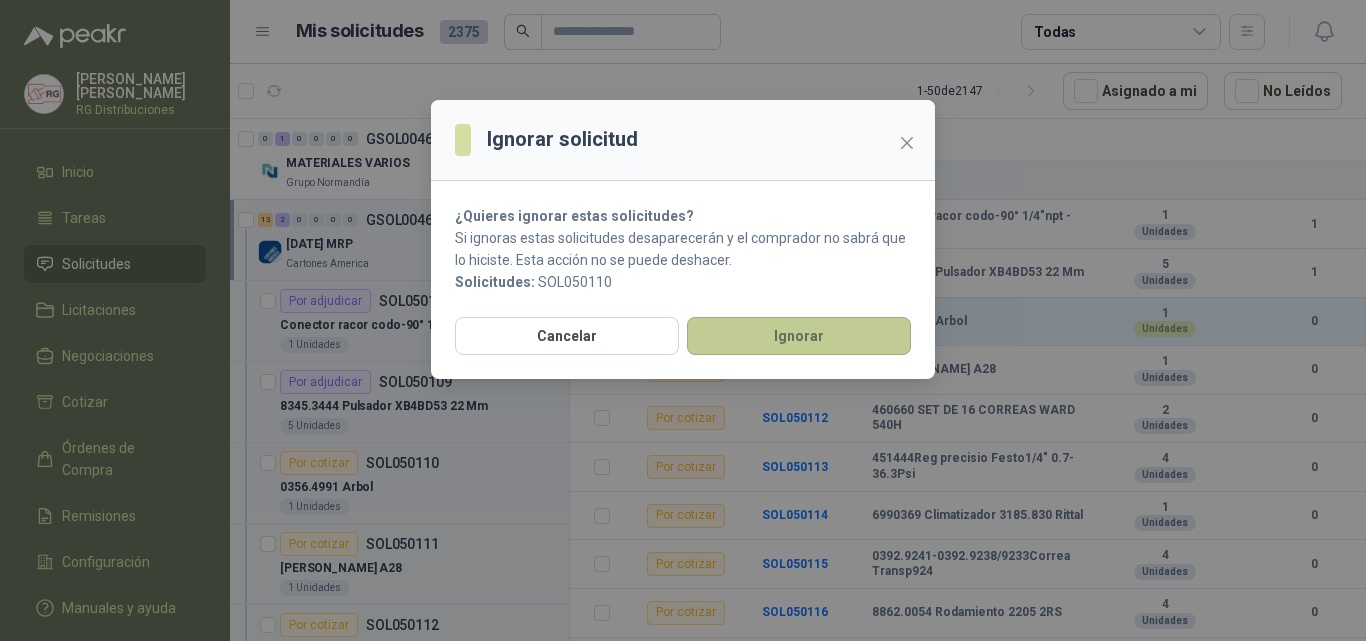 click on "Ignorar" at bounding box center [799, 336] 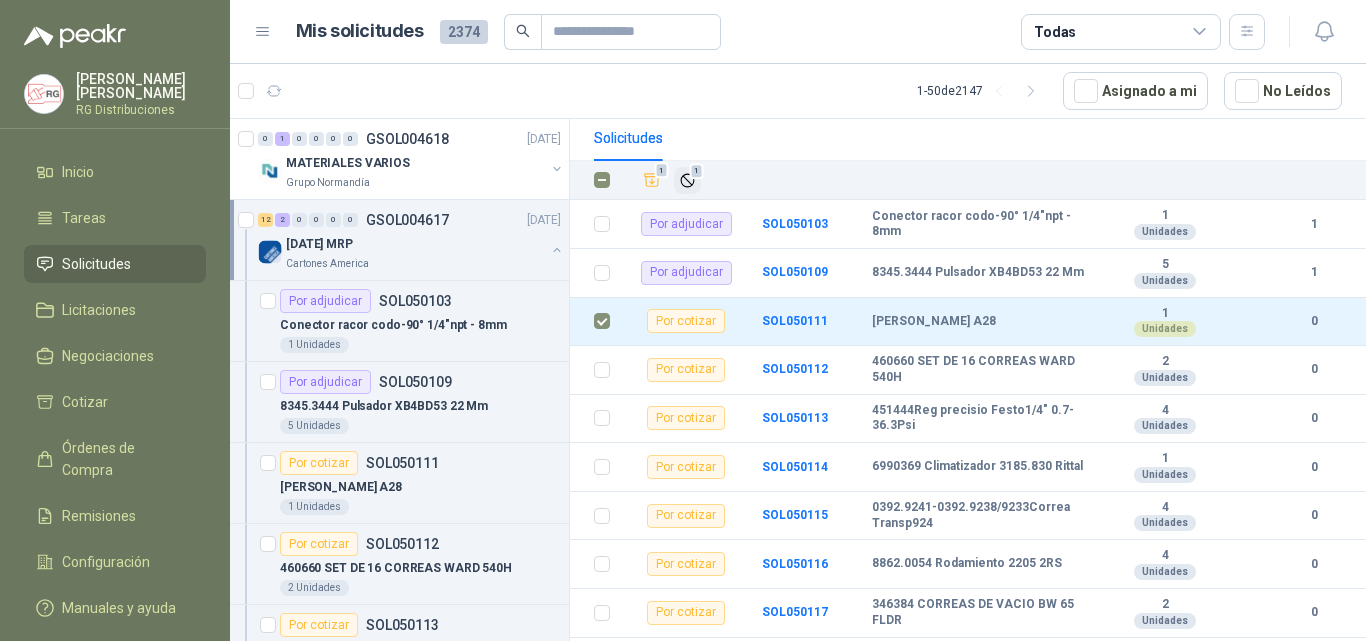 click 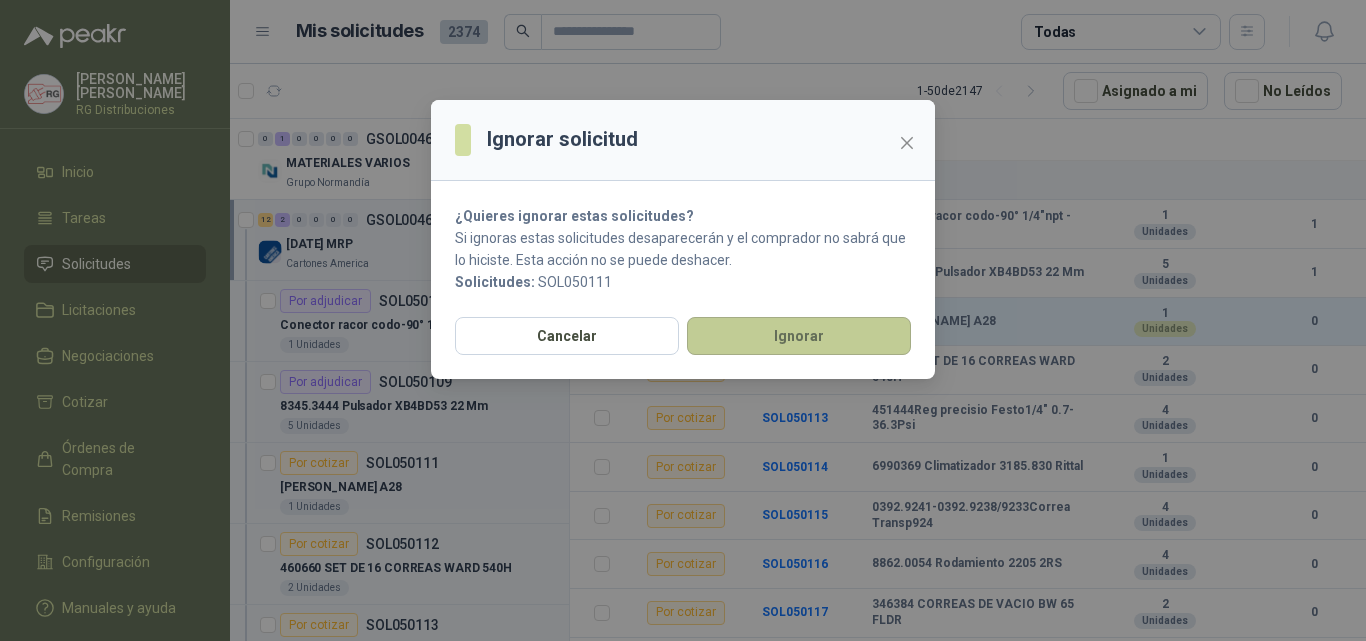 click on "Ignorar" at bounding box center [799, 336] 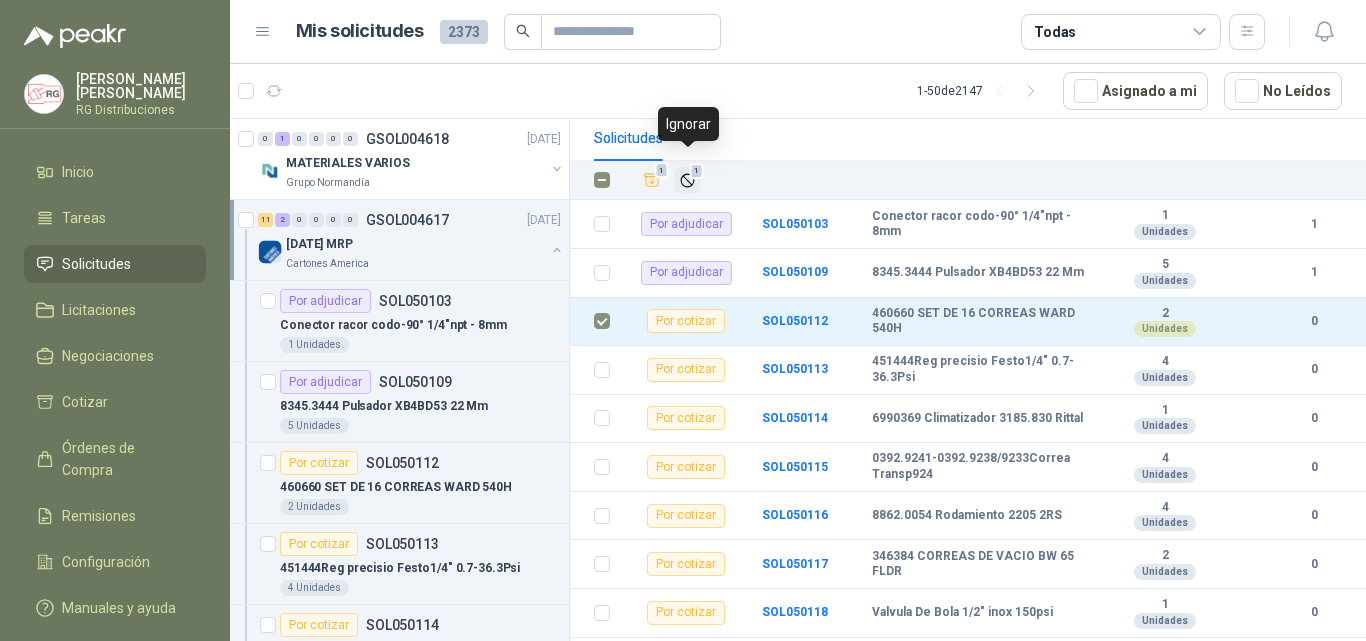 click on "1" at bounding box center [687, 180] 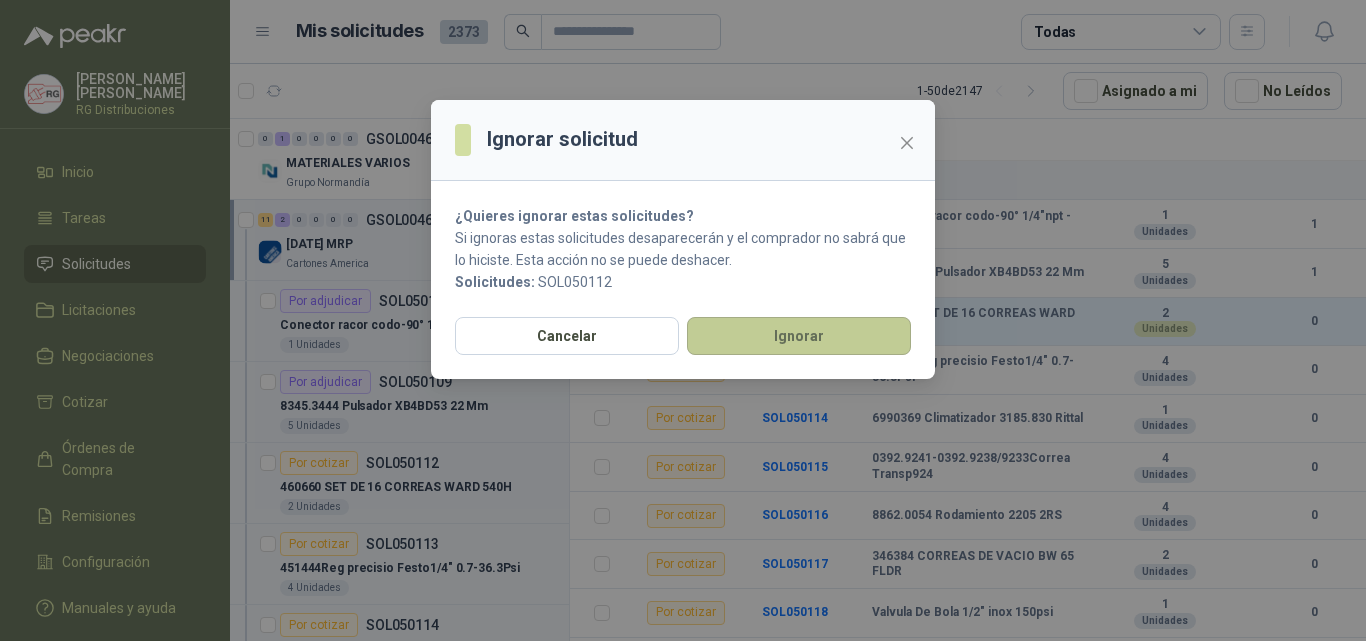 click on "Ignorar" at bounding box center (799, 336) 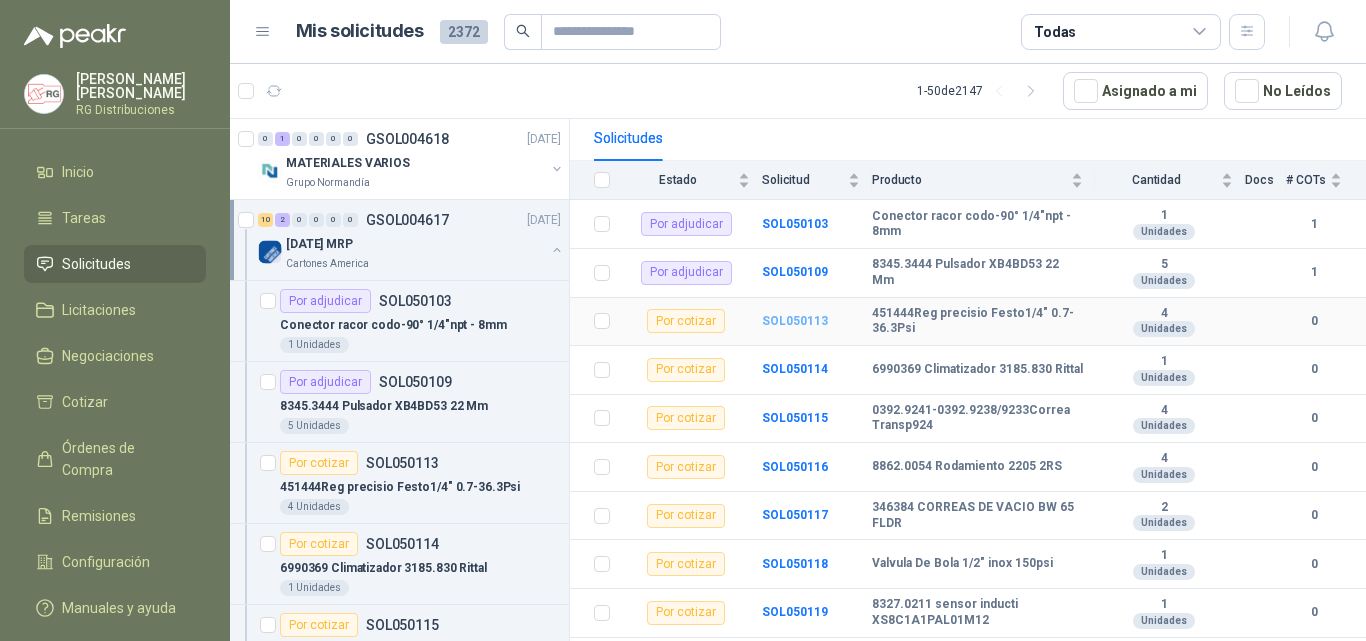 click on "SOL050113" at bounding box center [795, 321] 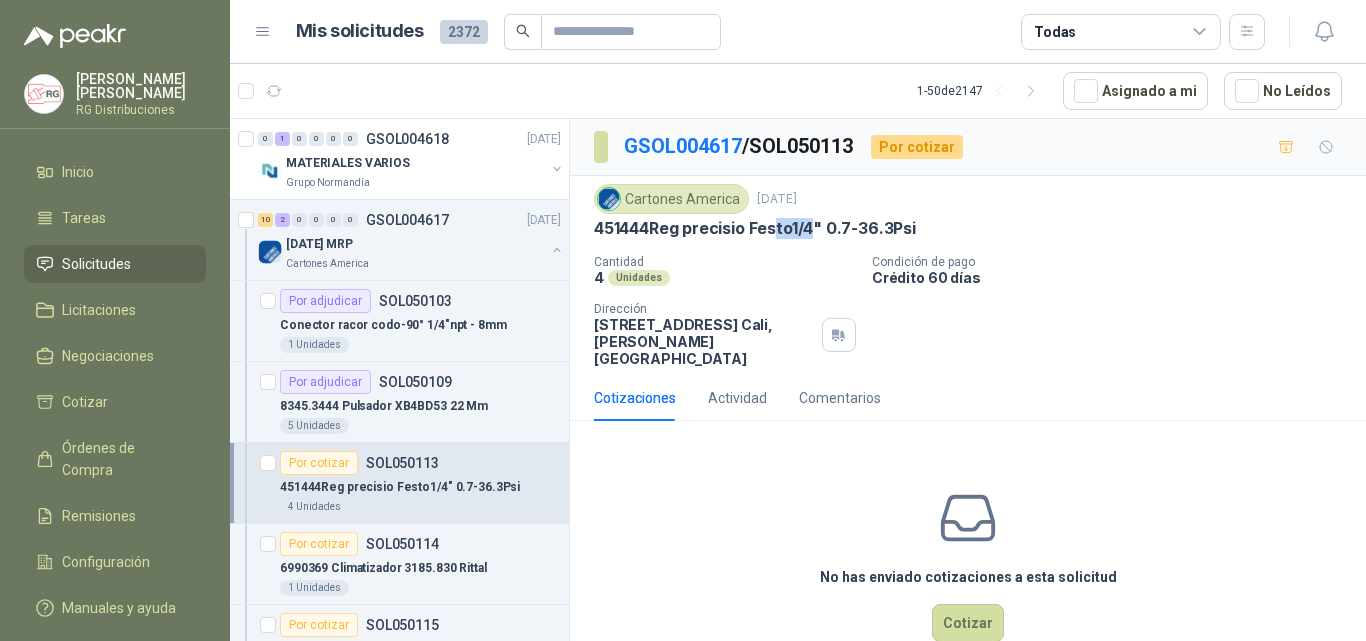 drag, startPoint x: 774, startPoint y: 231, endPoint x: 830, endPoint y: 220, distance: 57.070133 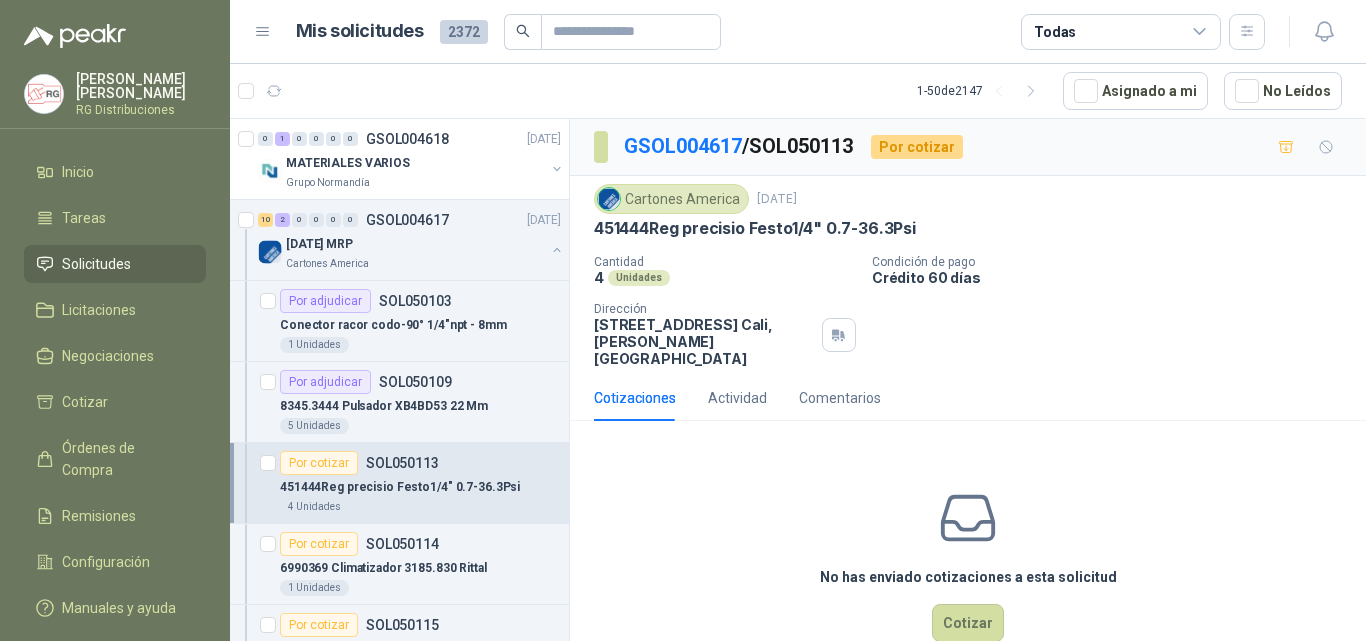 click on "451444Reg precisio Festo1/4" 0.7-36.3Psi" at bounding box center (755, 228) 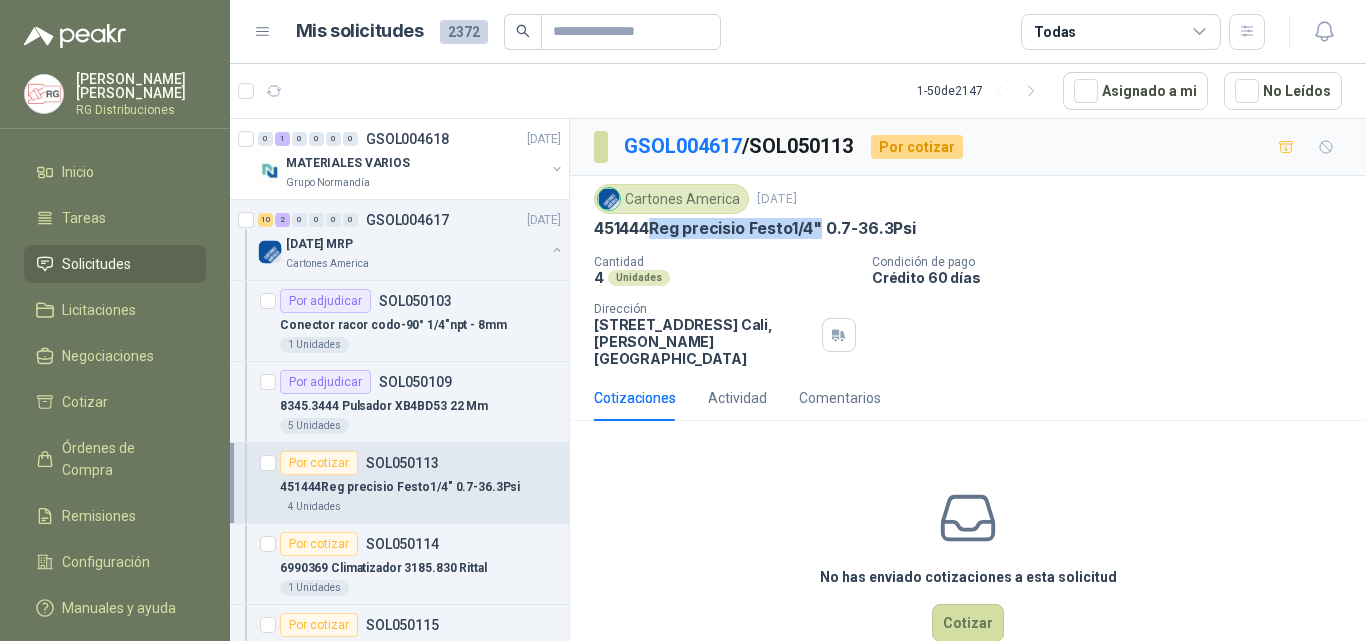 drag, startPoint x: 655, startPoint y: 227, endPoint x: 822, endPoint y: 229, distance: 167.01198 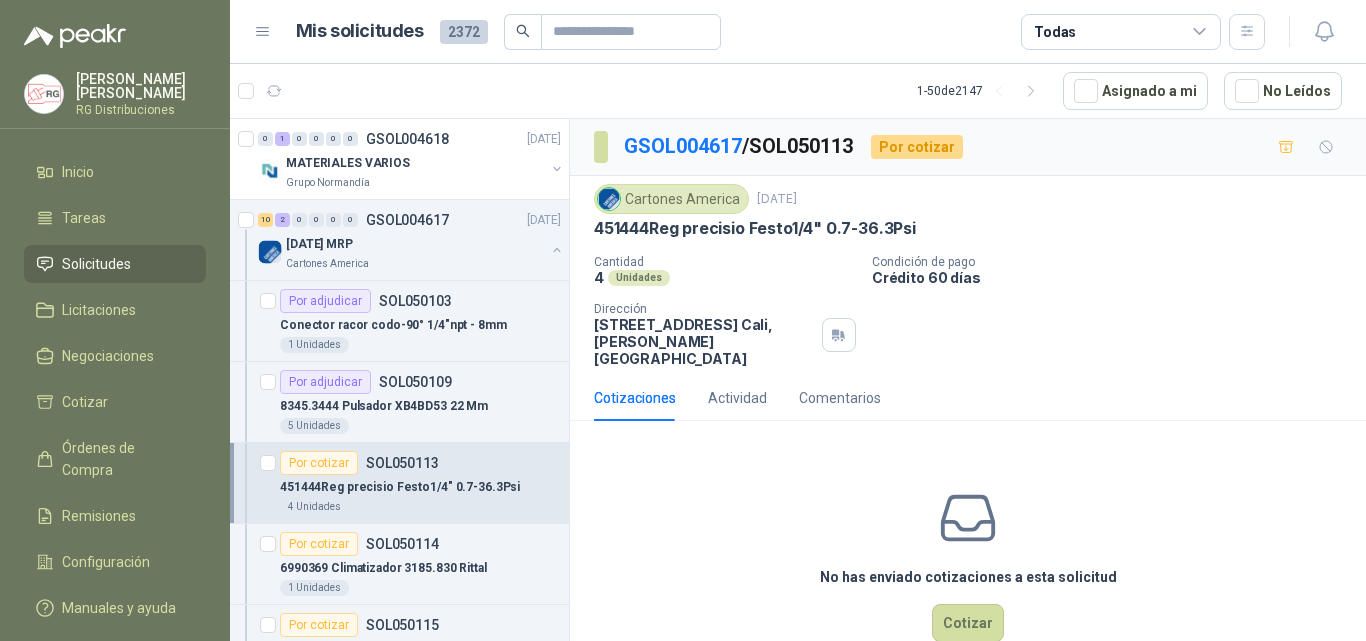 click on "Cartones America  [DATE]   451444Reg precisio Festo1/4" 0.7-36.3Psi Cantidad 4   Unidades Condición de pago Crédito 60 días Dirección [STREET_ADDRESS][PERSON_NAME]" at bounding box center (968, 275) 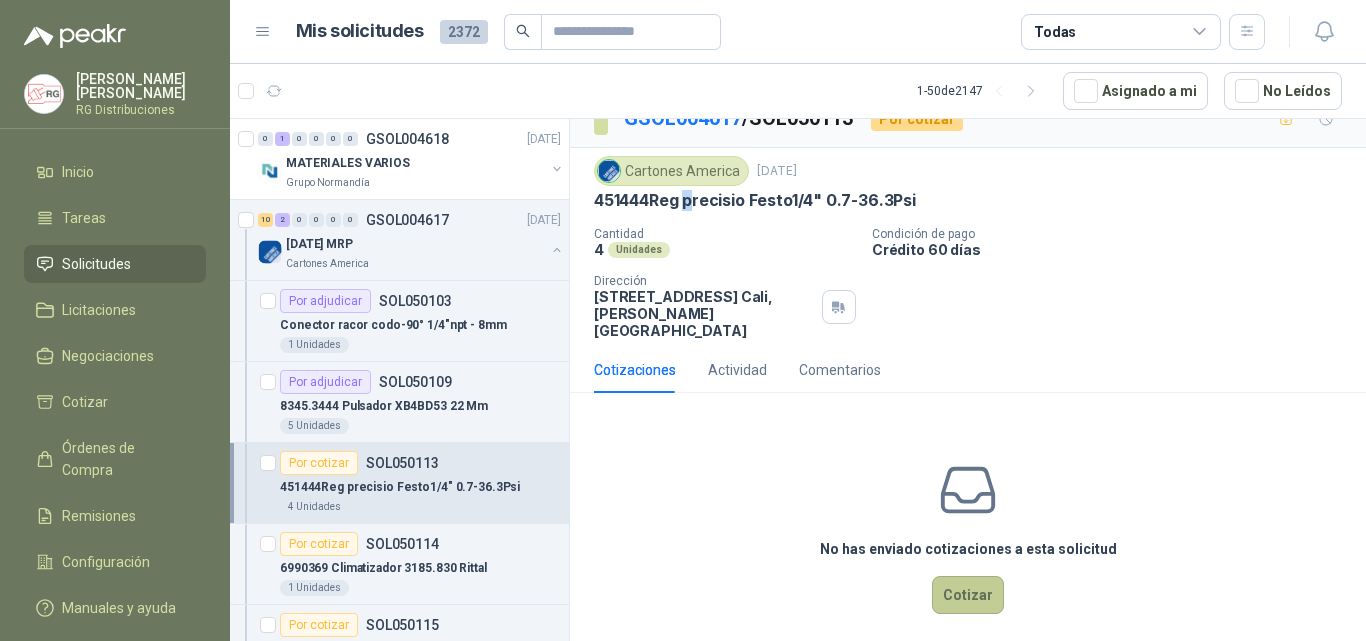 click on "Cotizar" at bounding box center (968, 595) 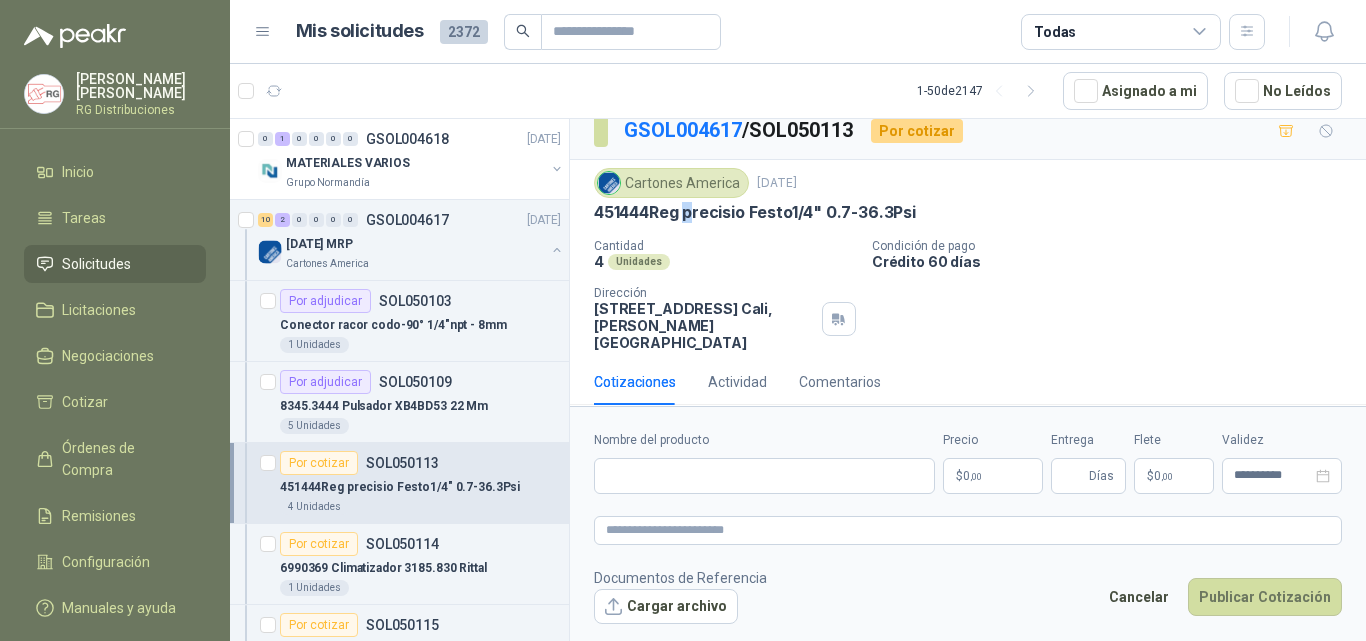 type 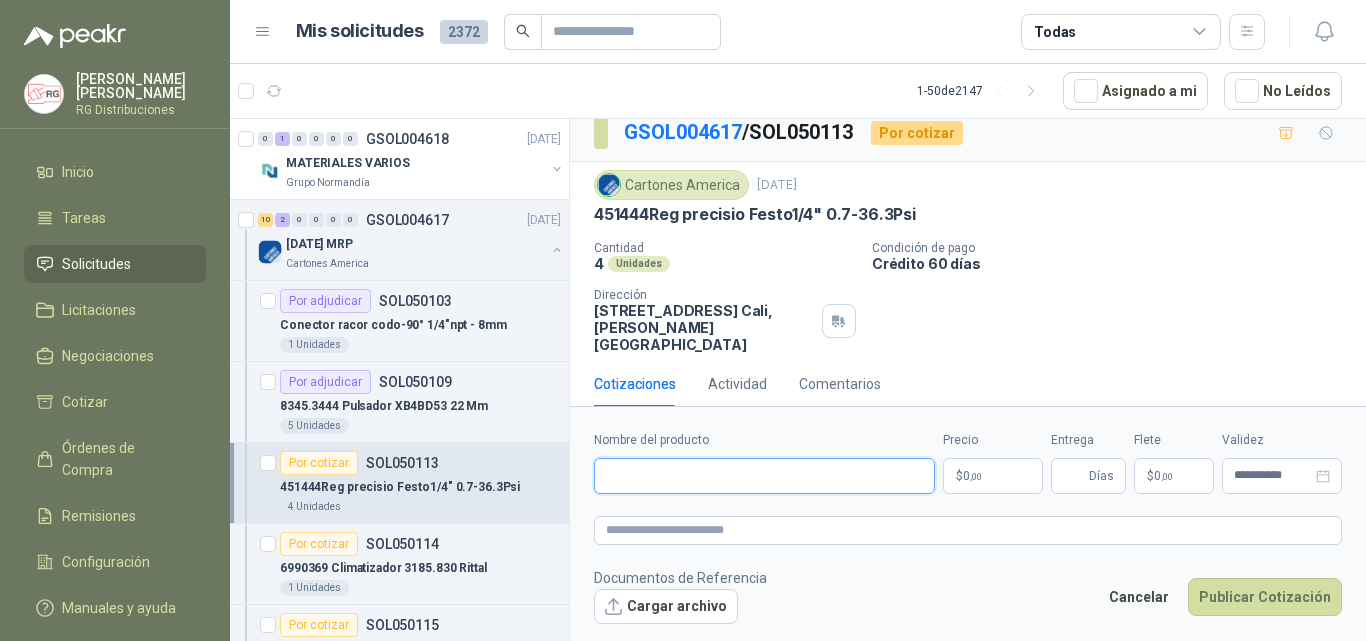 click on "Nombre del producto" at bounding box center [764, 476] 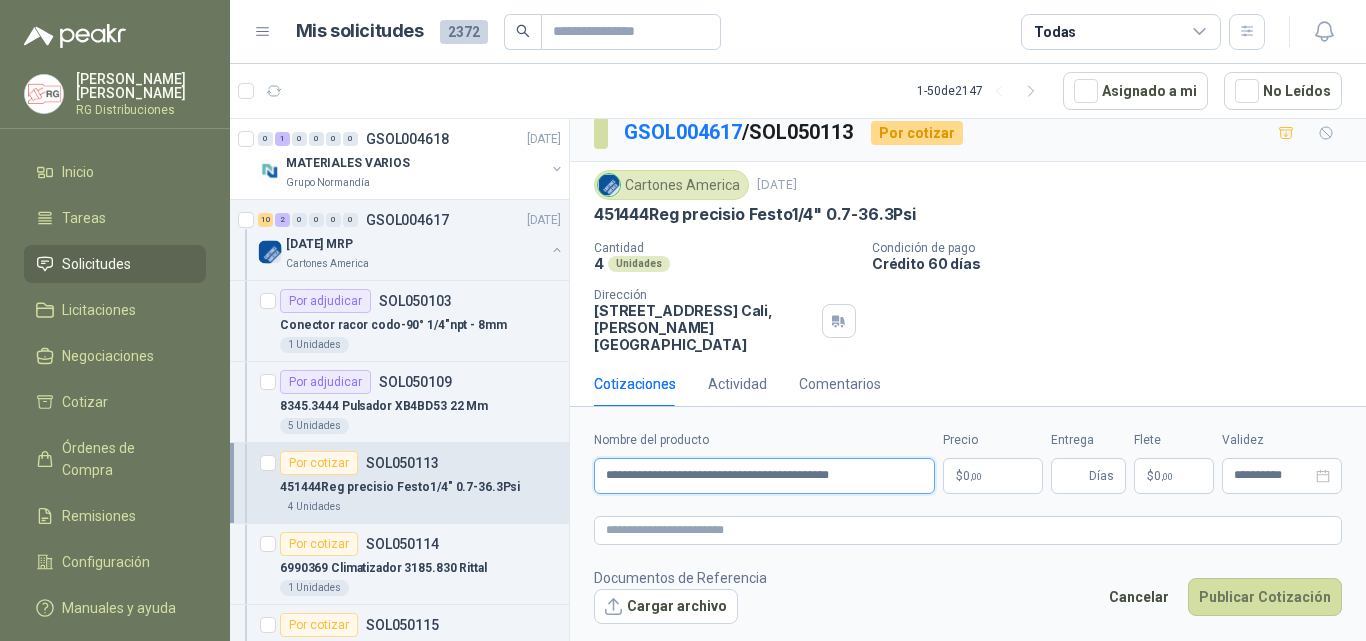 type on "**********" 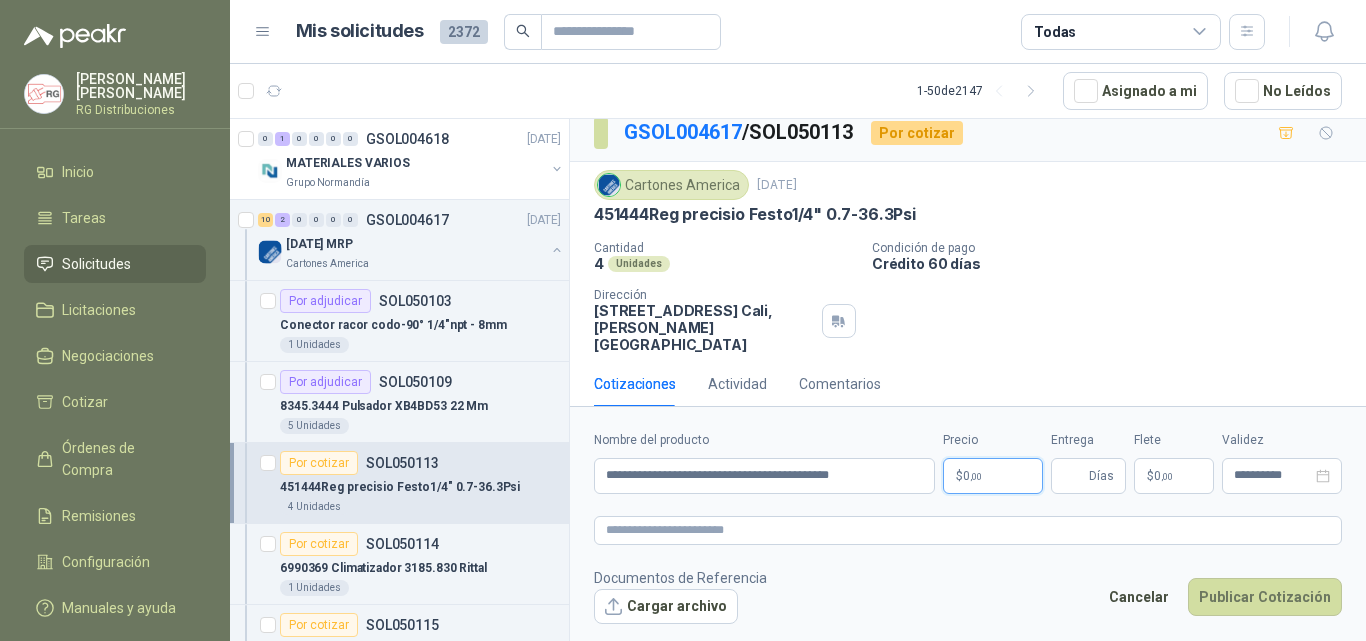 click on "$  0 ,00" at bounding box center (993, 476) 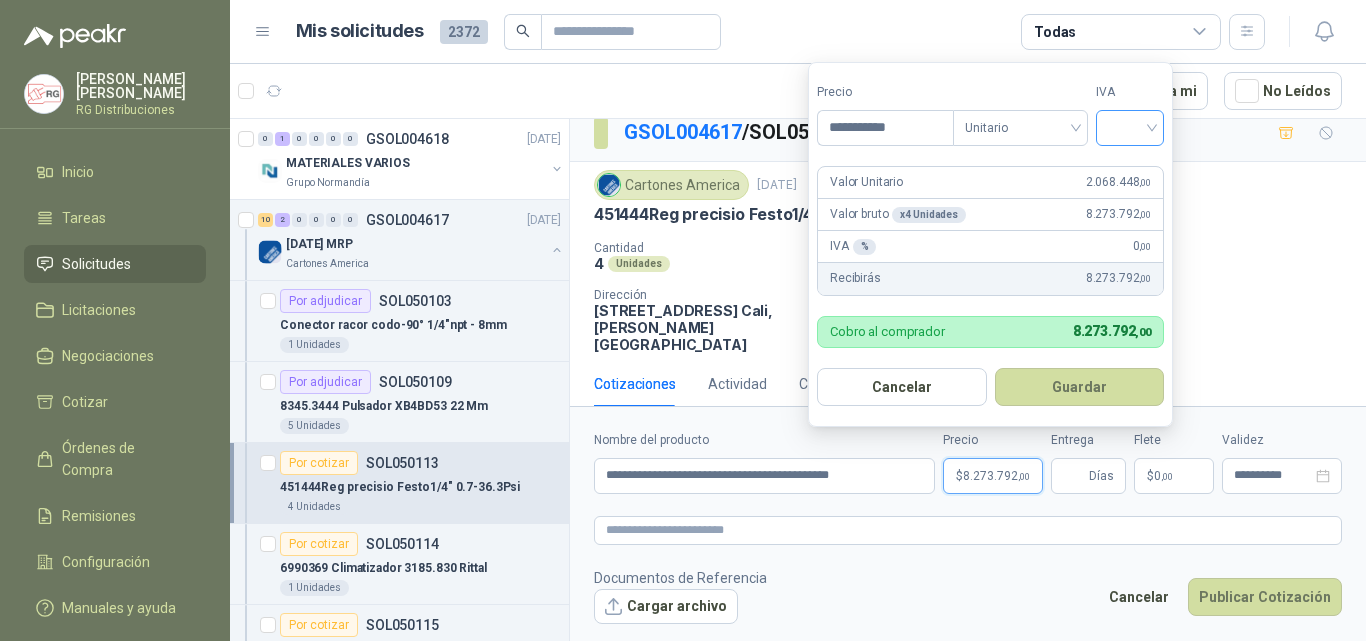type on "**********" 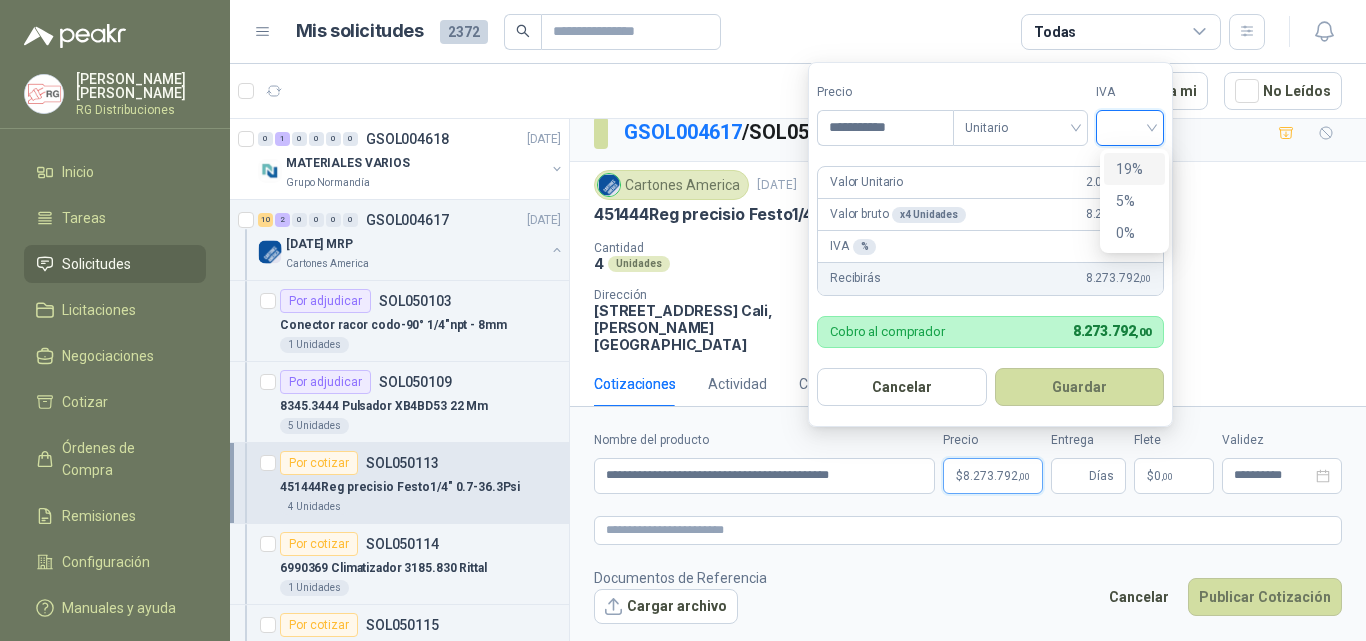click on "19%" at bounding box center [1134, 169] 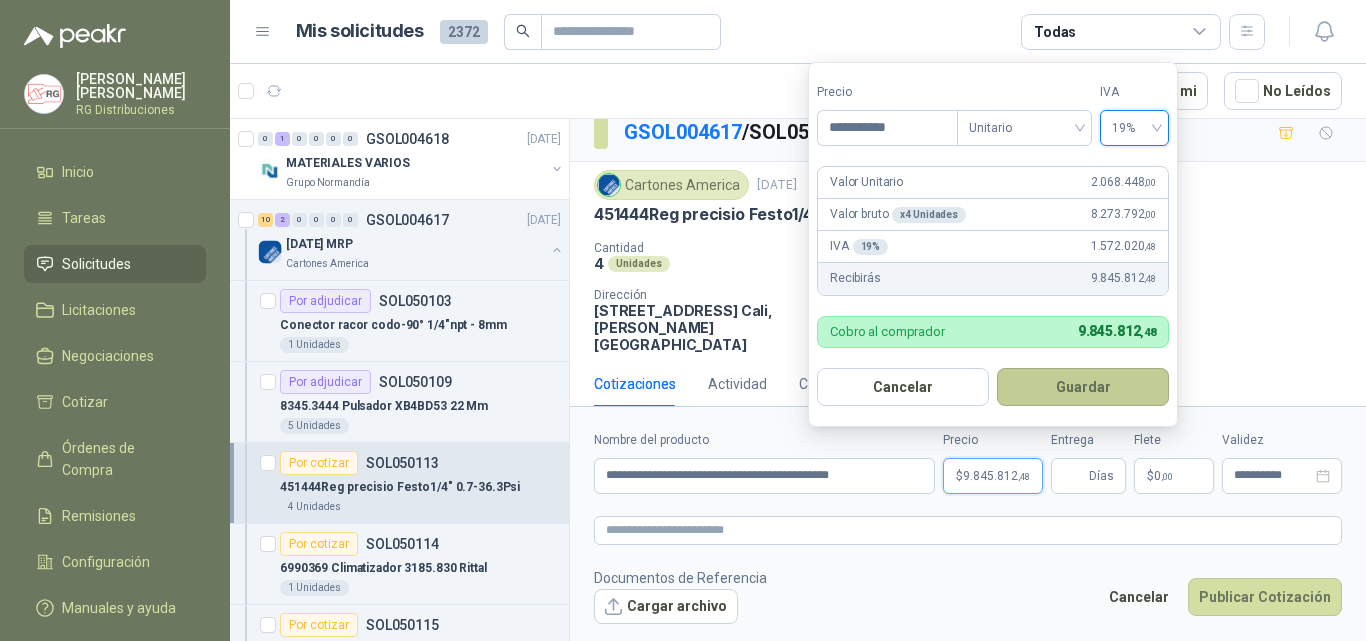 click on "Guardar" at bounding box center (1083, 387) 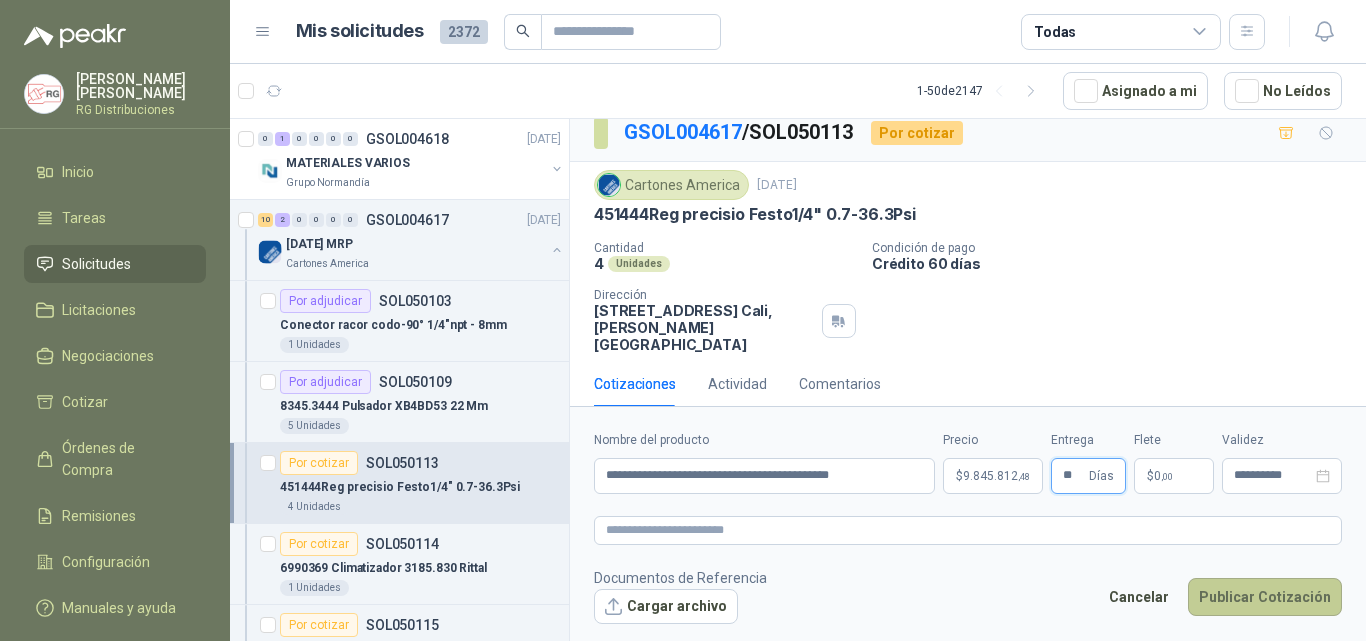 type on "**" 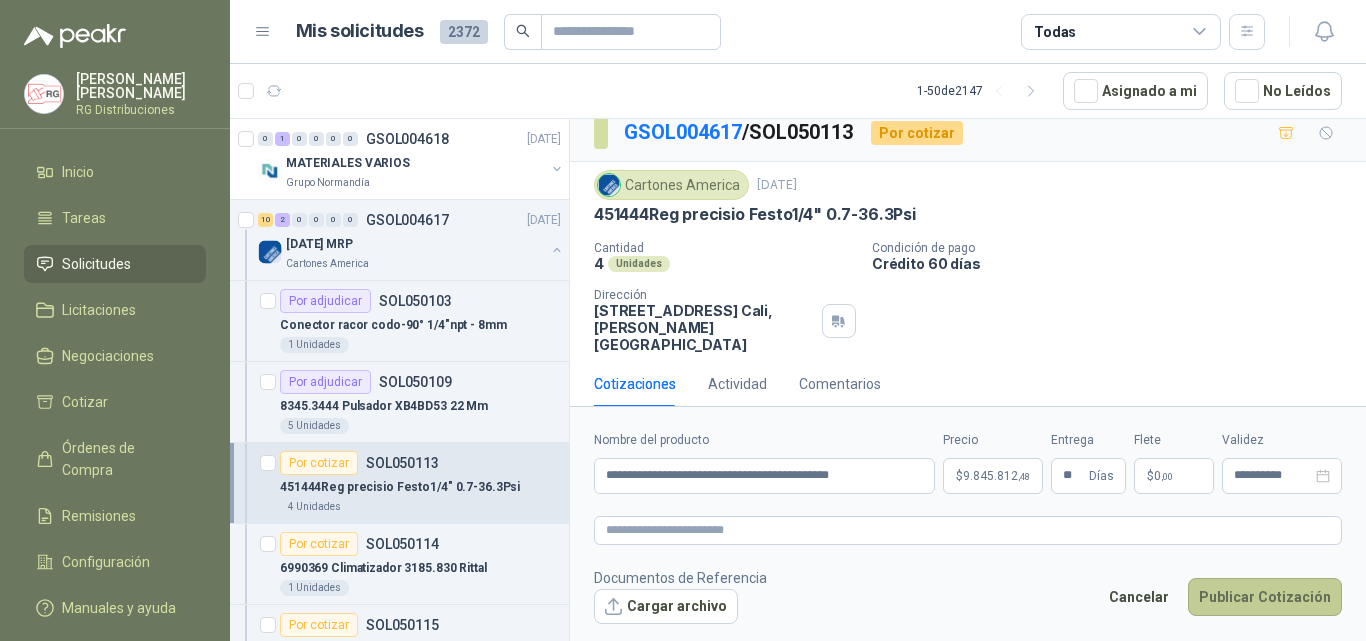 click on "Publicar Cotización" at bounding box center (1265, 597) 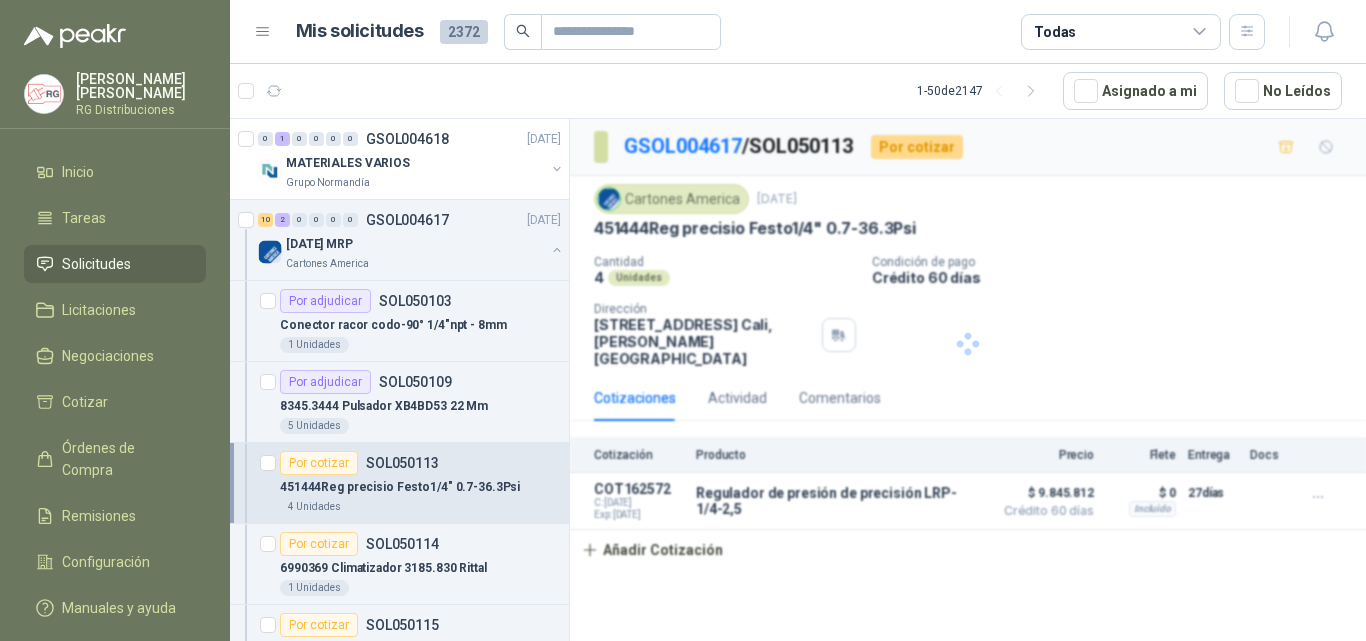 scroll, scrollTop: 0, scrollLeft: 0, axis: both 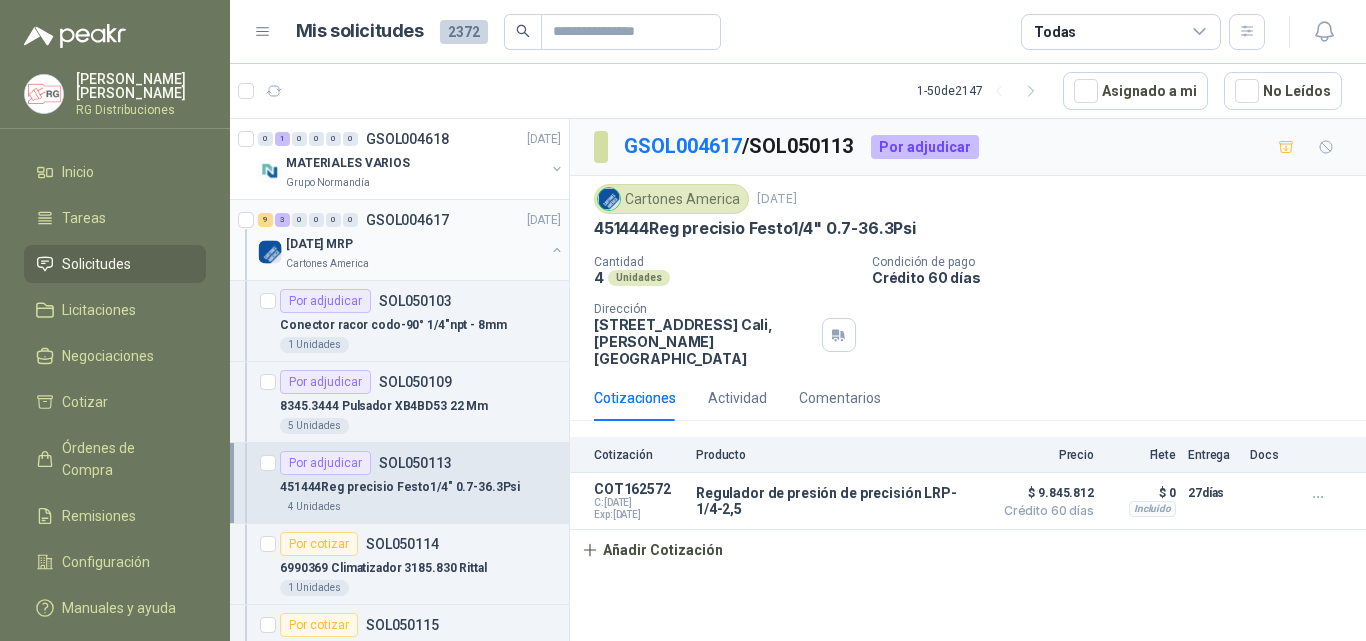 click on "[DATE] MRP" at bounding box center [319, 244] 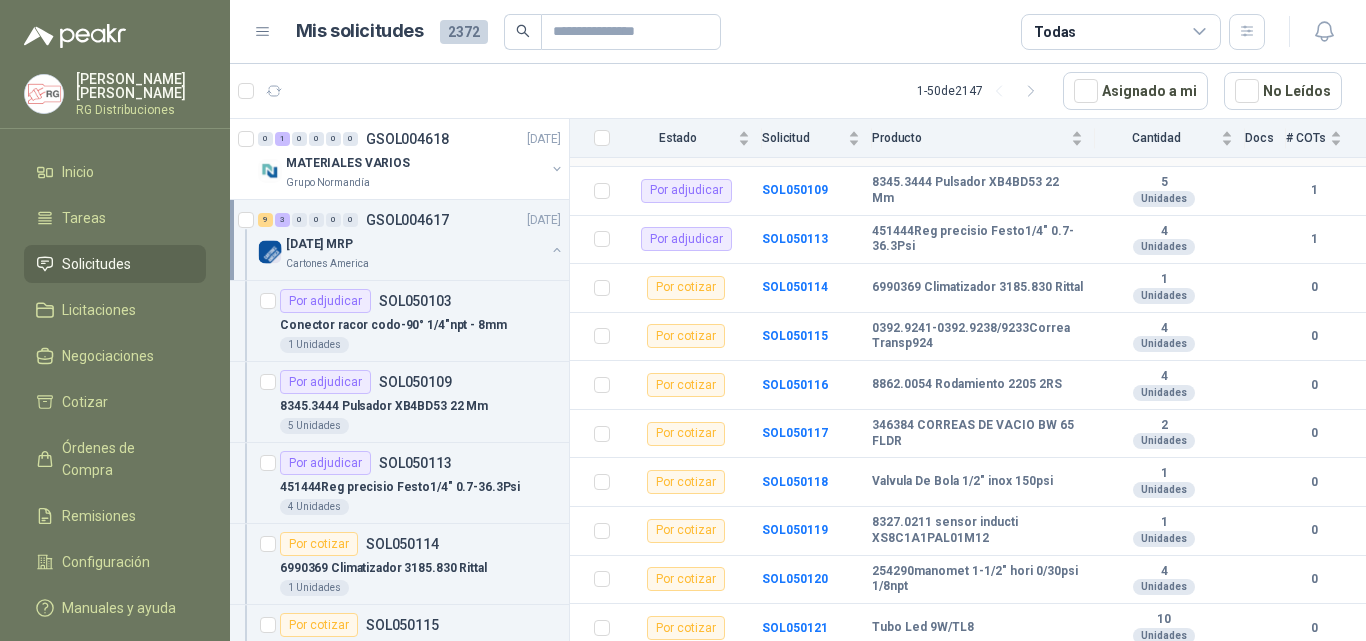 scroll, scrollTop: 300, scrollLeft: 0, axis: vertical 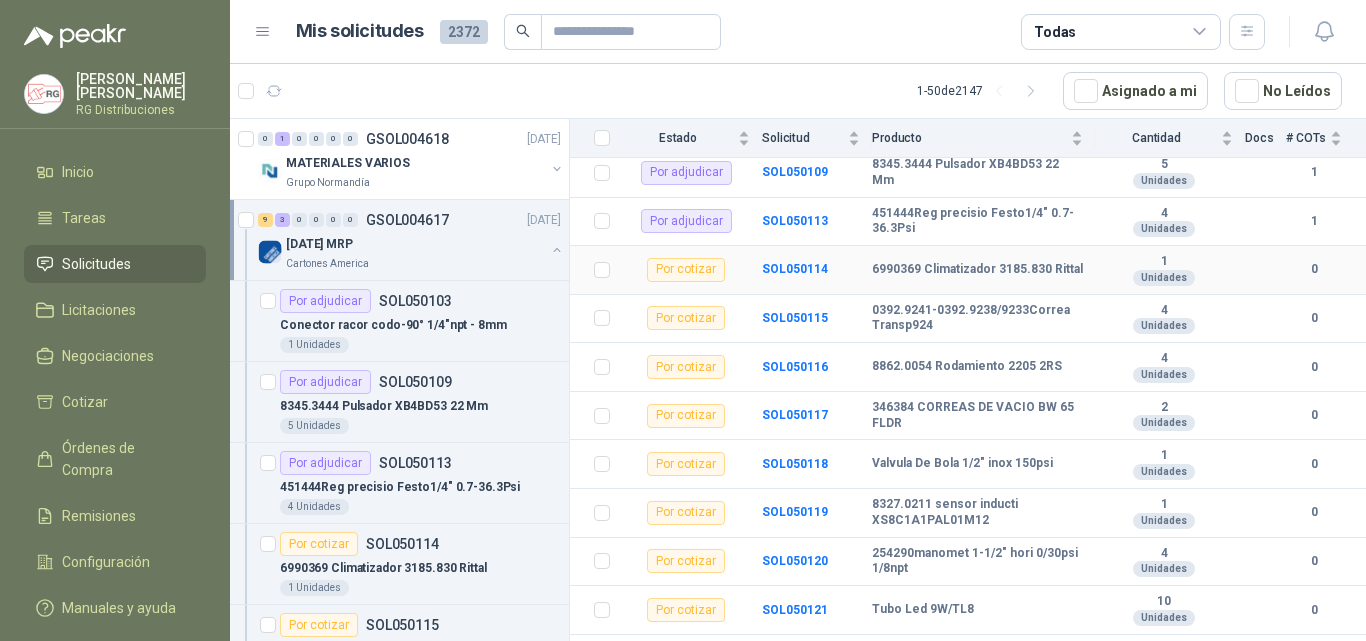 click on "Por cotizar" at bounding box center (686, 270) 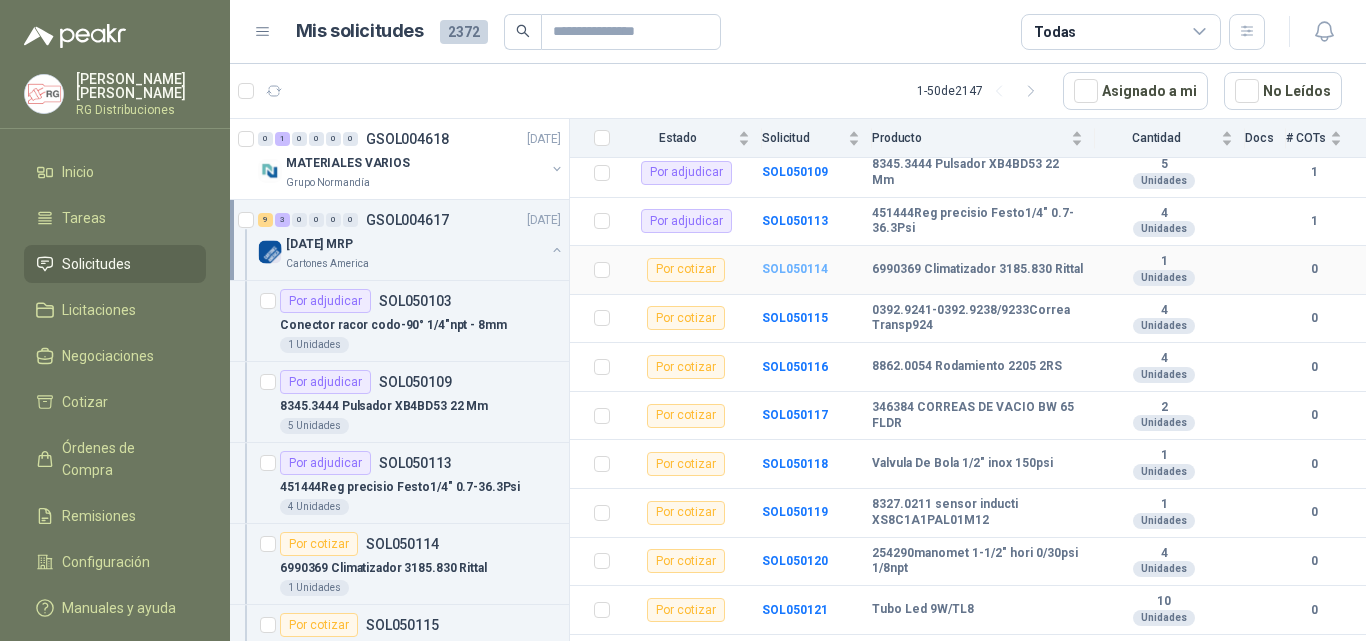 click on "SOL050114" at bounding box center (795, 269) 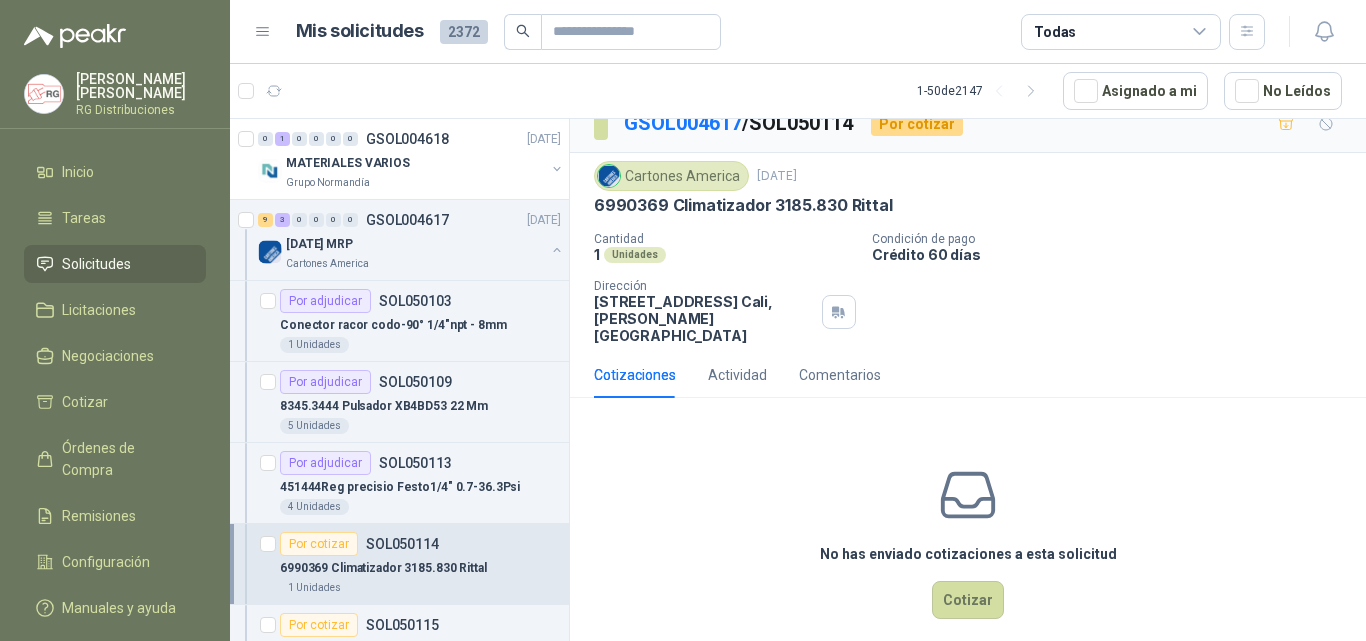 scroll, scrollTop: 28, scrollLeft: 0, axis: vertical 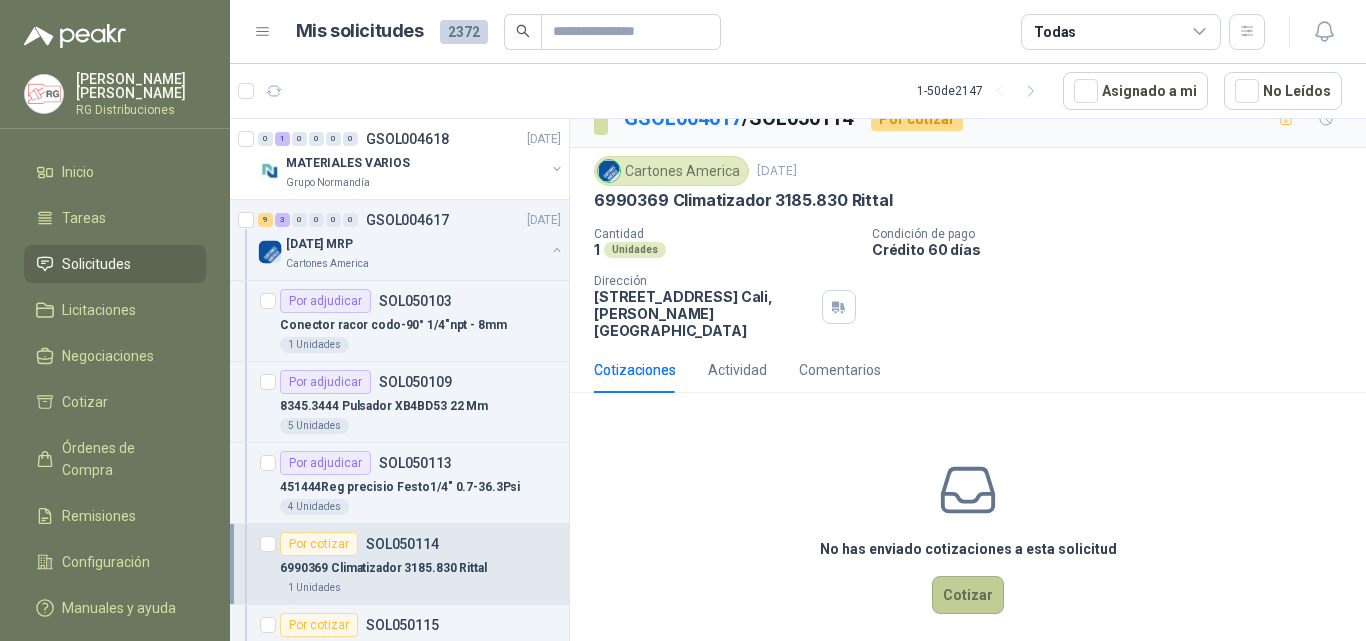 click on "Cotizar" at bounding box center [968, 595] 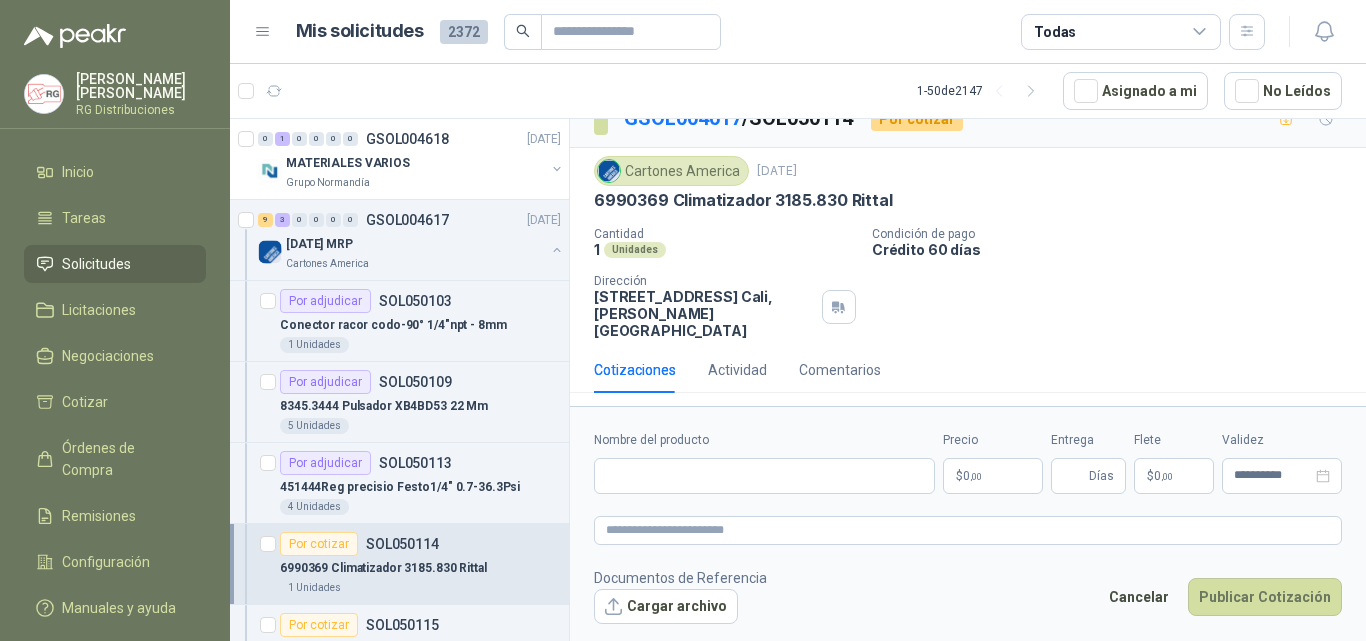 scroll, scrollTop: 14, scrollLeft: 0, axis: vertical 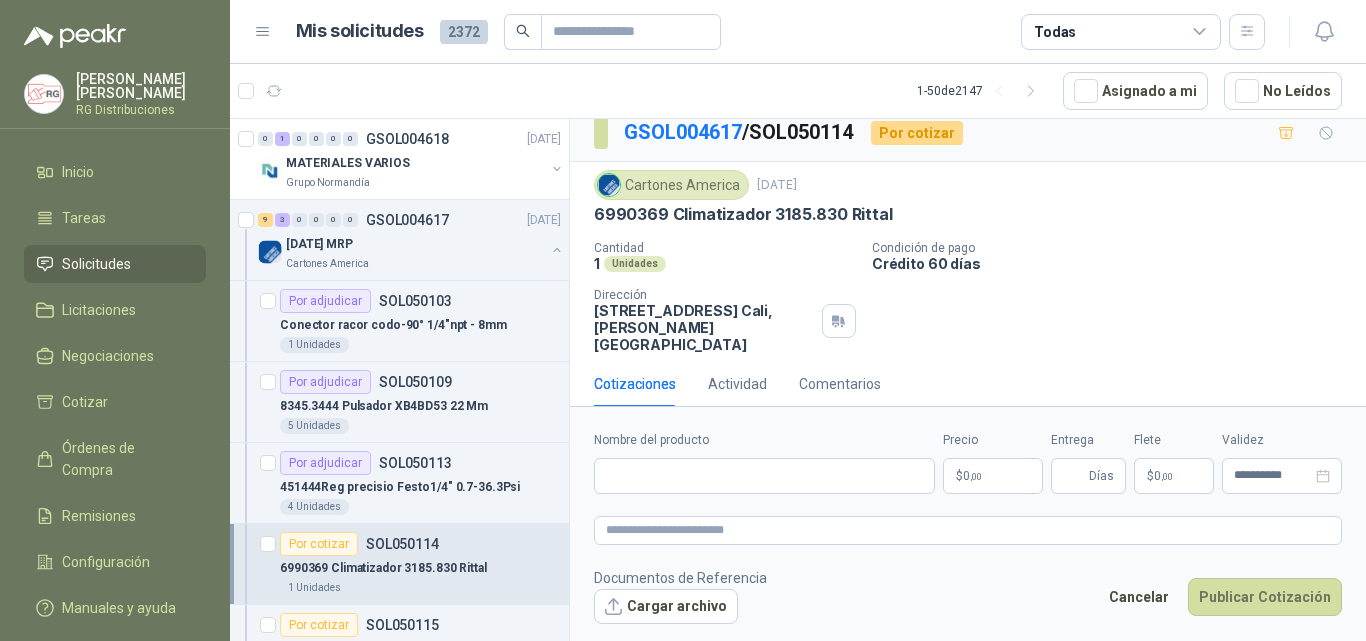 type 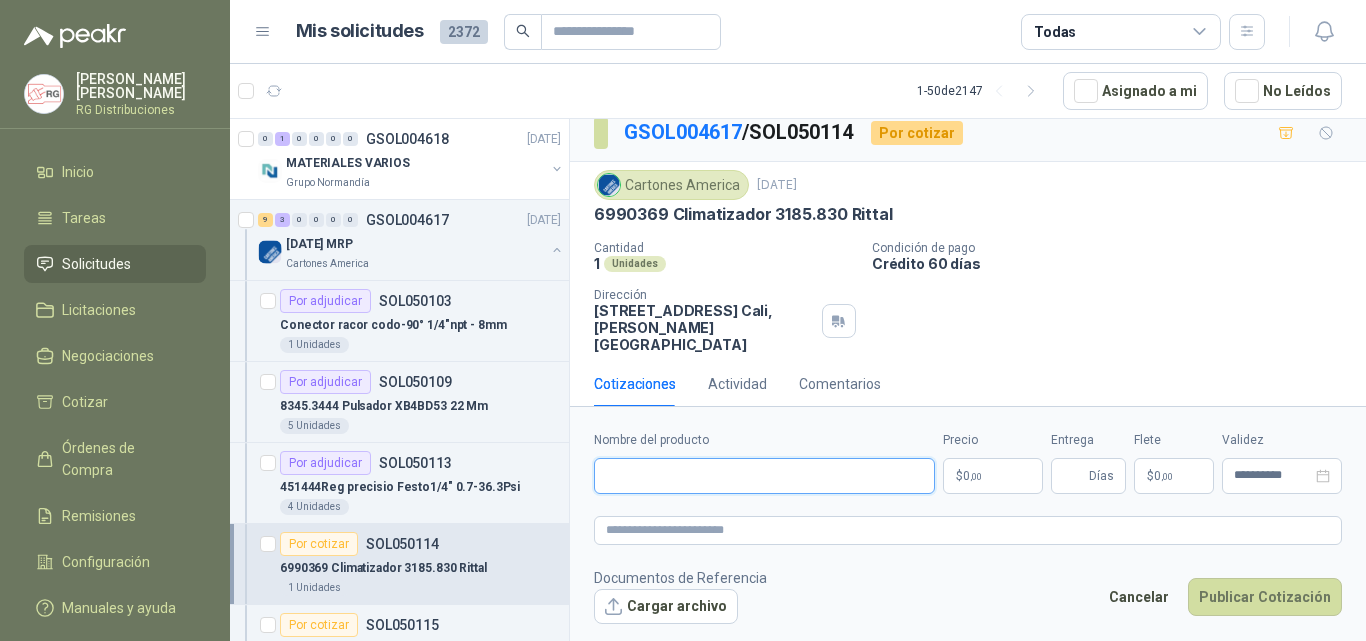 click on "Nombre del producto" at bounding box center [764, 476] 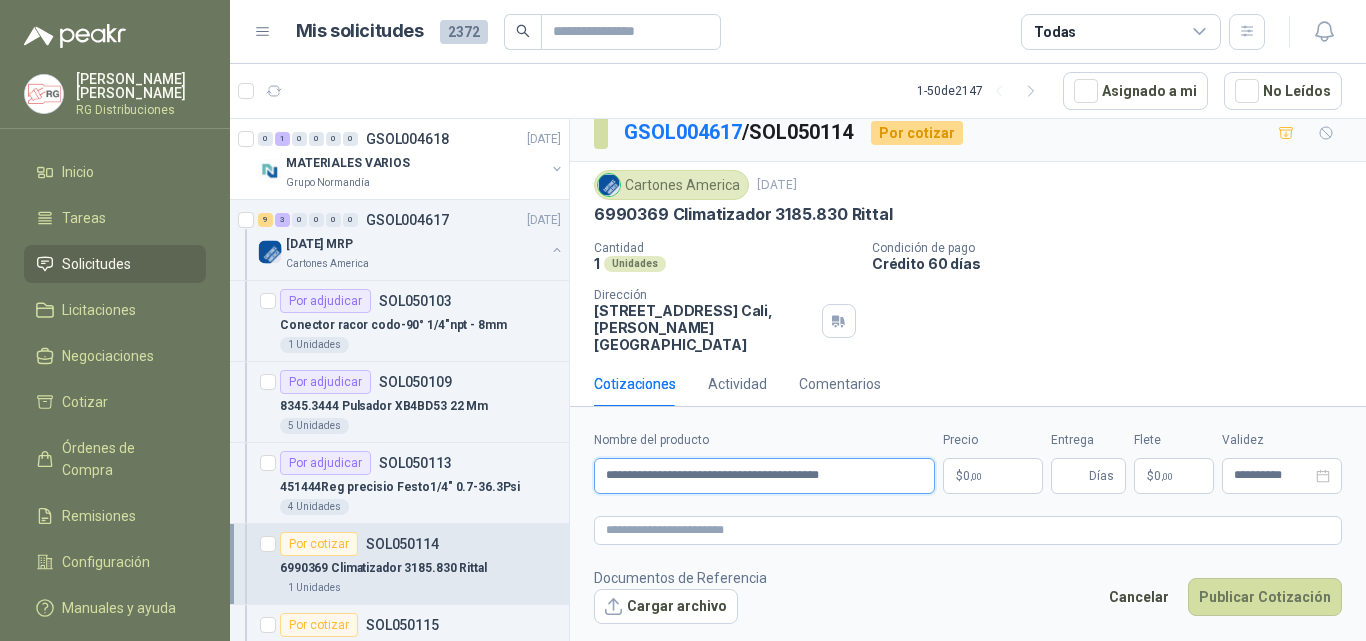 type on "**********" 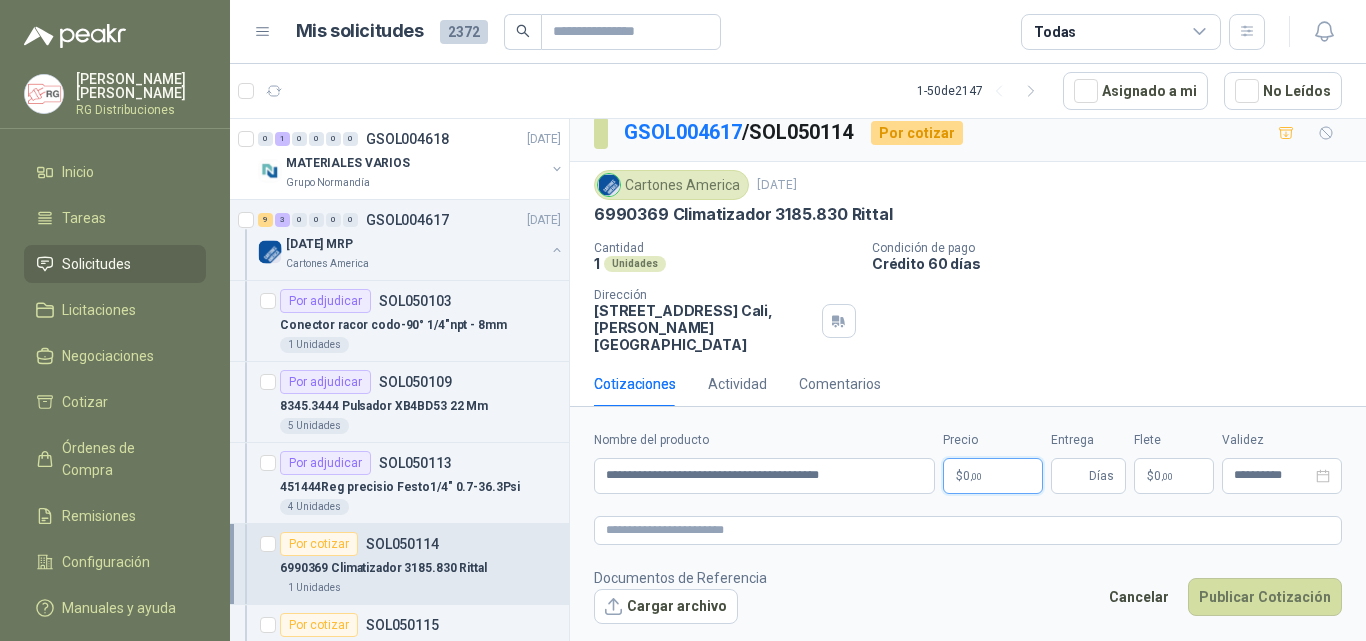 click on "$  0 ,00" at bounding box center [993, 476] 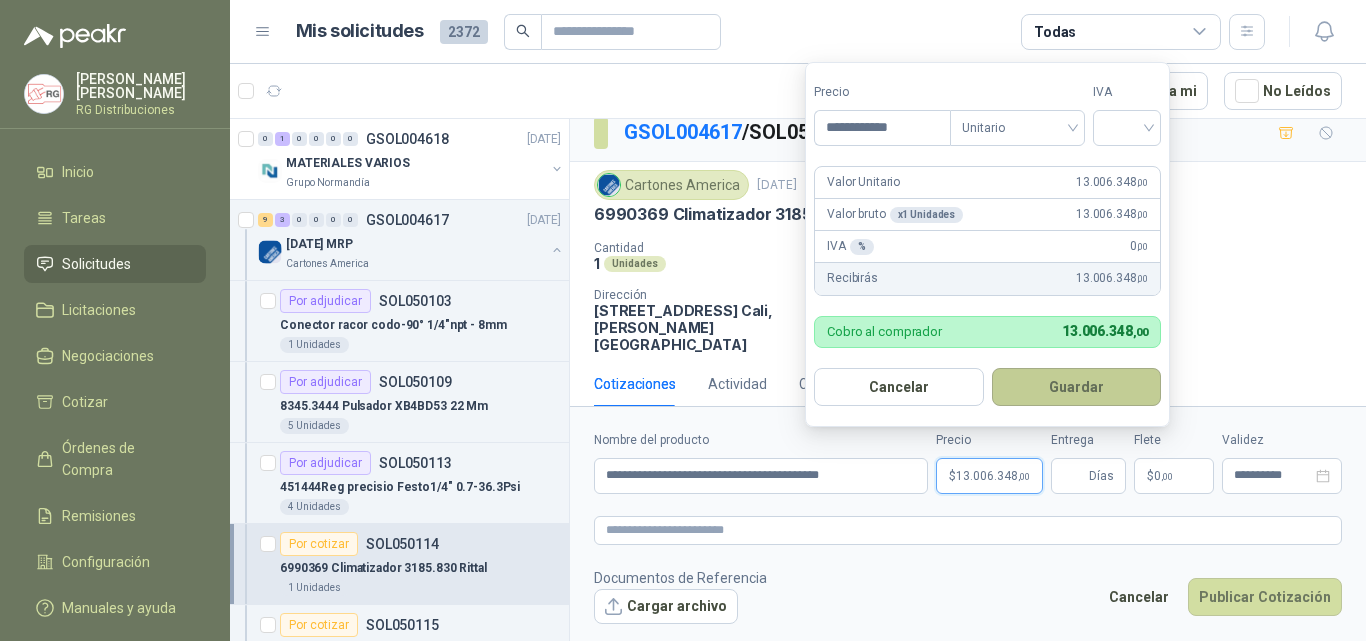 type on "**********" 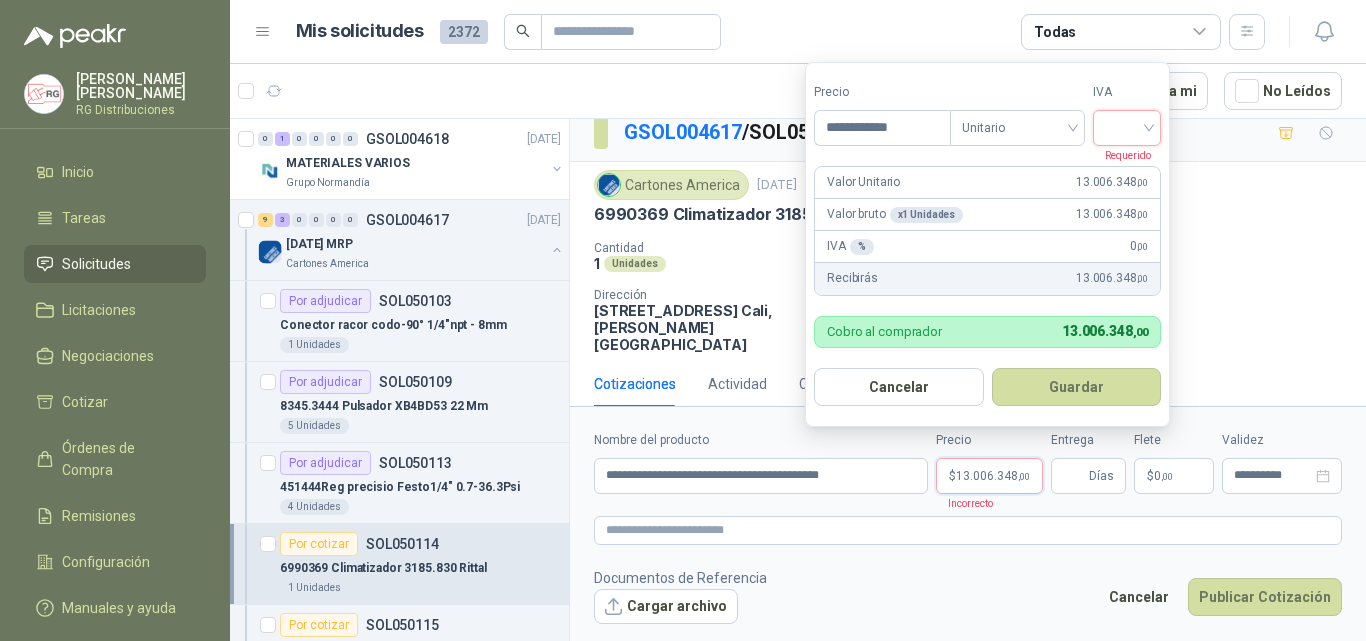 click at bounding box center (1127, 126) 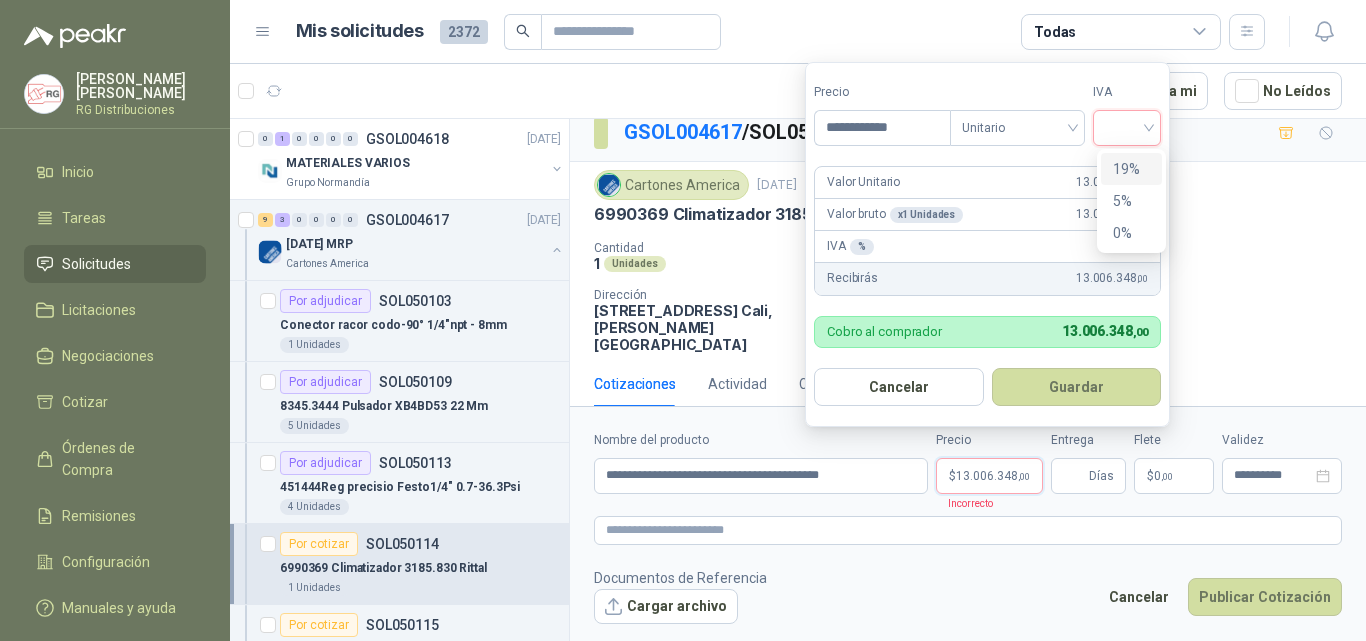 click on "19%" at bounding box center (1131, 169) 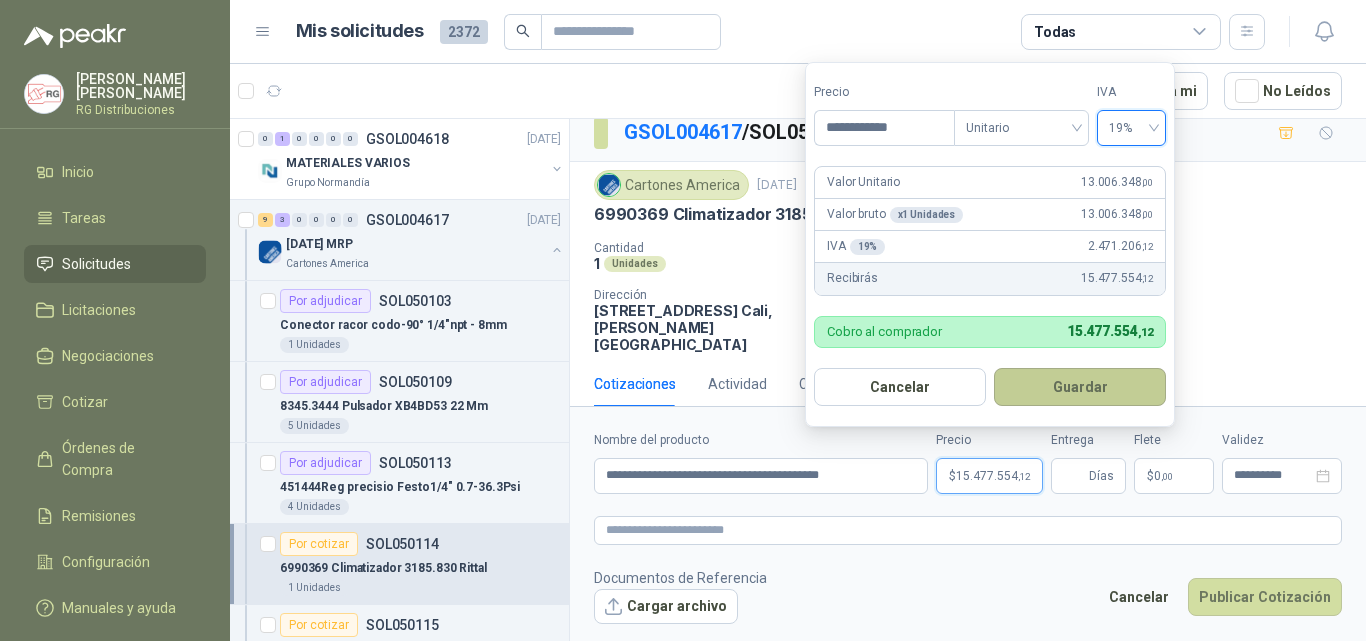 click on "Guardar" at bounding box center (1080, 387) 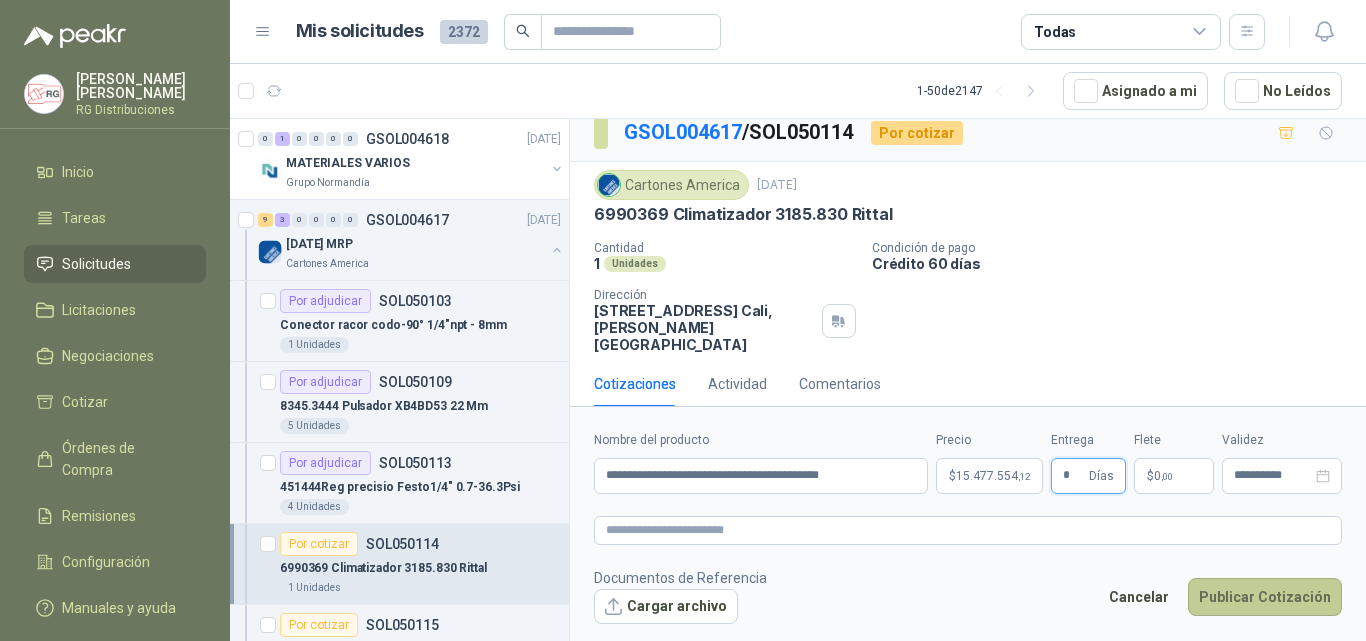type on "*" 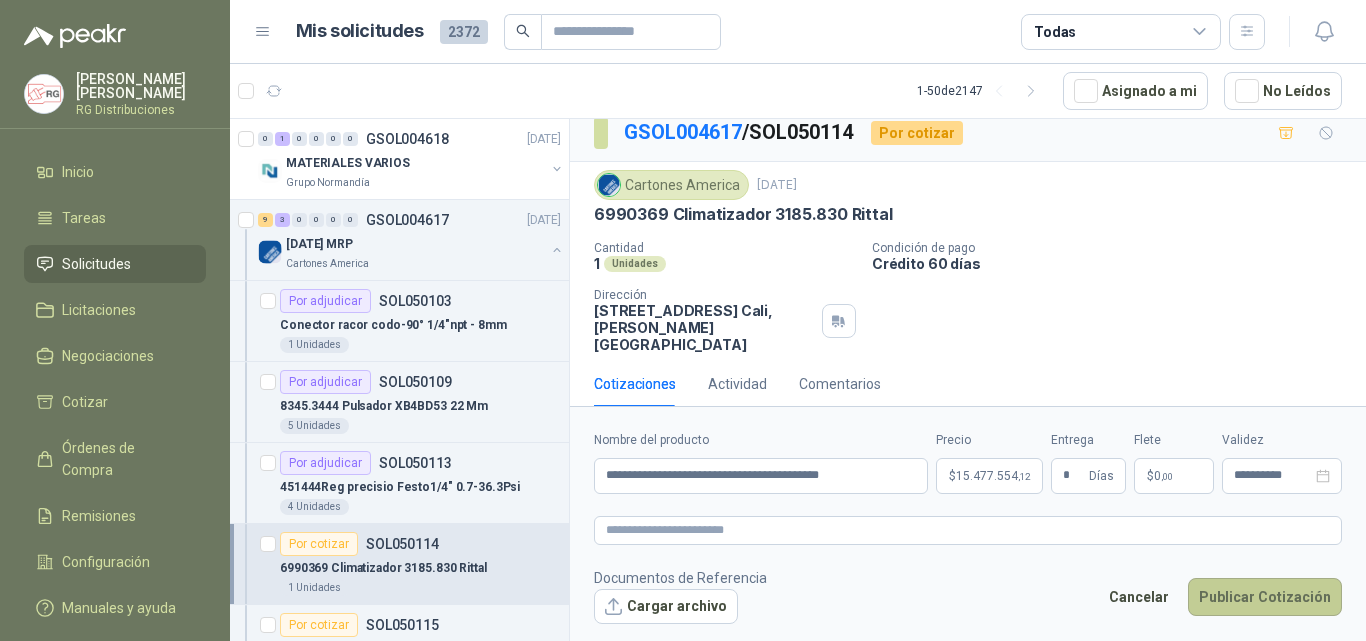 click on "Publicar Cotización" at bounding box center (1265, 597) 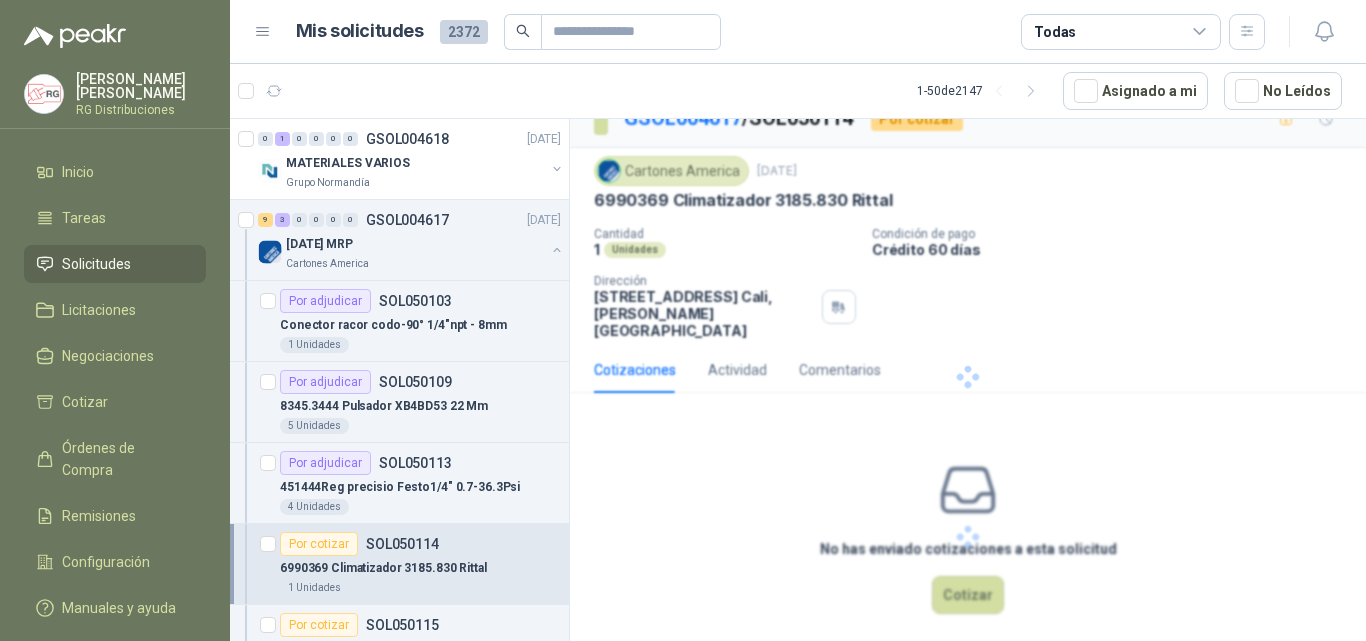 scroll, scrollTop: 0, scrollLeft: 0, axis: both 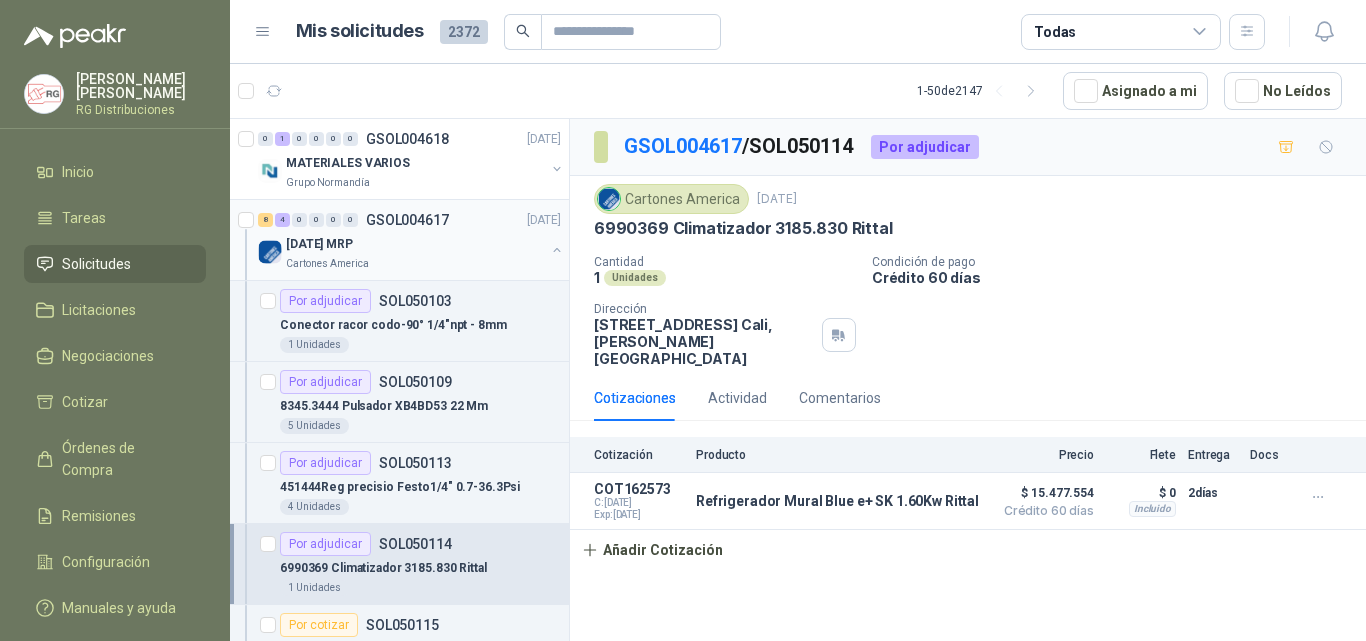 click on "[DATE] MRP" at bounding box center (415, 244) 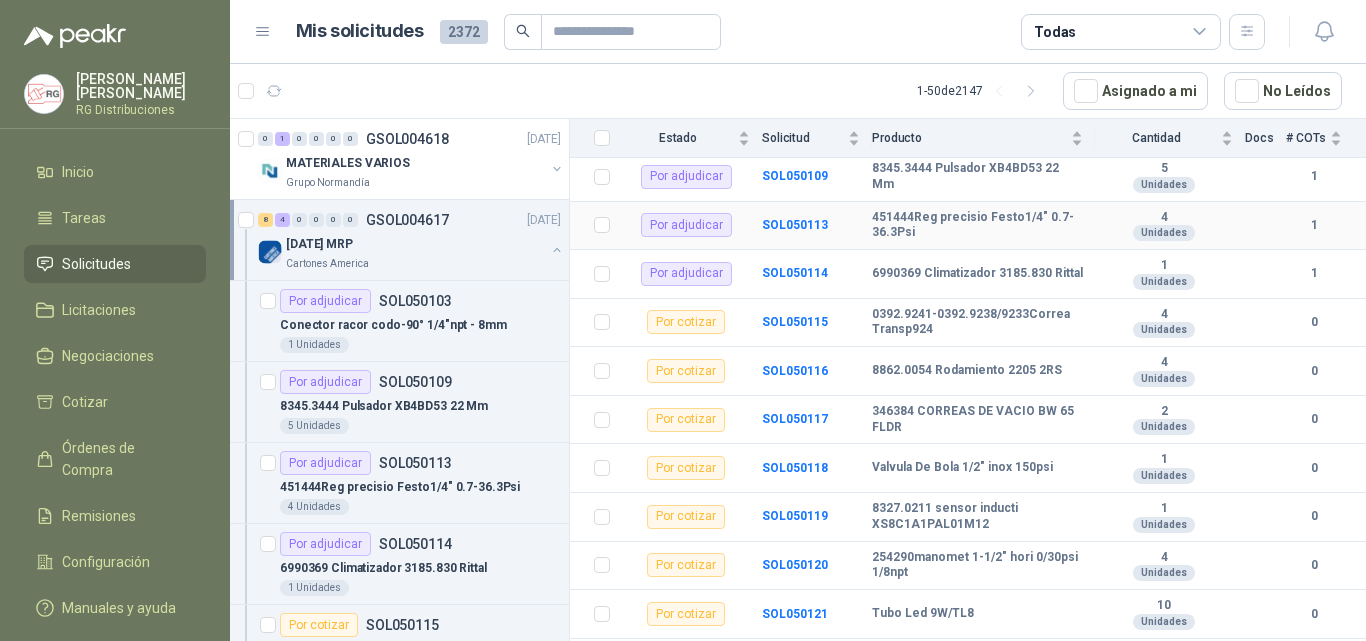 scroll, scrollTop: 300, scrollLeft: 0, axis: vertical 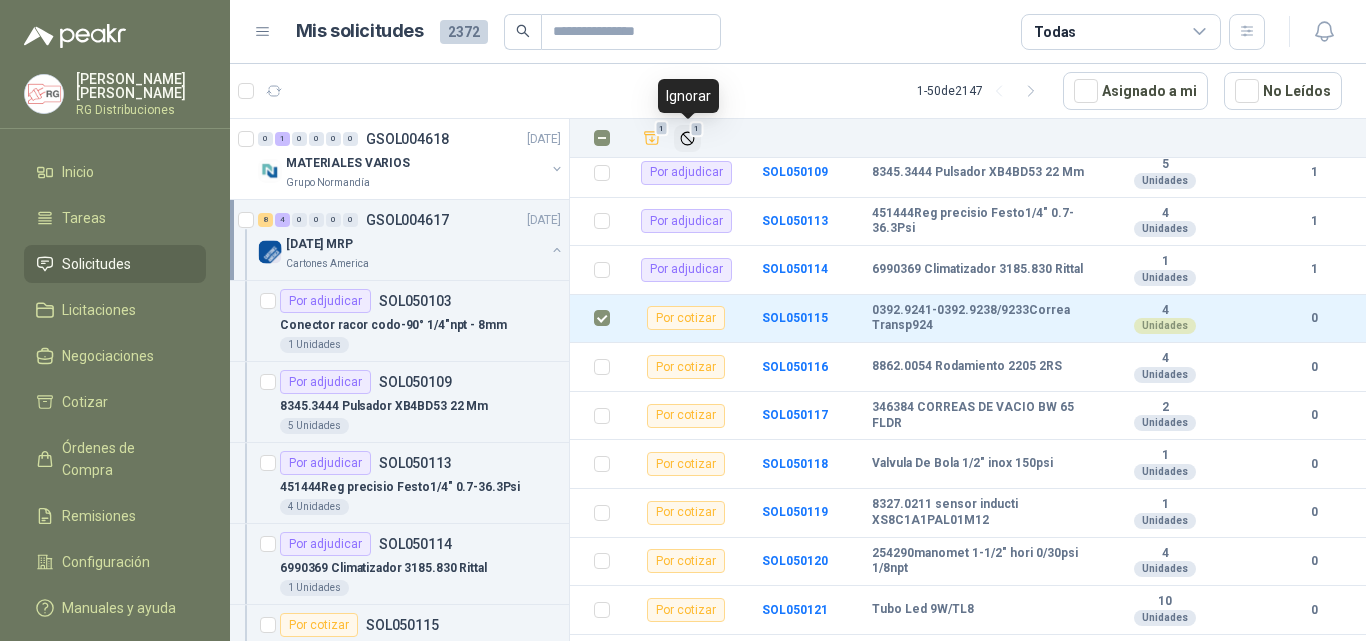 click on "1" at bounding box center (697, 129) 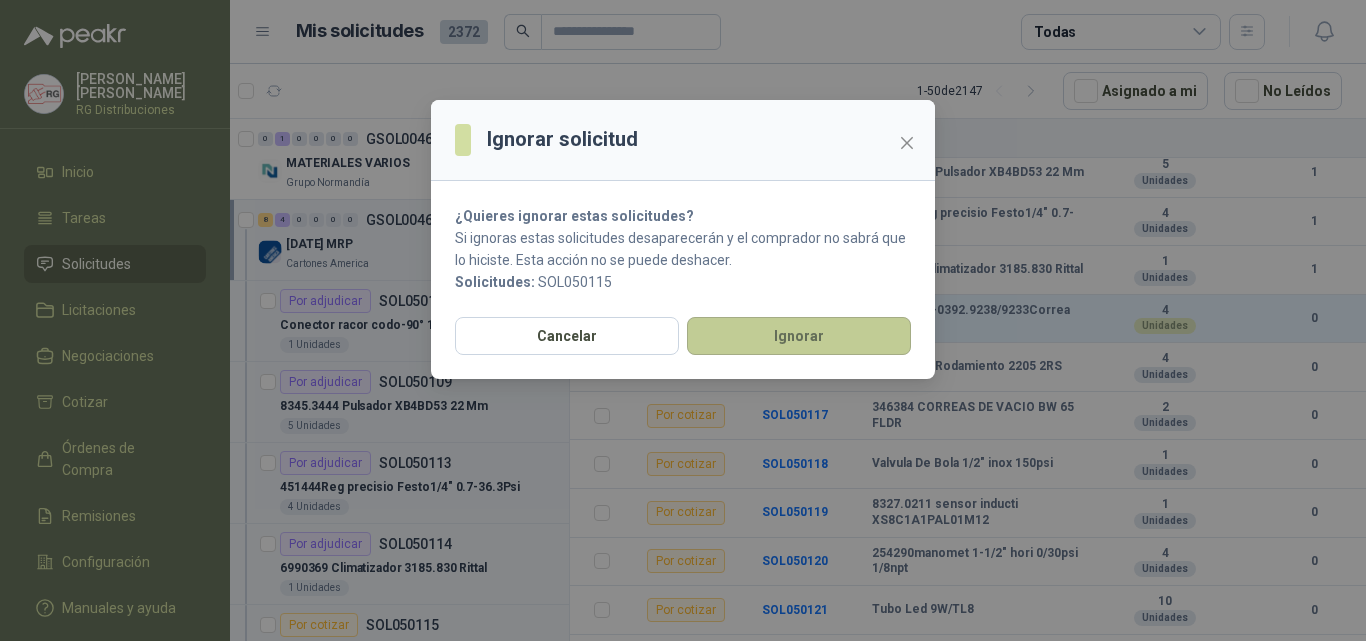 click on "Ignorar" at bounding box center [799, 336] 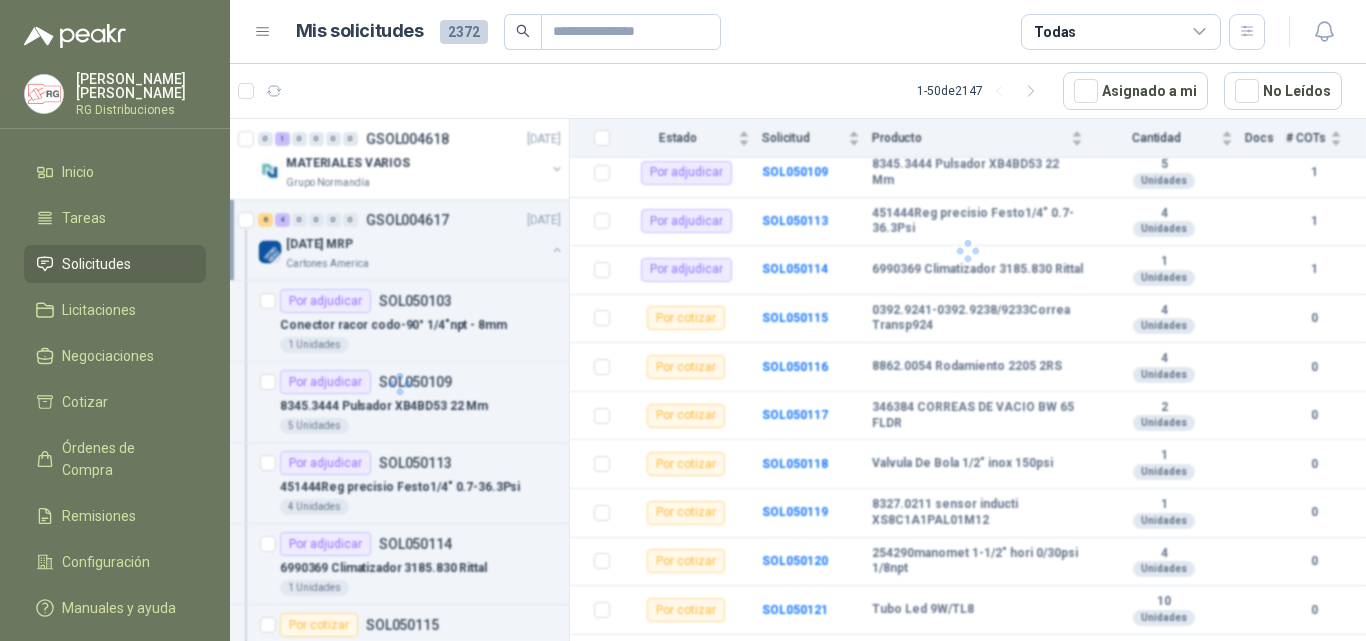 scroll, scrollTop: 273, scrollLeft: 0, axis: vertical 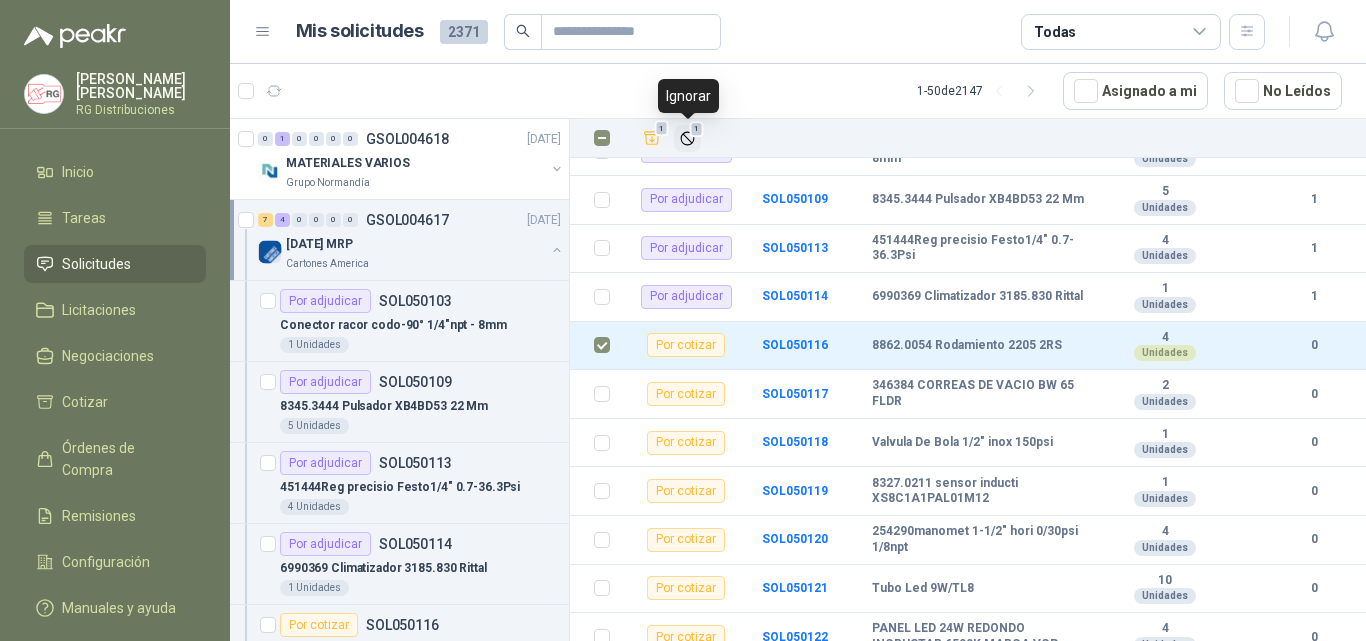 click 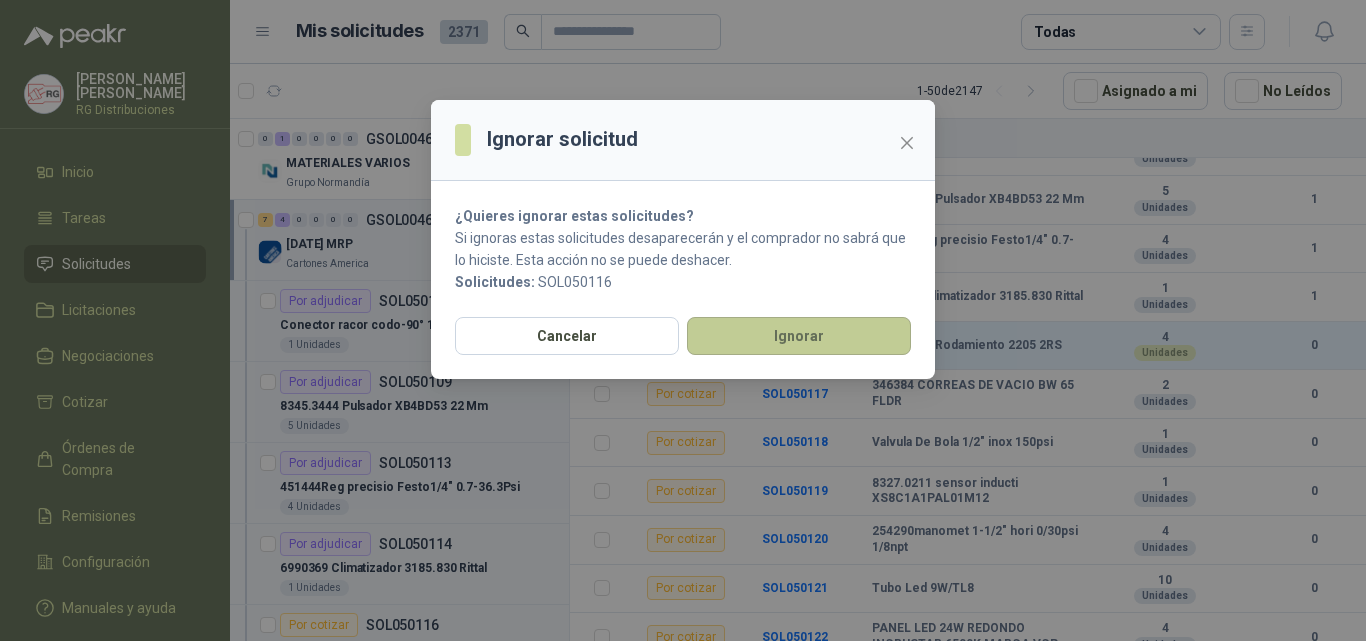 click on "Ignorar" at bounding box center (799, 336) 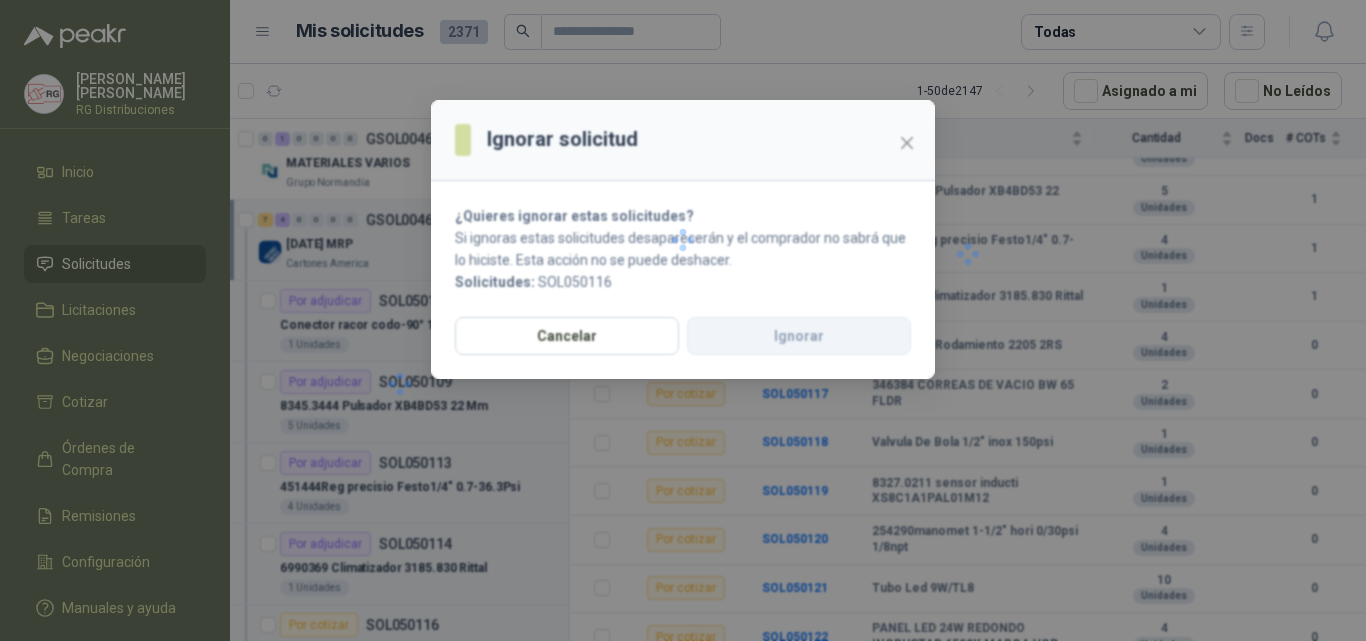 scroll, scrollTop: 224, scrollLeft: 0, axis: vertical 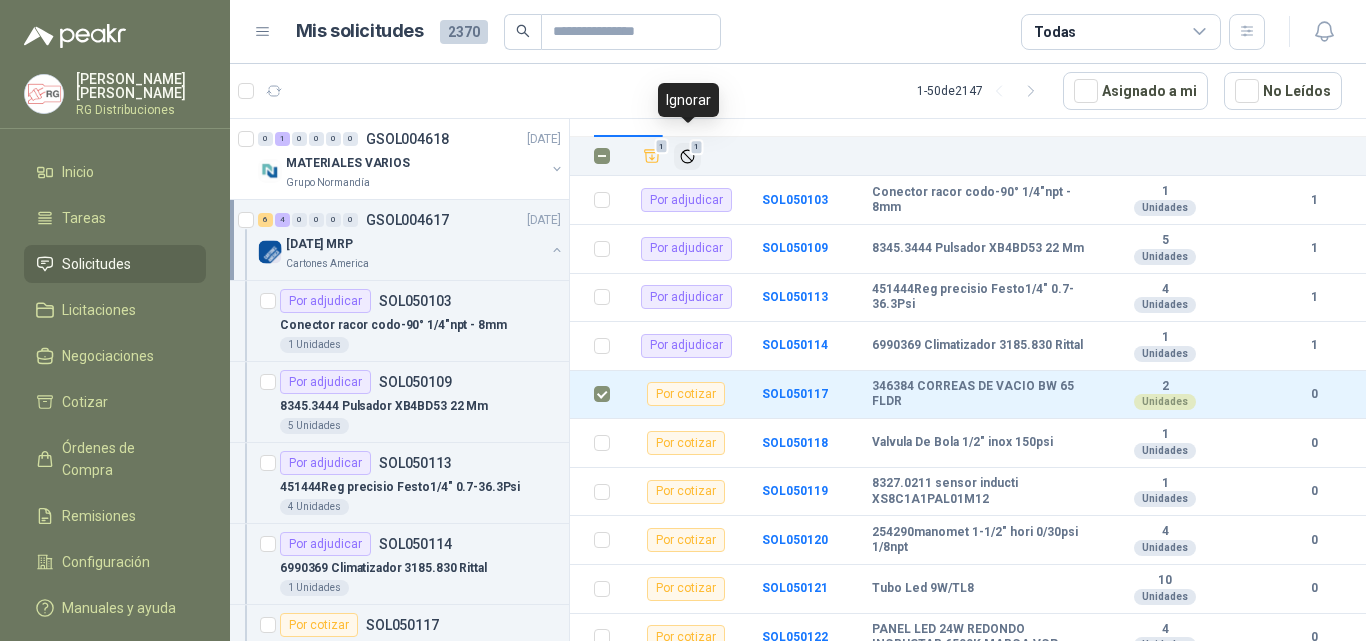 click on "1" at bounding box center (697, 147) 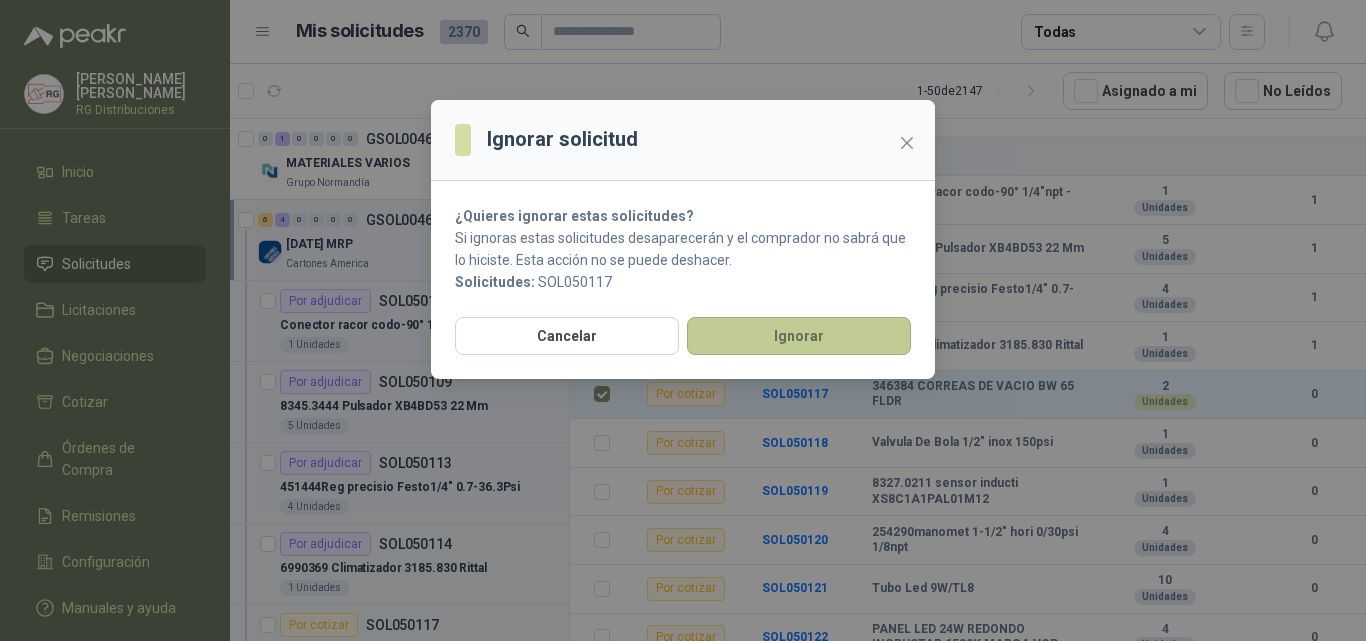 click on "Ignorar" at bounding box center [799, 336] 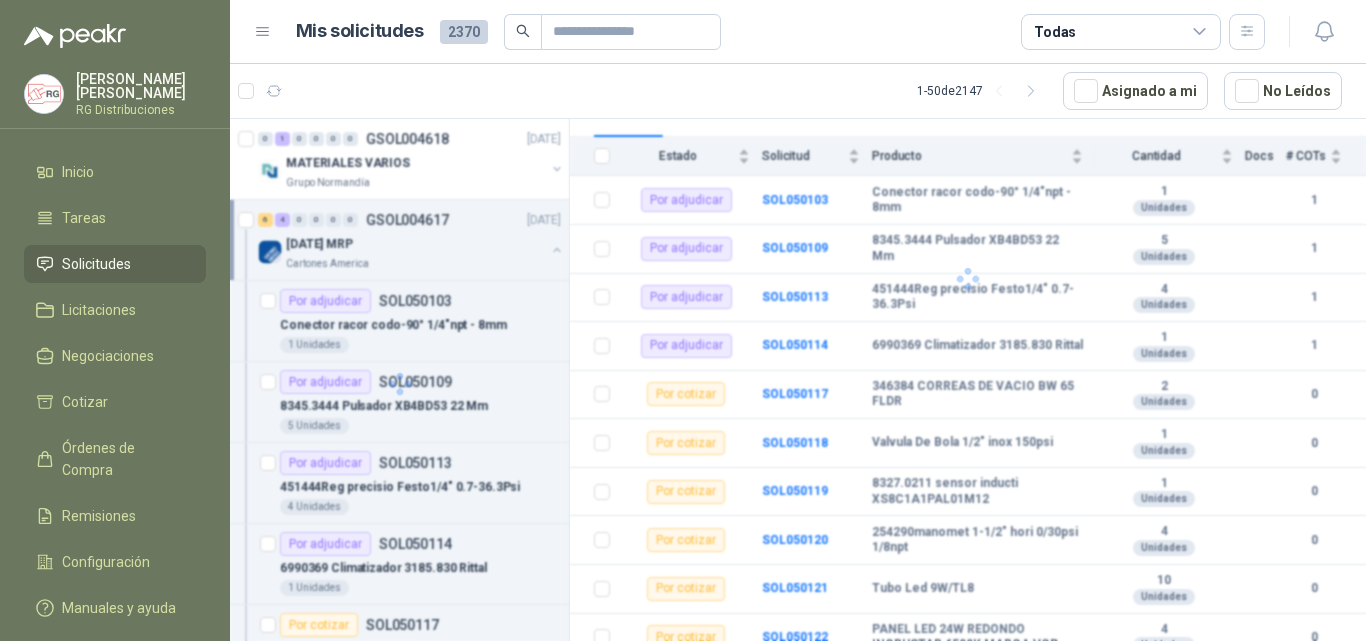 scroll, scrollTop: 176, scrollLeft: 0, axis: vertical 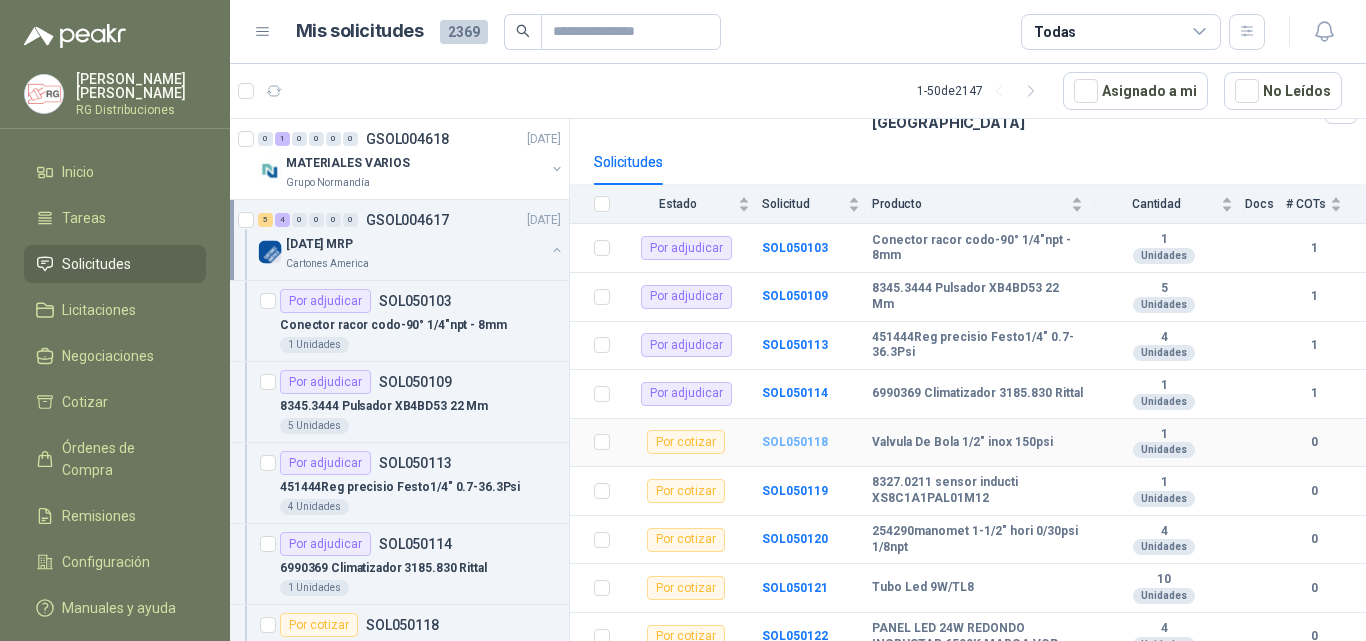 click on "SOL050118" at bounding box center [795, 442] 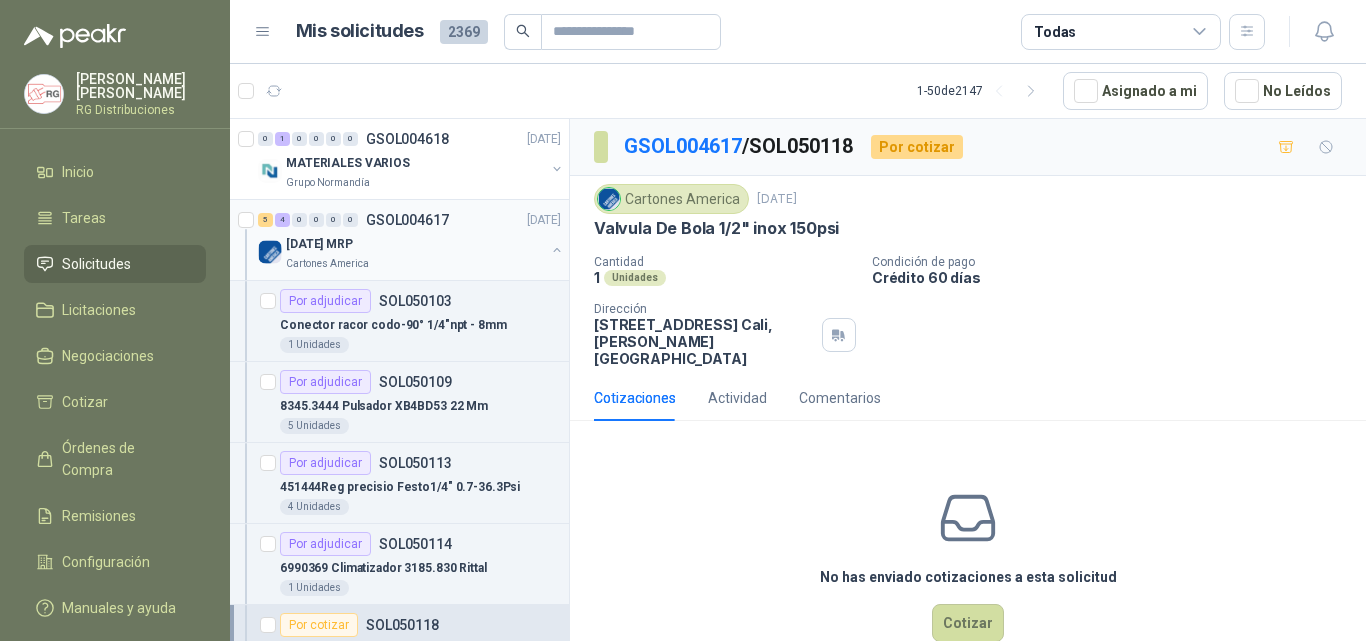 click on "Cartones America" at bounding box center (415, 264) 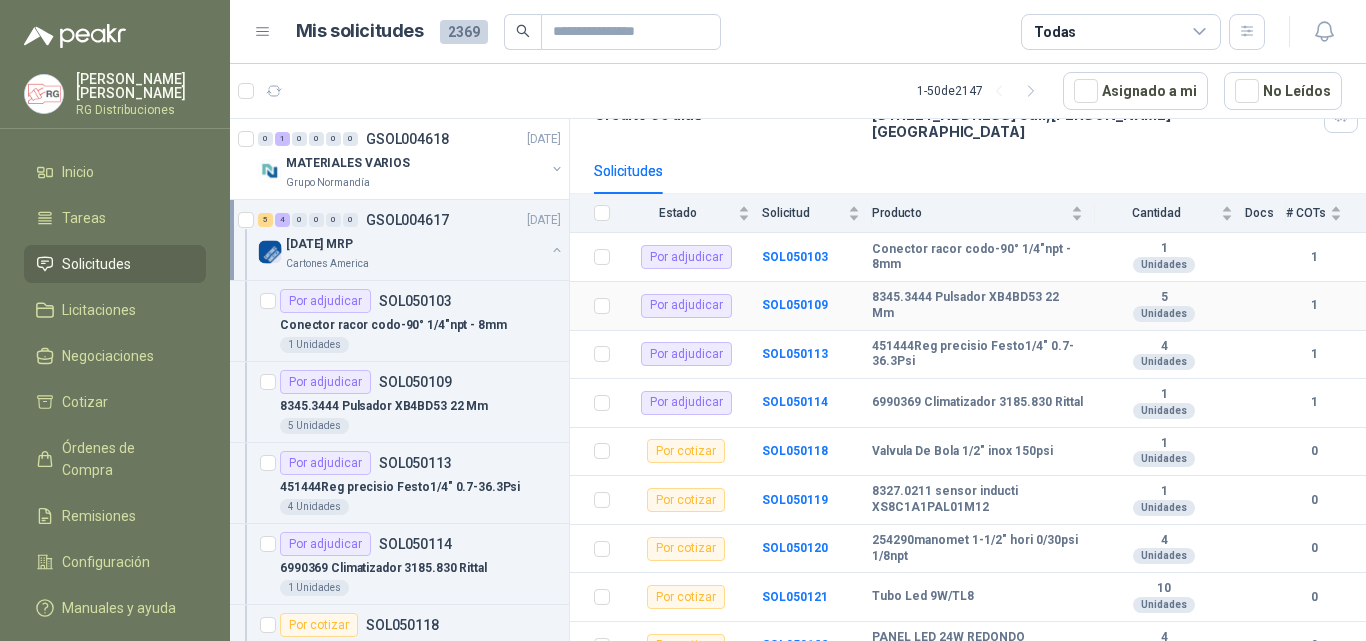 scroll, scrollTop: 176, scrollLeft: 0, axis: vertical 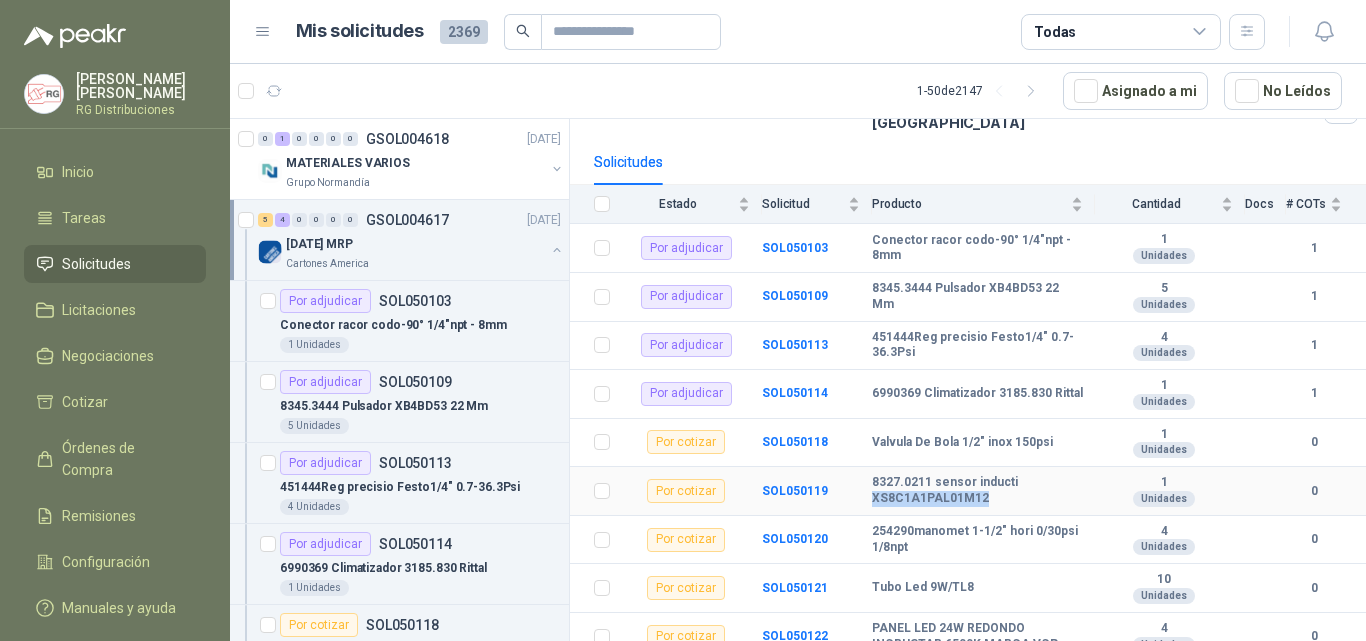 drag, startPoint x: 873, startPoint y: 484, endPoint x: 986, endPoint y: 484, distance: 113 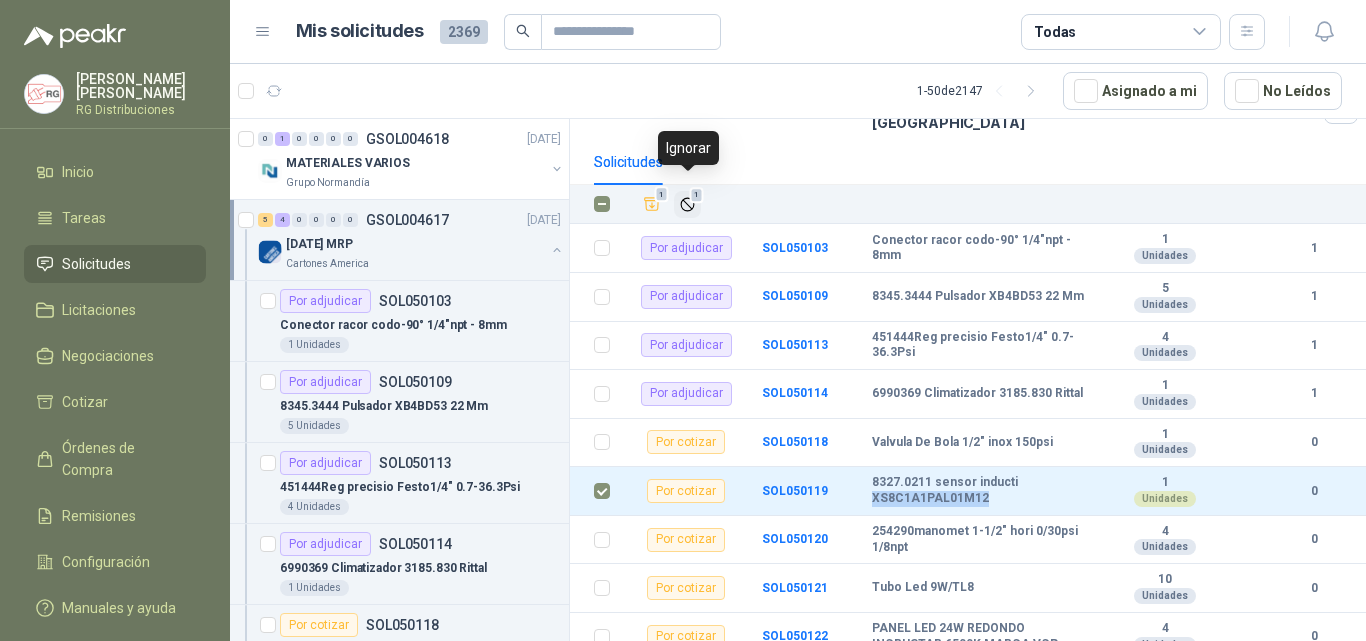 click on "1" at bounding box center [697, 195] 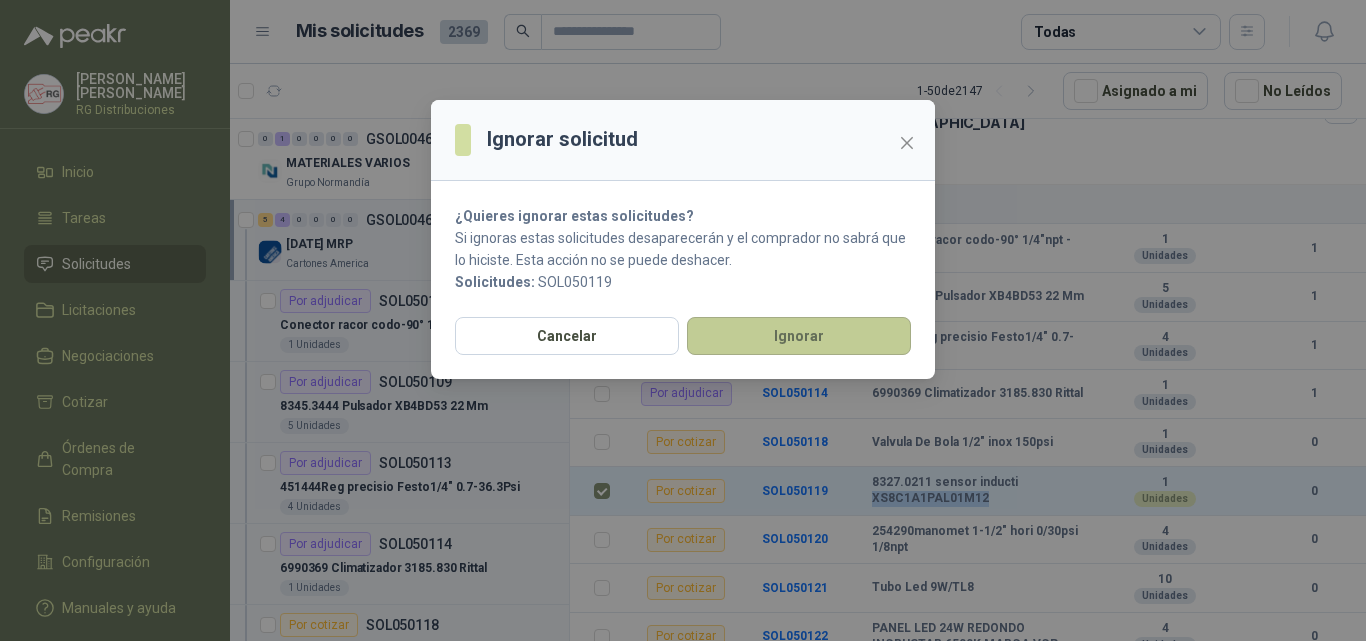 click on "Ignorar" at bounding box center [799, 336] 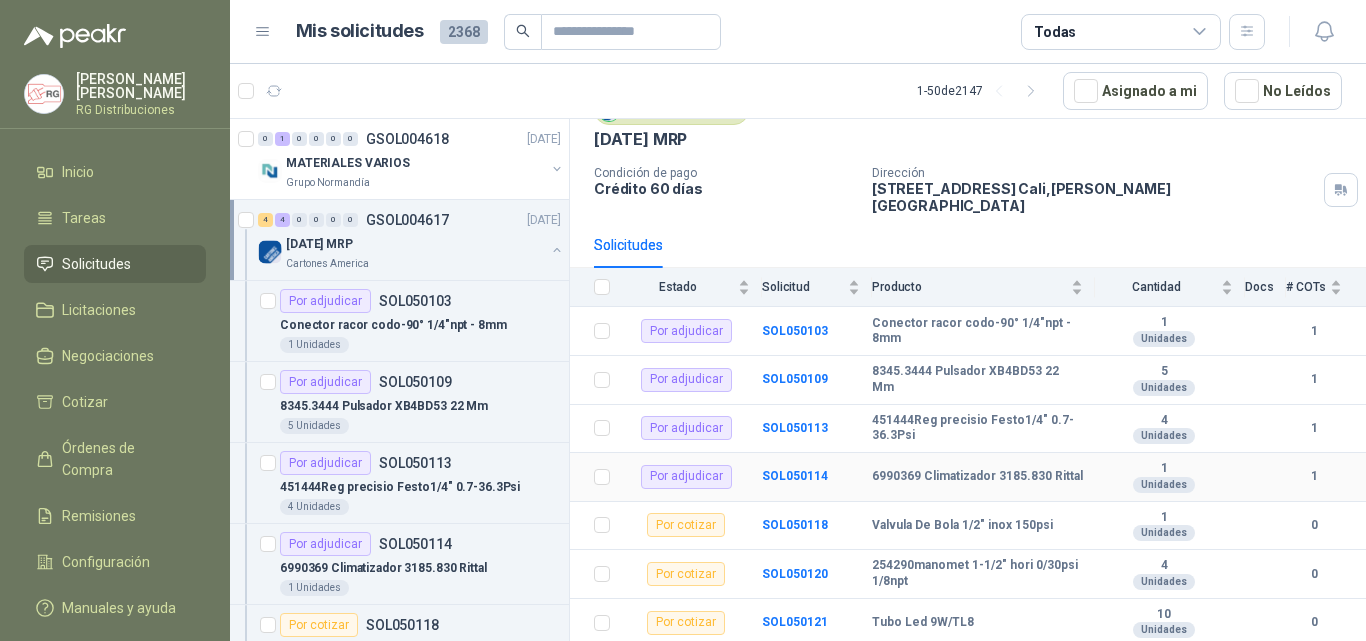 scroll, scrollTop: 127, scrollLeft: 0, axis: vertical 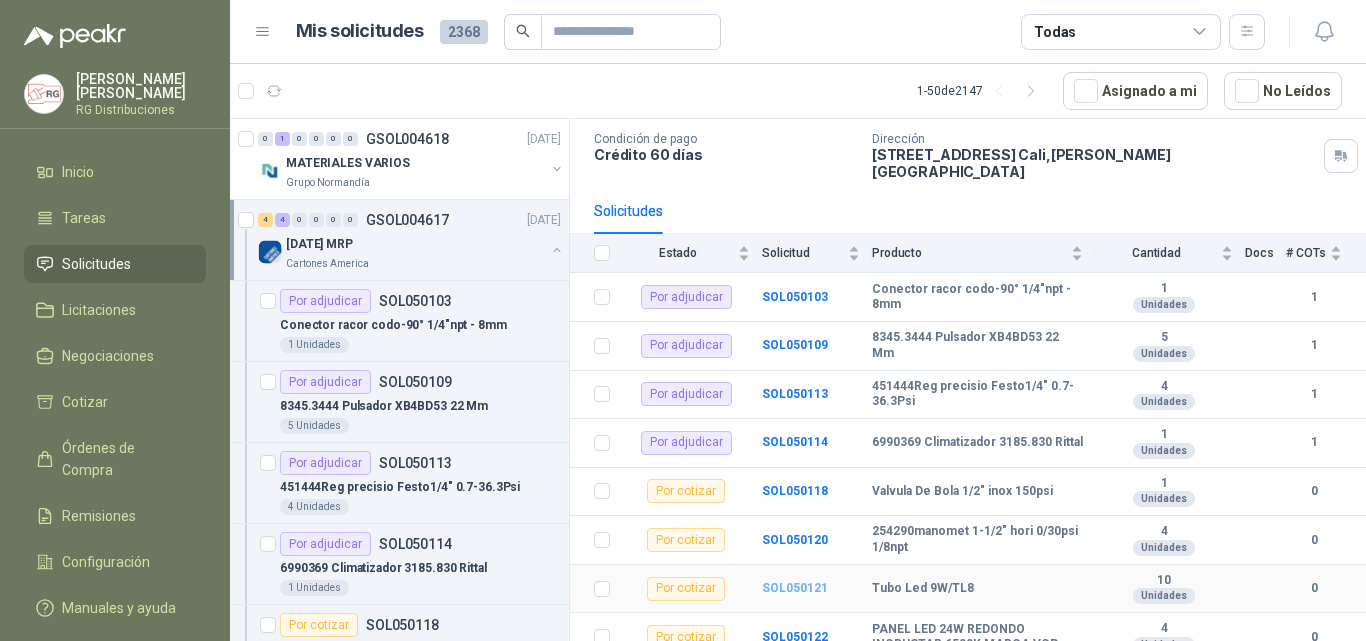 click on "SOL050121" at bounding box center (795, 588) 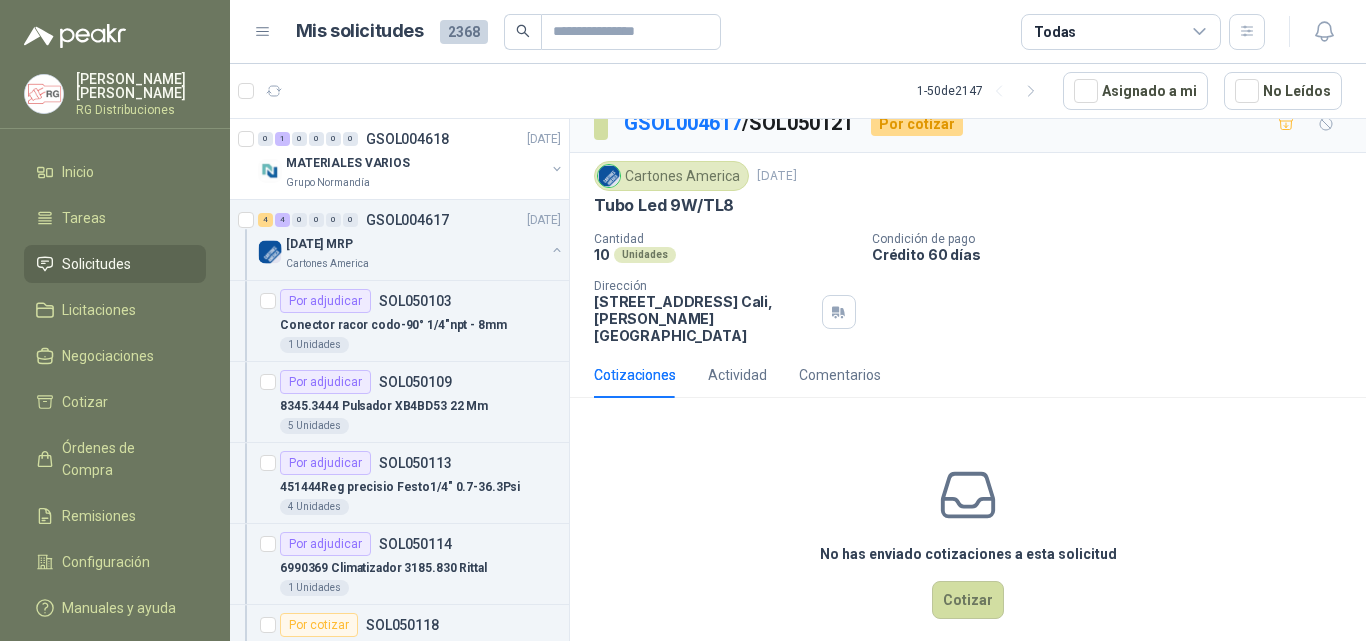 scroll, scrollTop: 28, scrollLeft: 0, axis: vertical 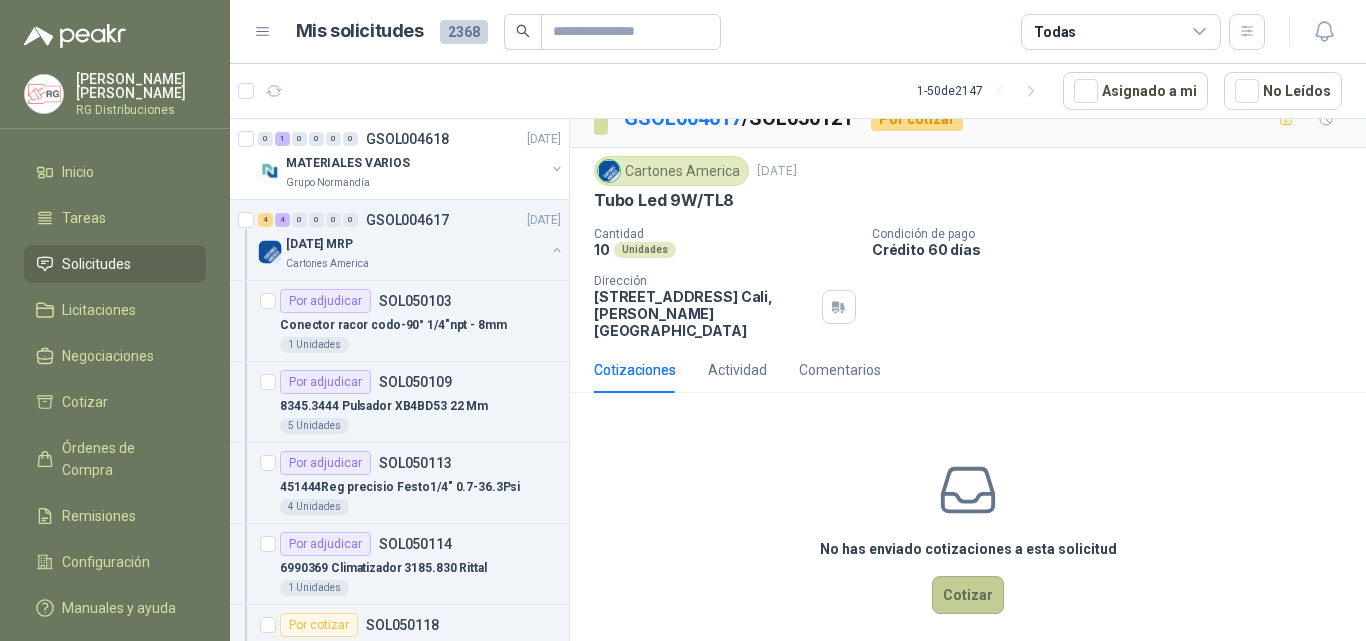 click on "Cotizar" at bounding box center (968, 595) 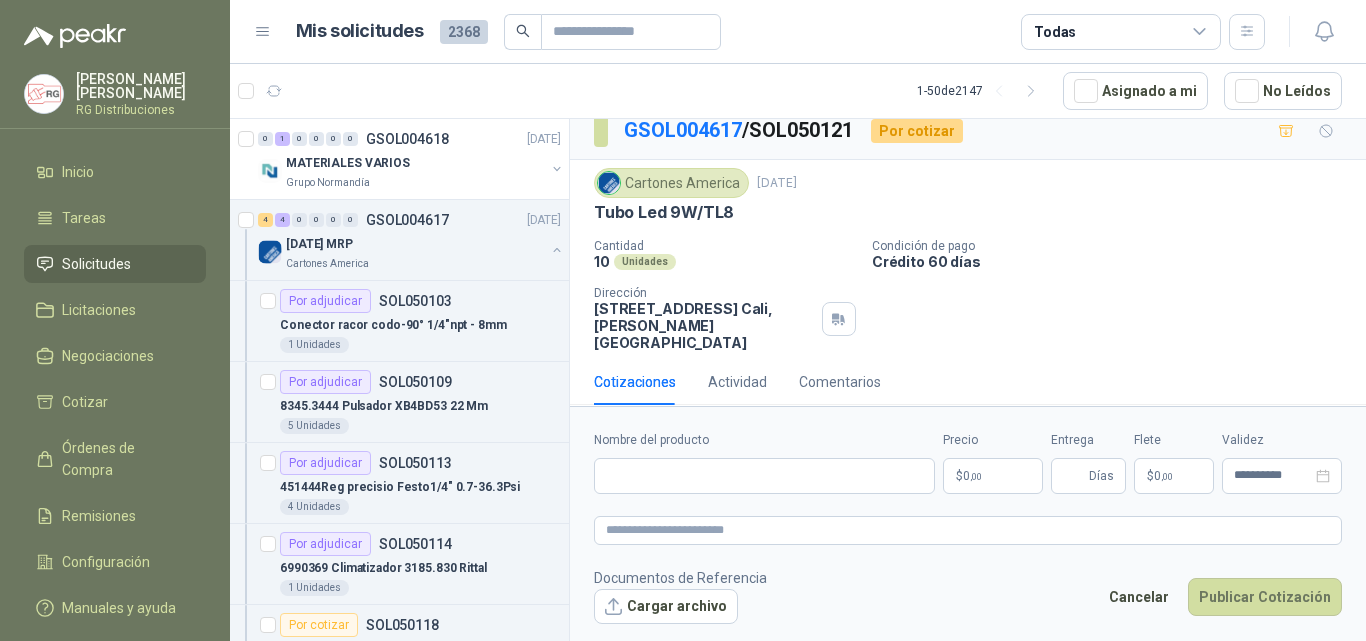 scroll, scrollTop: 14, scrollLeft: 0, axis: vertical 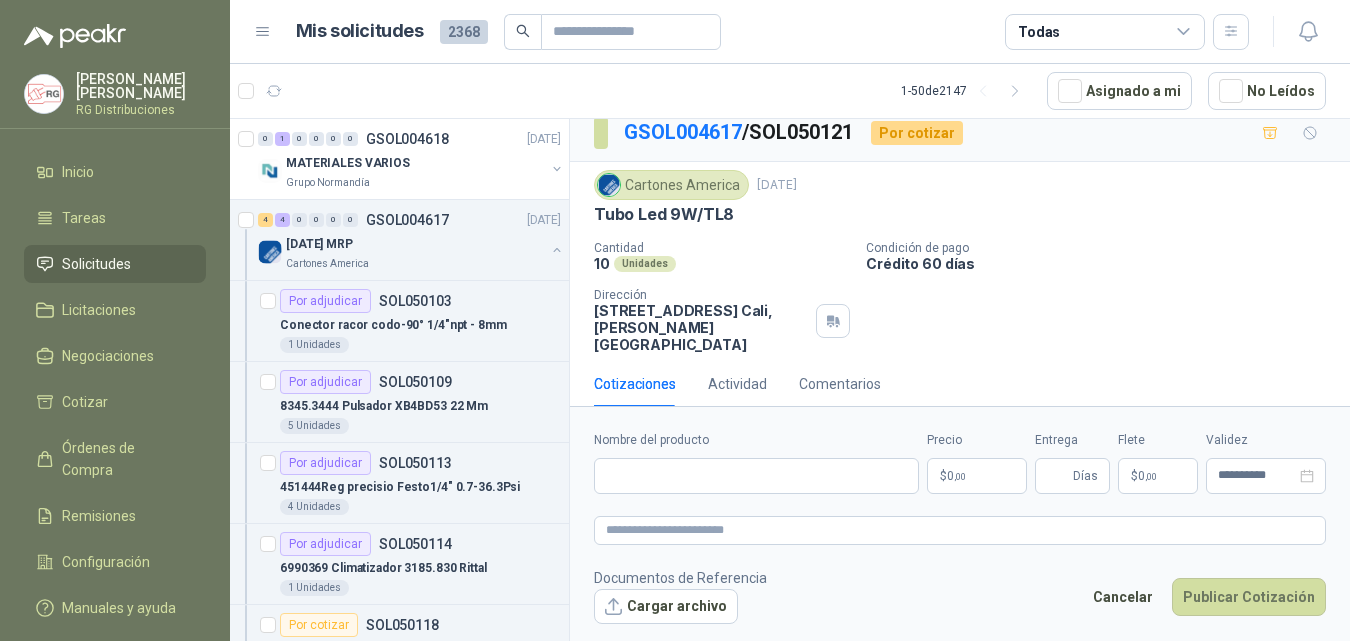 type 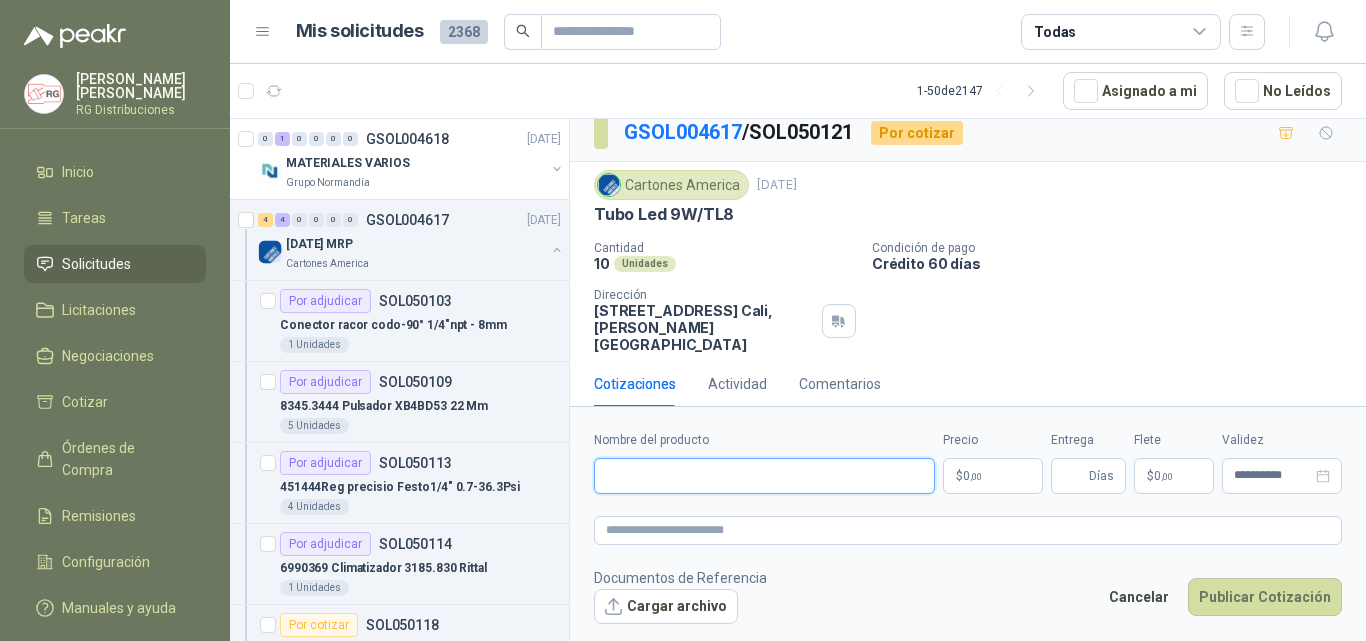 click on "Nombre del producto" at bounding box center (764, 476) 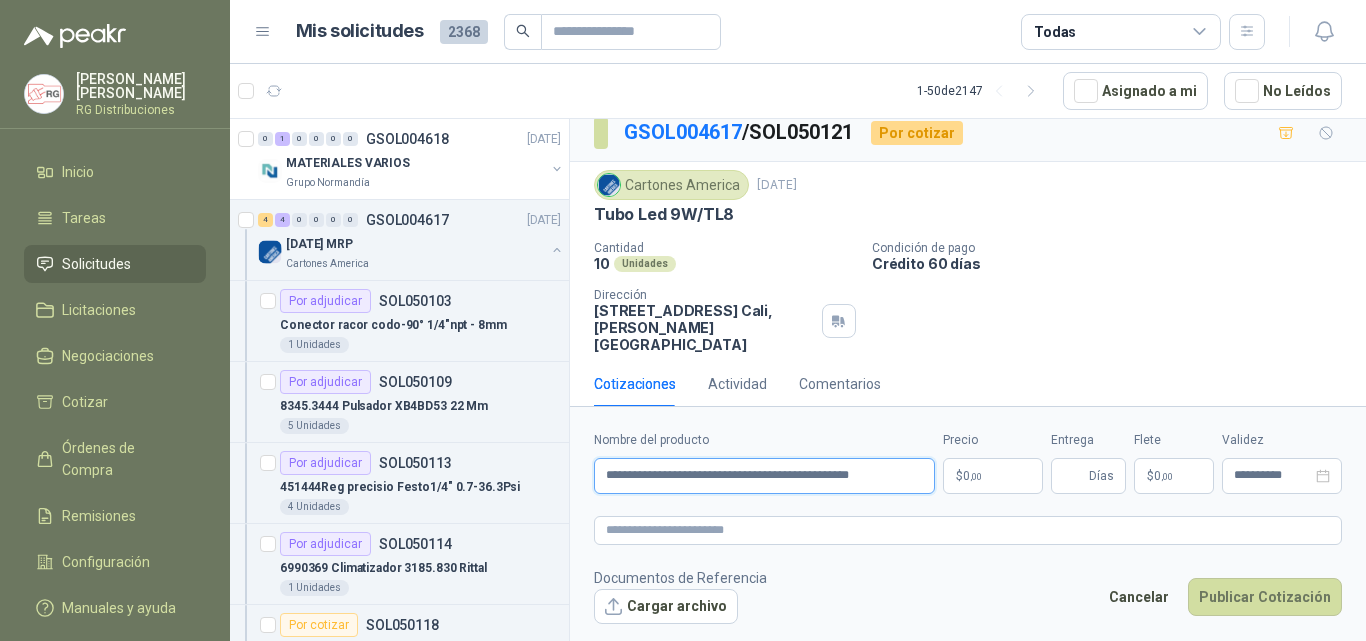 type on "**********" 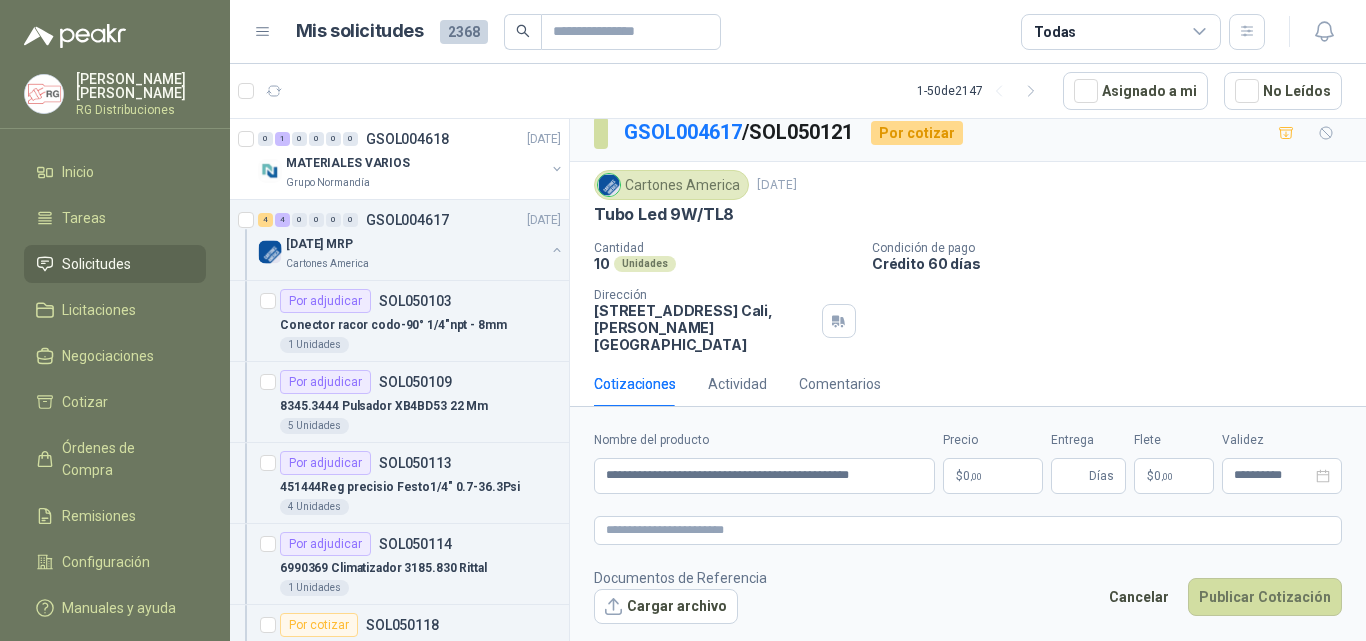 click on "$  0 ,00" at bounding box center (993, 476) 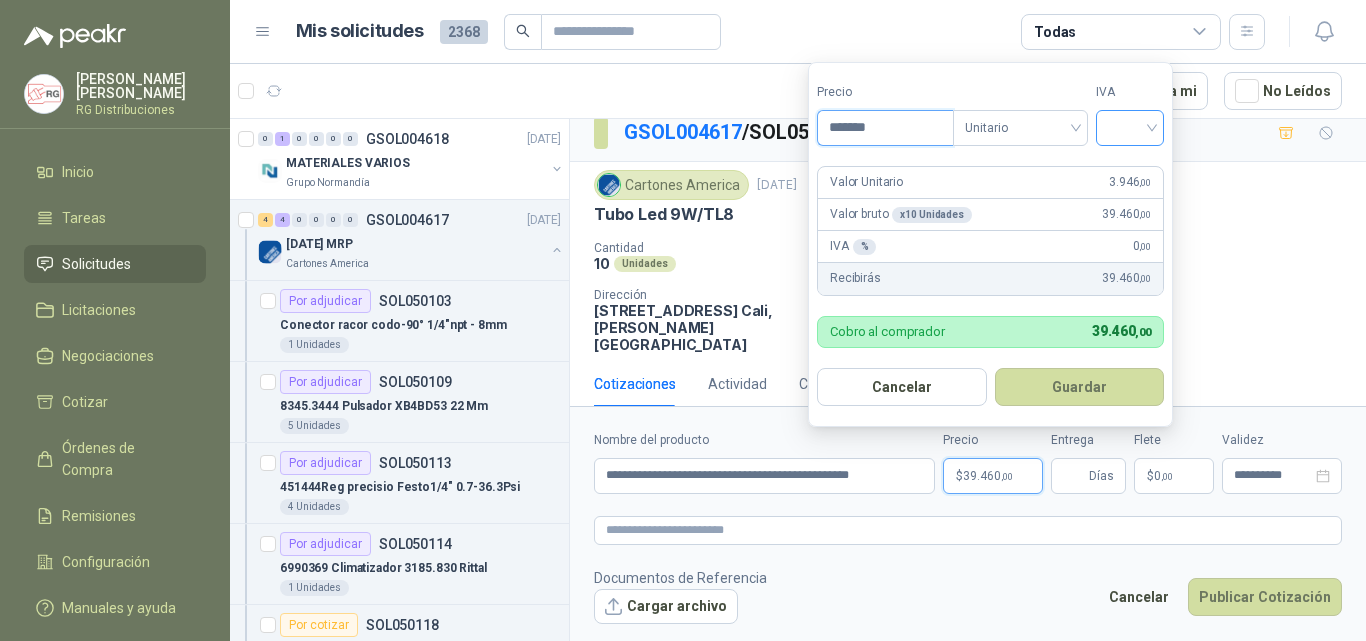 type on "*******" 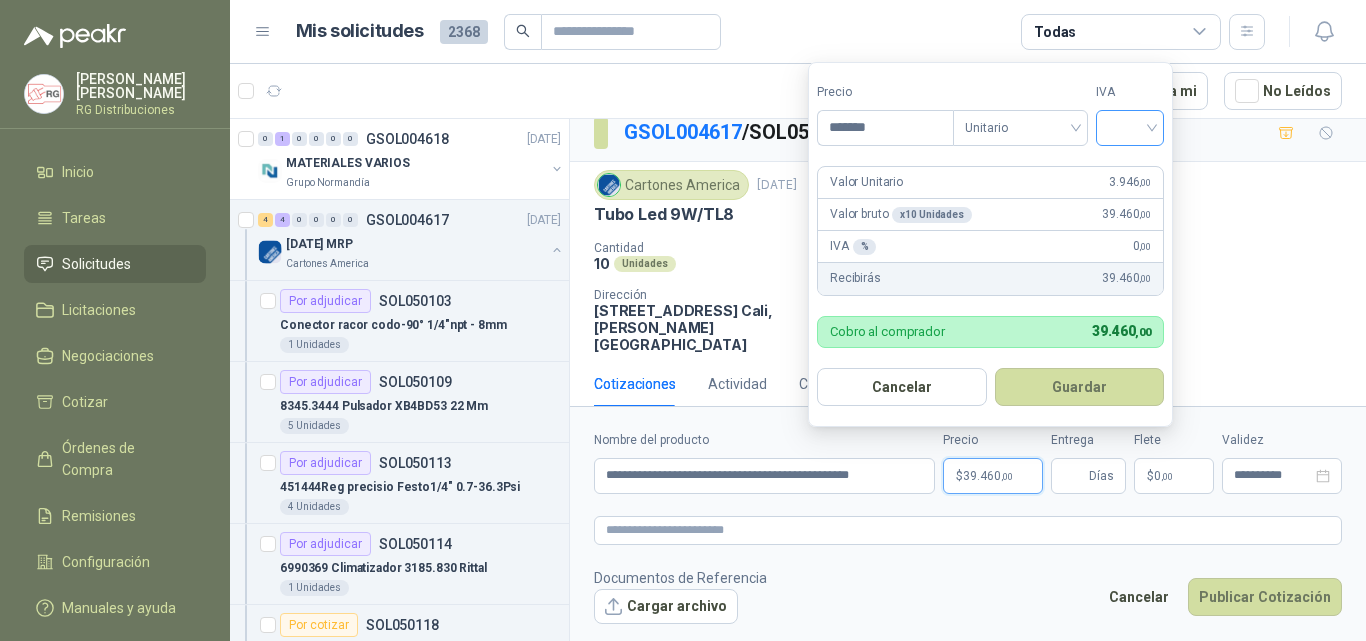 click at bounding box center (1130, 126) 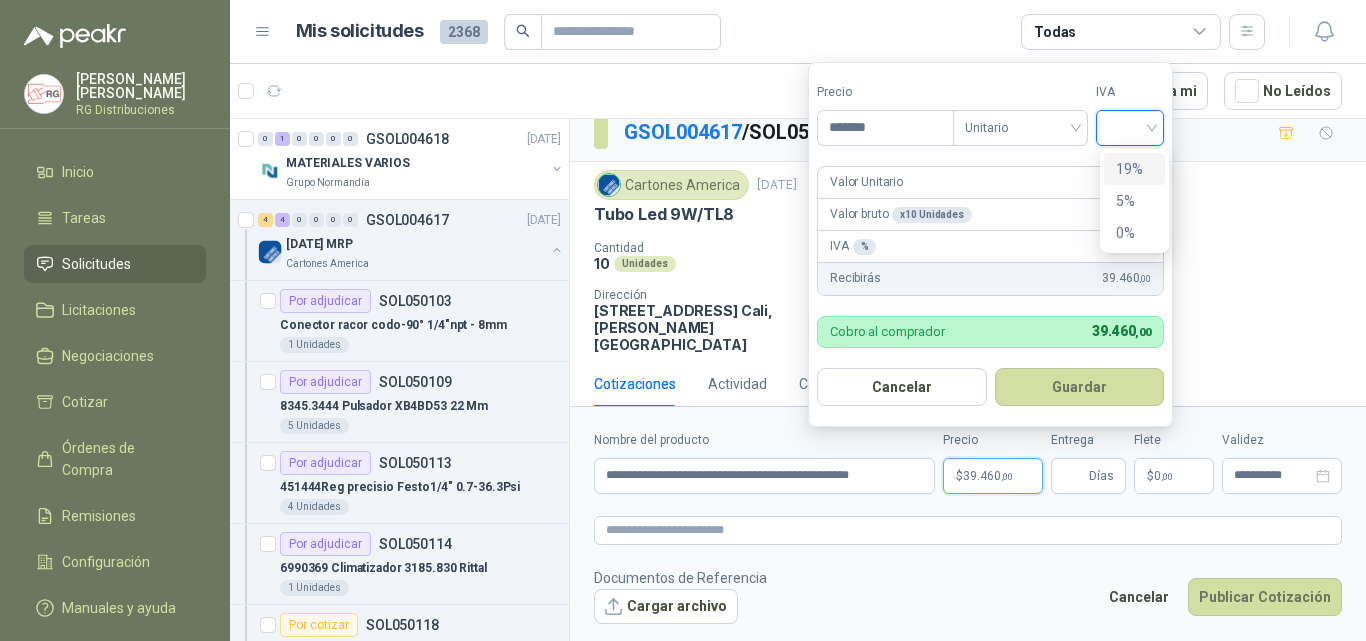 click on "19%" at bounding box center (1134, 169) 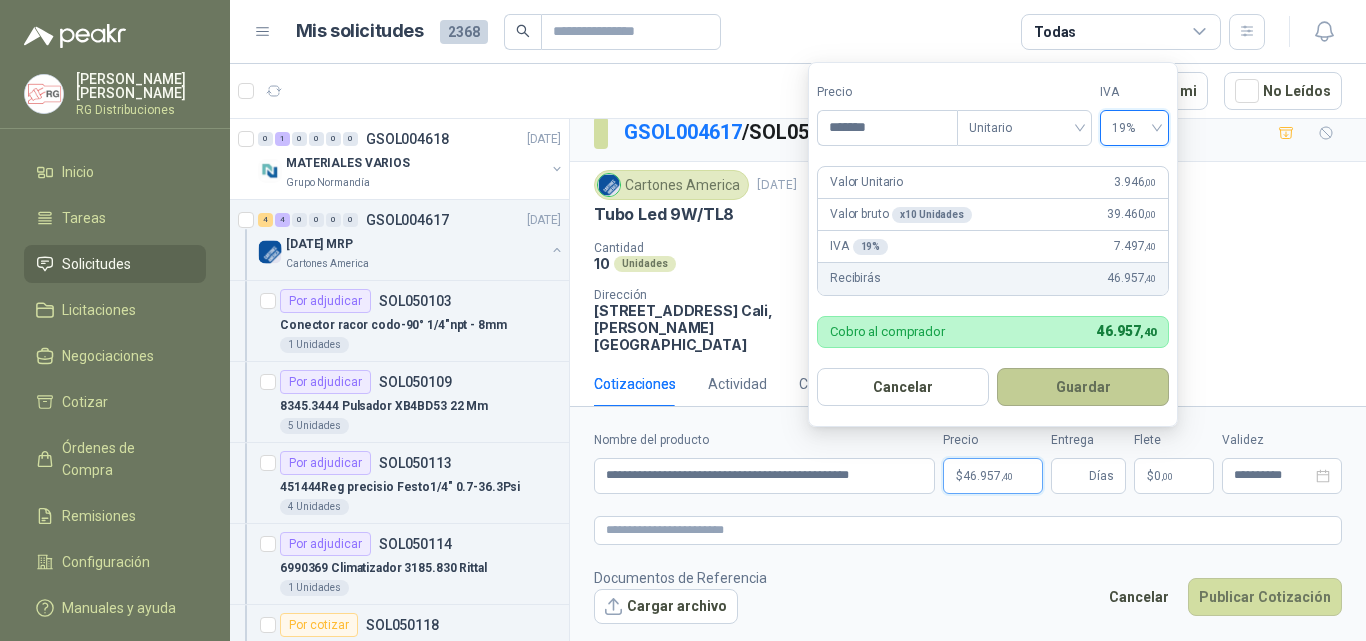 click on "Guardar" at bounding box center (1083, 387) 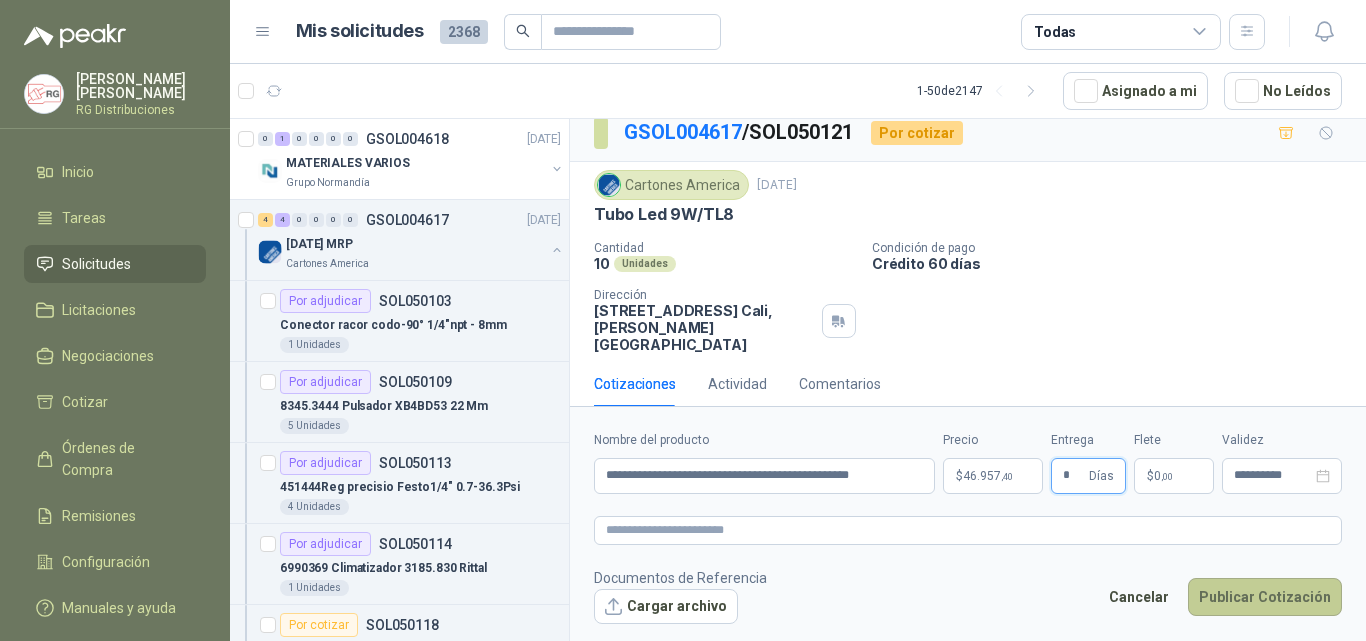 type on "*" 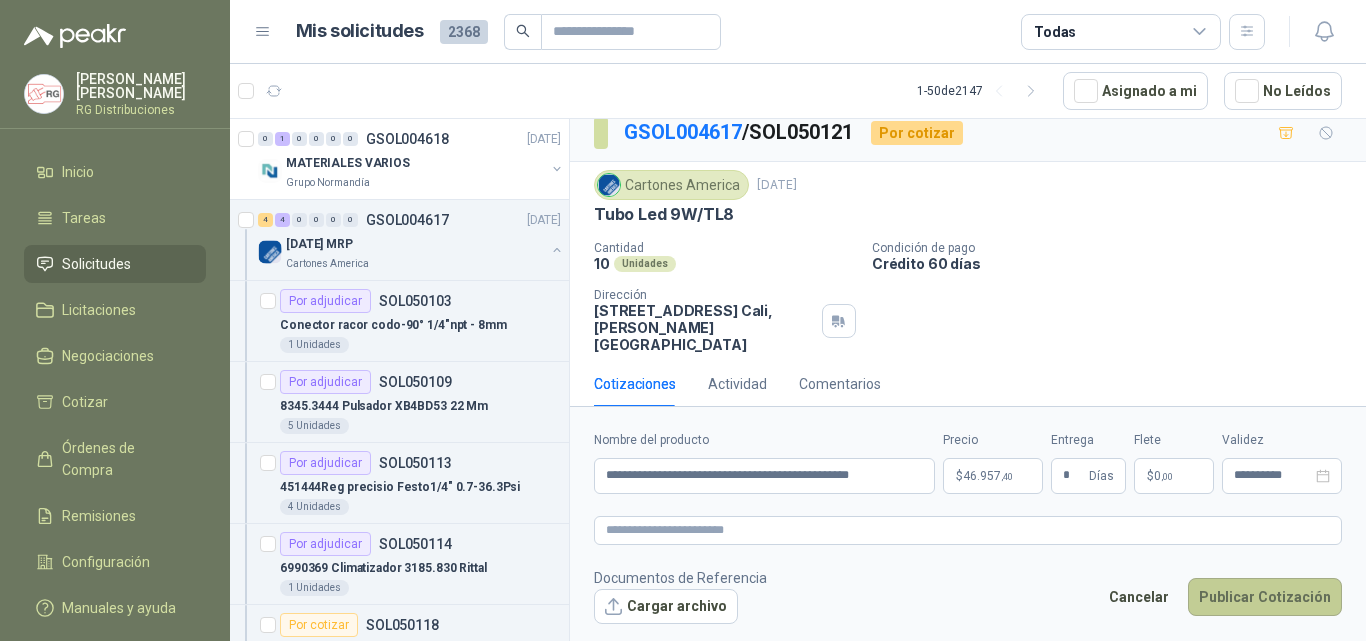 click on "Publicar Cotización" at bounding box center (1265, 597) 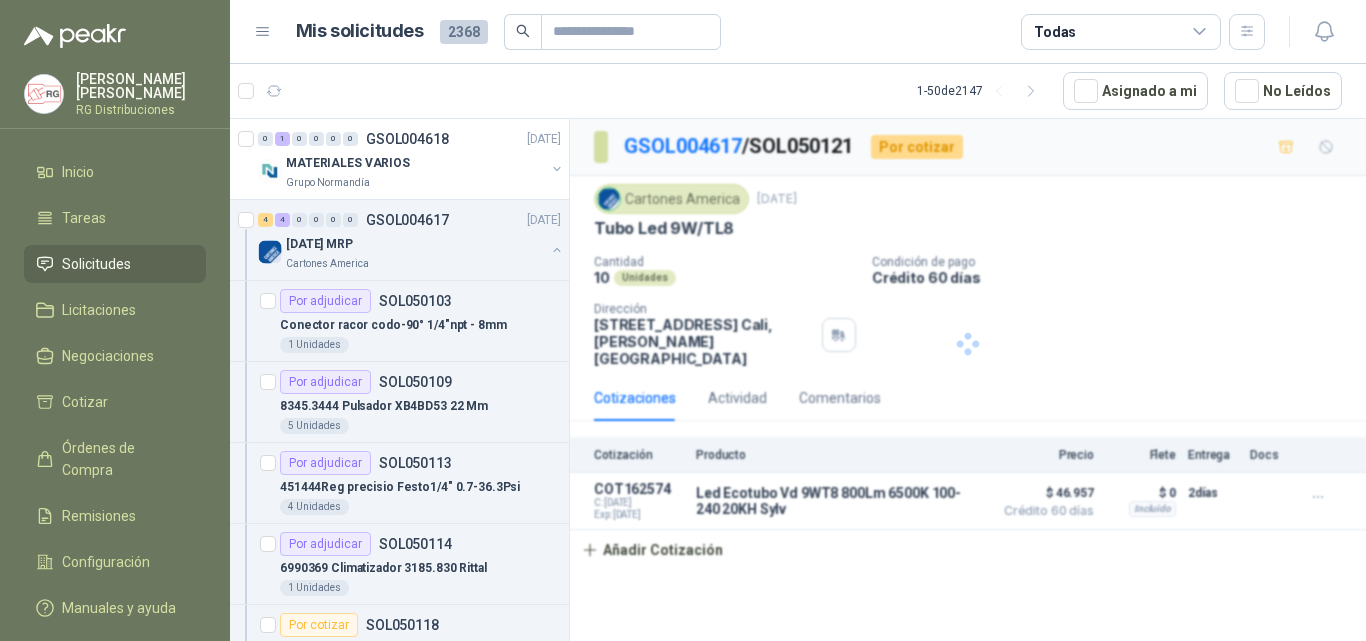scroll, scrollTop: 0, scrollLeft: 0, axis: both 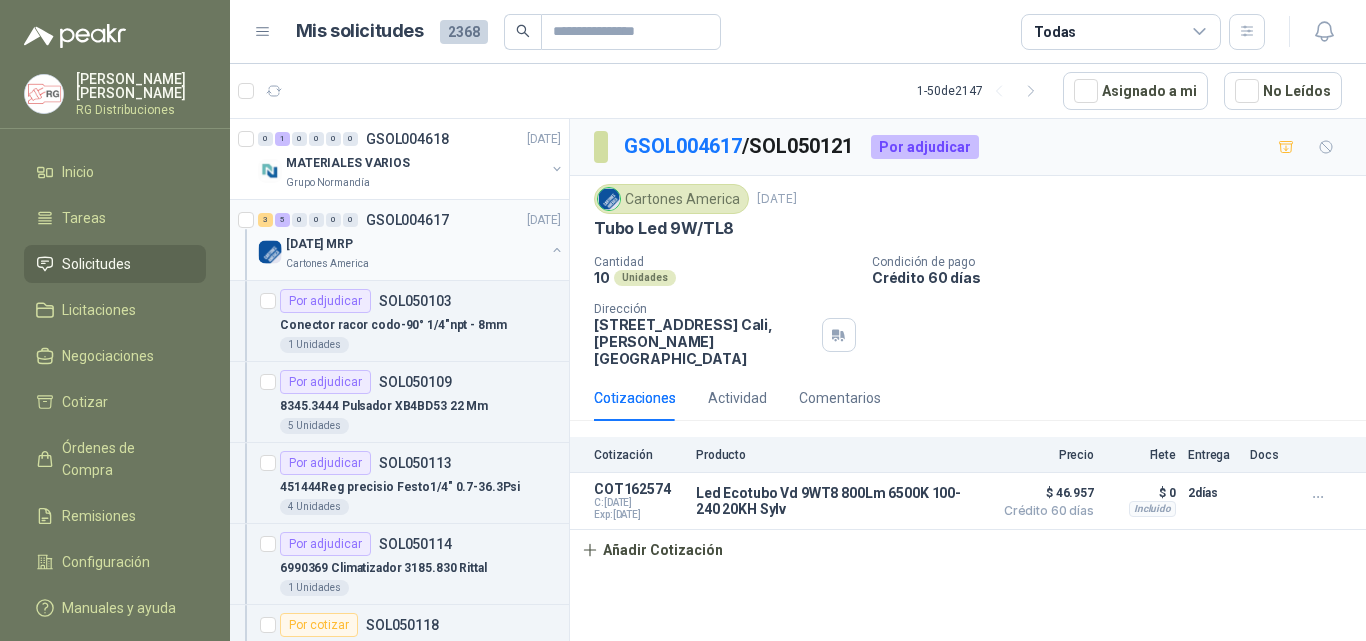 click on "[DATE] MRP" at bounding box center (415, 244) 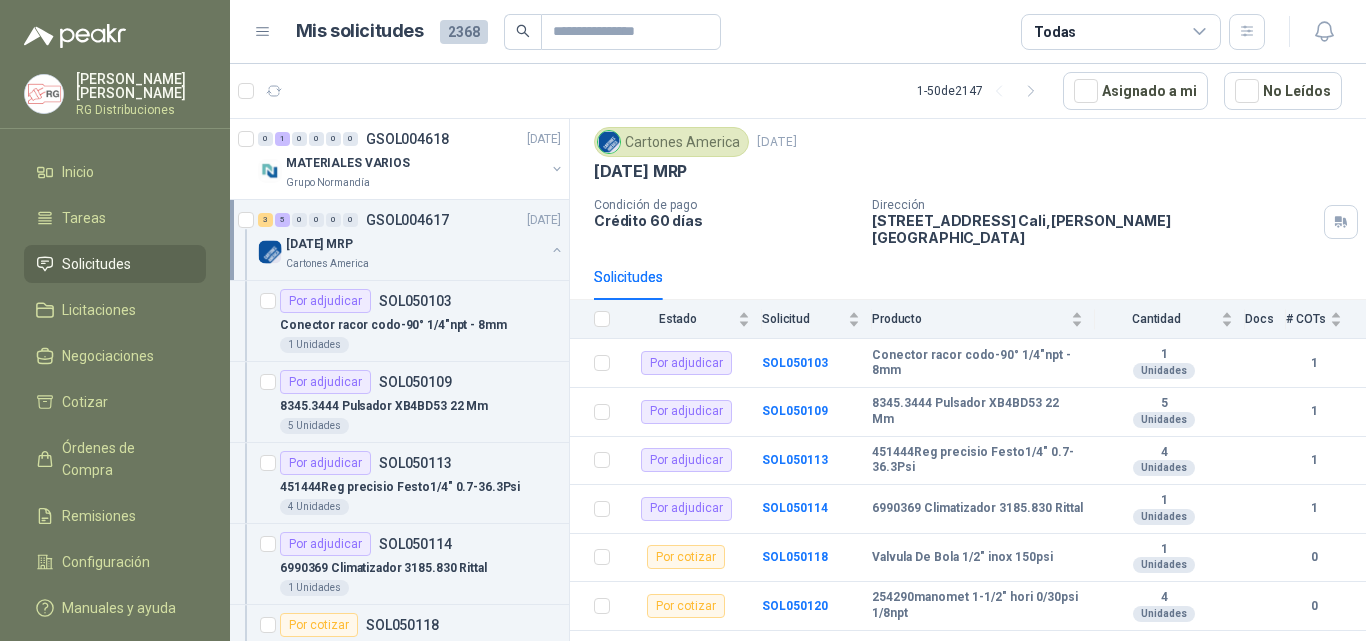 scroll, scrollTop: 127, scrollLeft: 0, axis: vertical 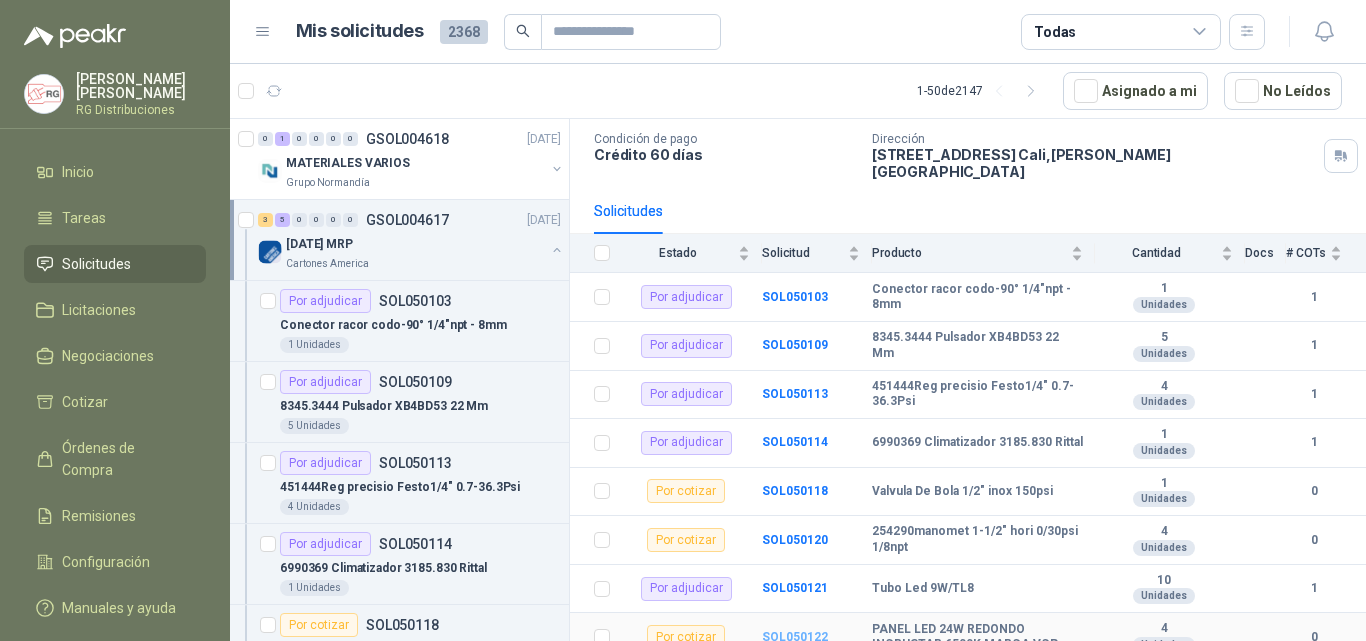 click on "SOL050122" at bounding box center (795, 637) 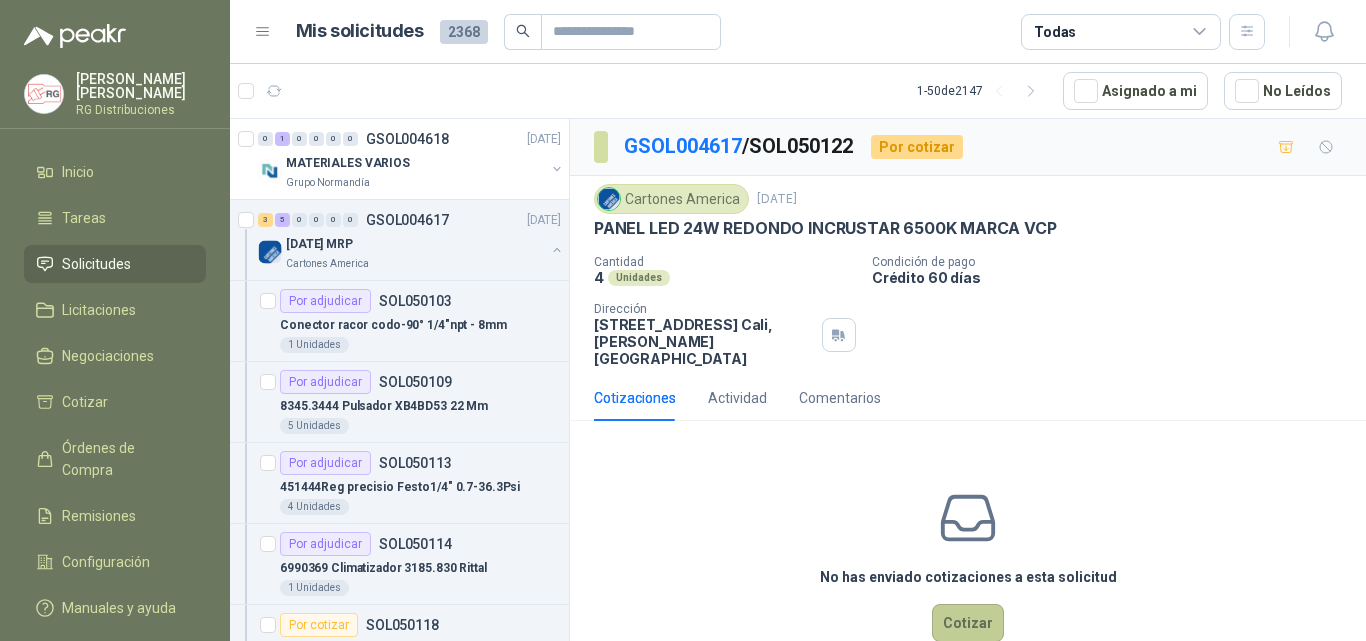 click on "Cotizar" at bounding box center [968, 623] 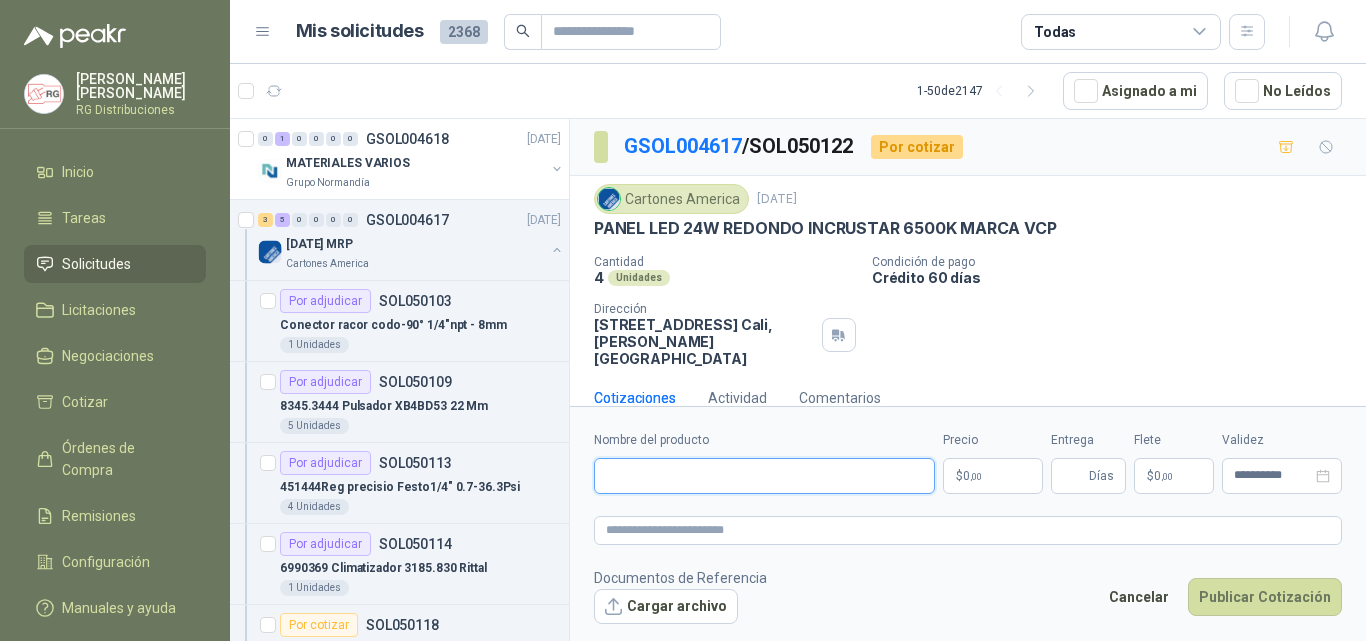 click on "Nombre del producto" at bounding box center (764, 476) 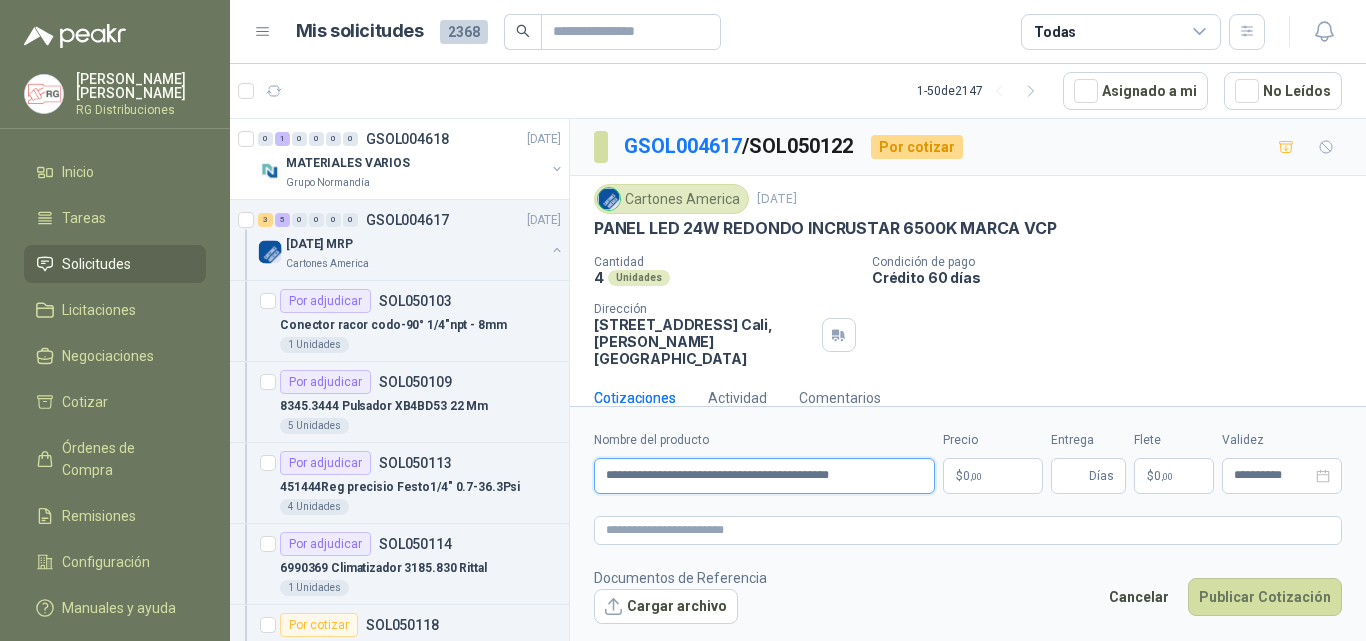 click on "**********" at bounding box center (764, 476) 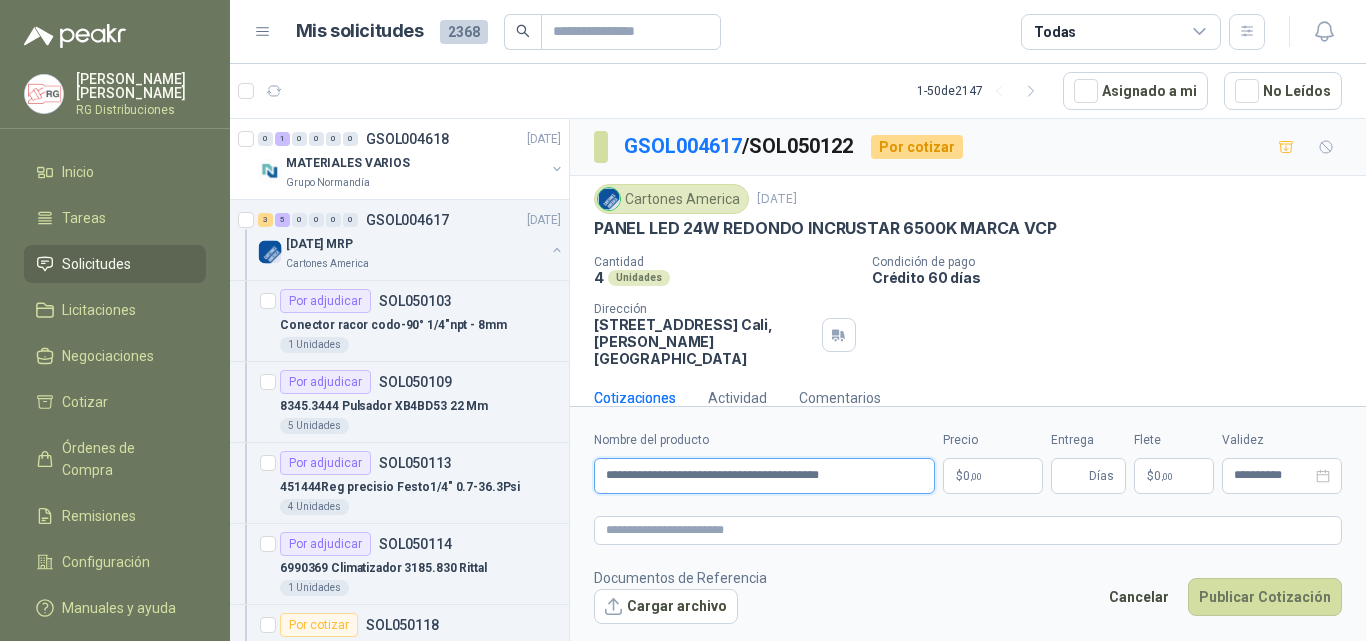 type on "**********" 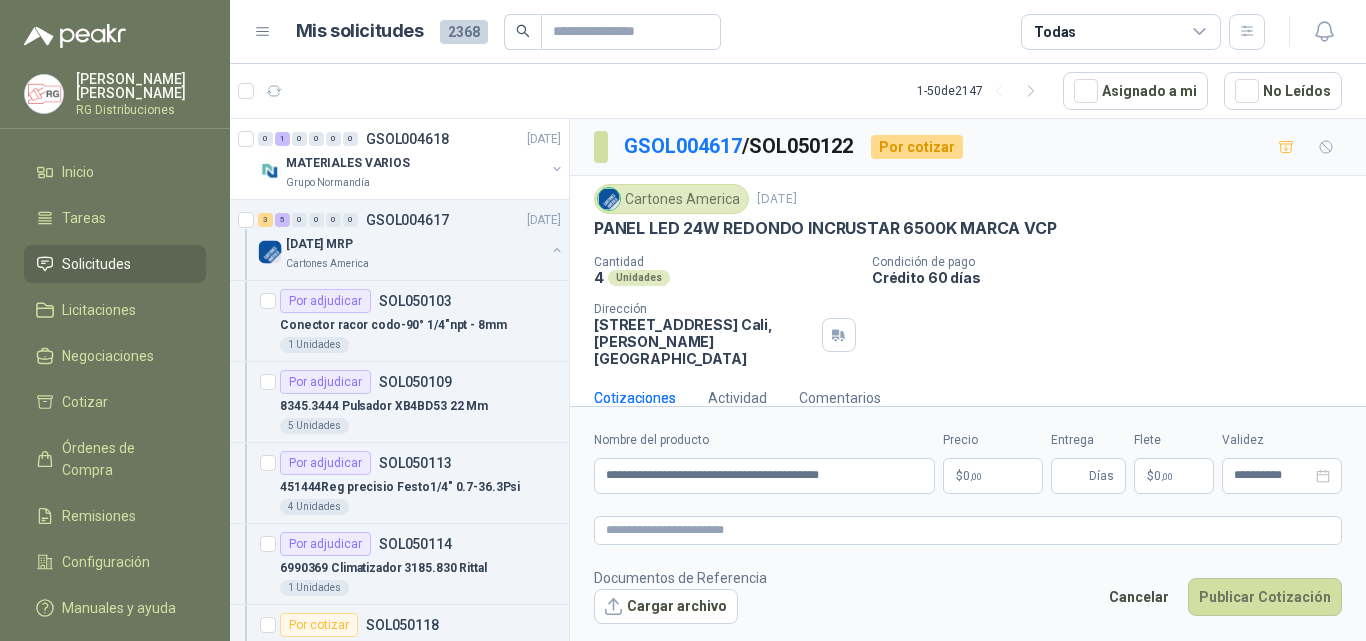 click on "$  0 ,00" at bounding box center [993, 476] 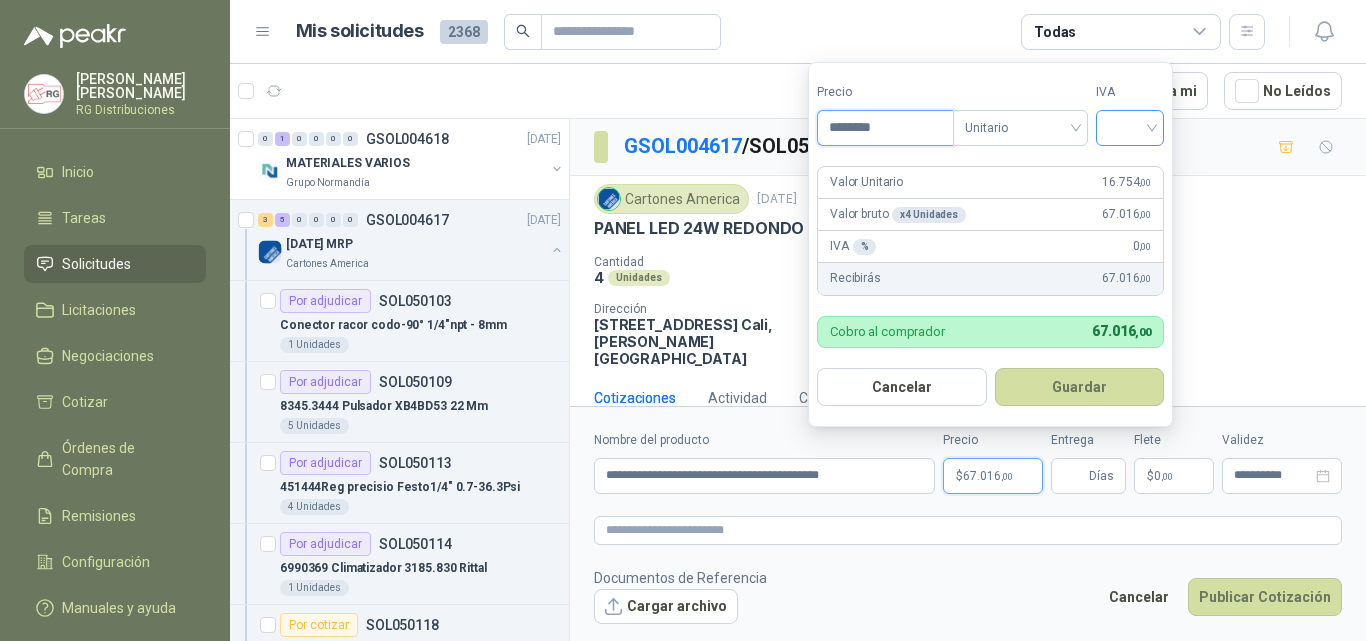 type on "********" 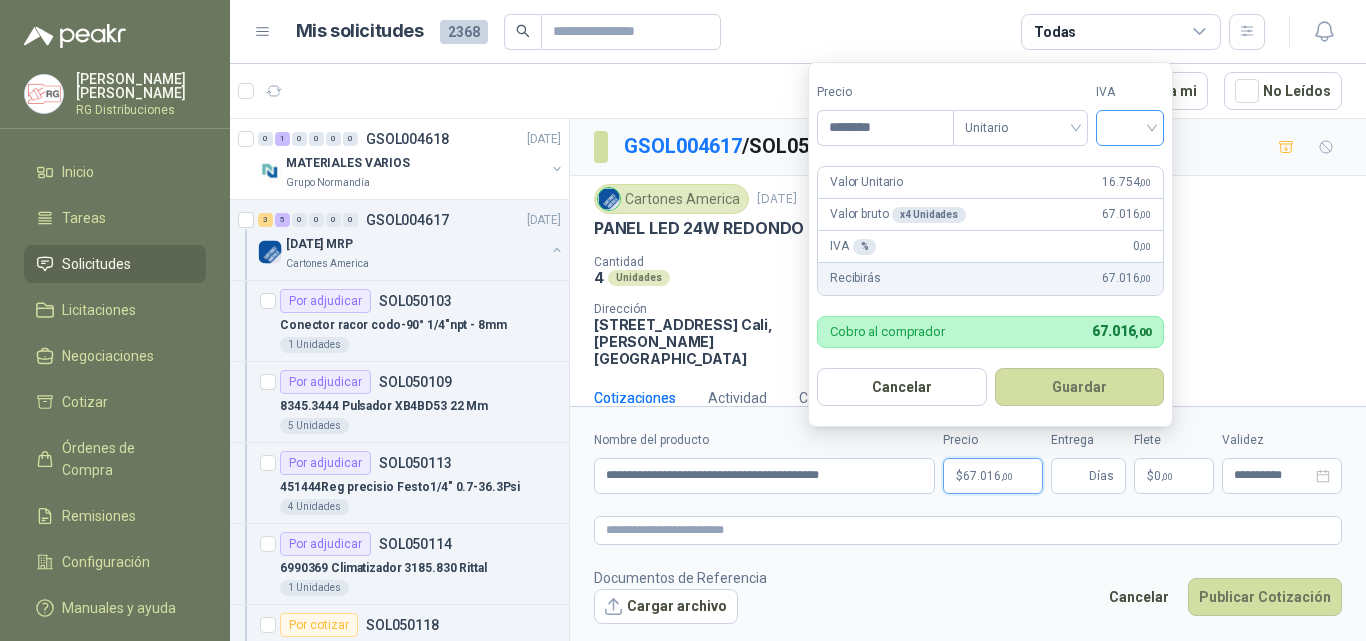 click at bounding box center (1130, 126) 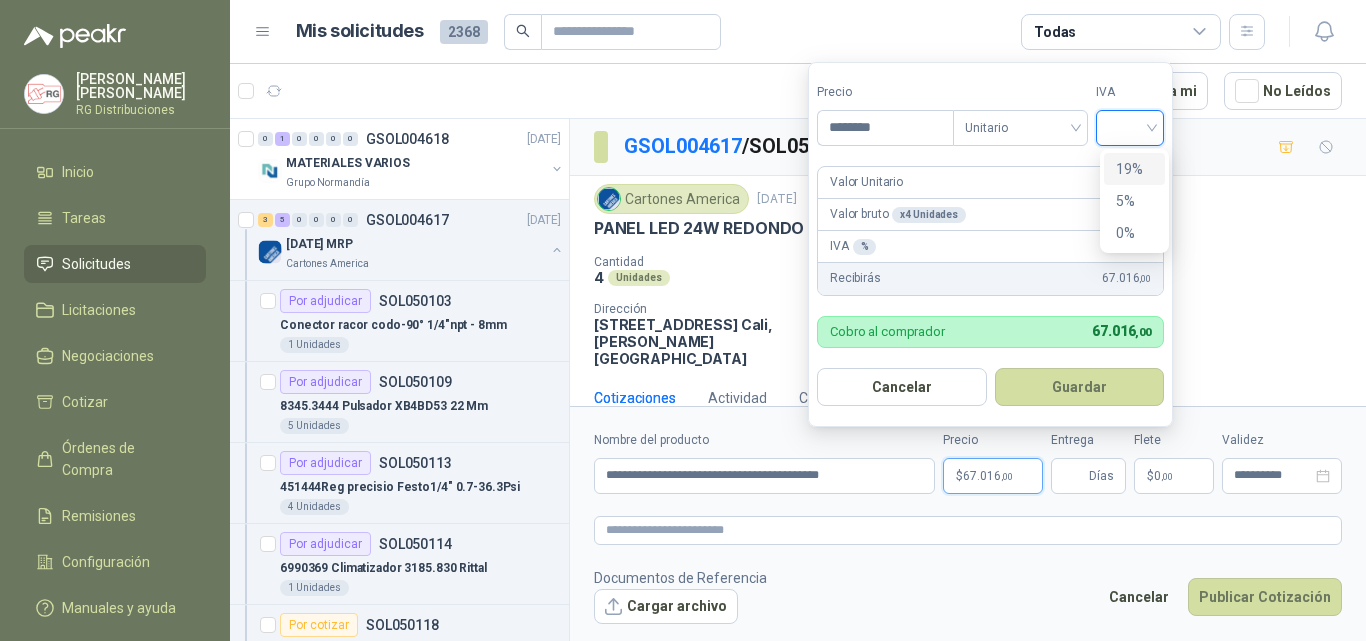 click on "19%" at bounding box center (1134, 169) 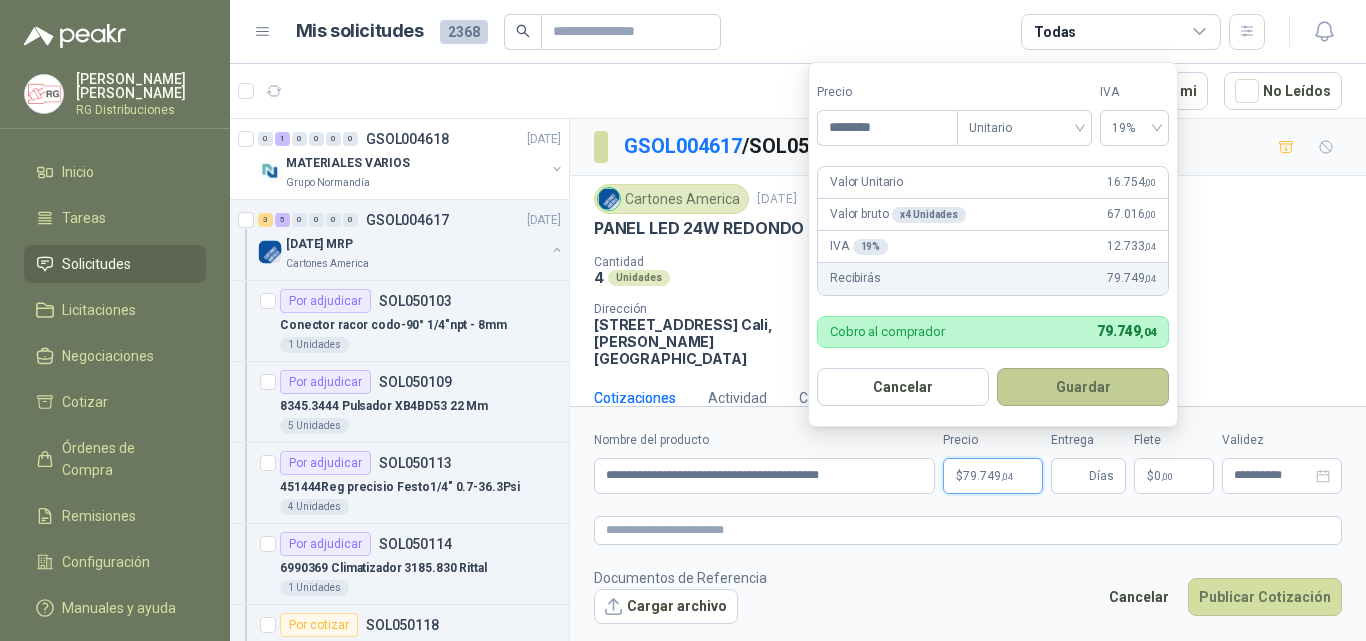 click on "Guardar" at bounding box center (1083, 387) 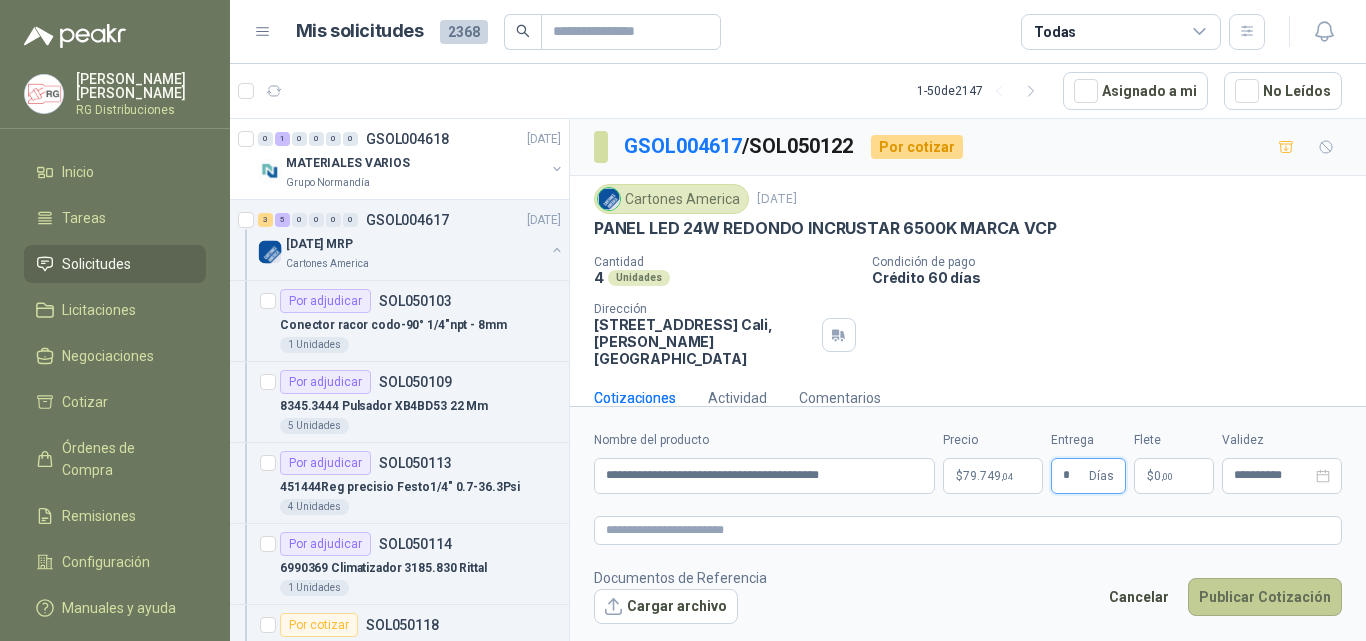 type on "*" 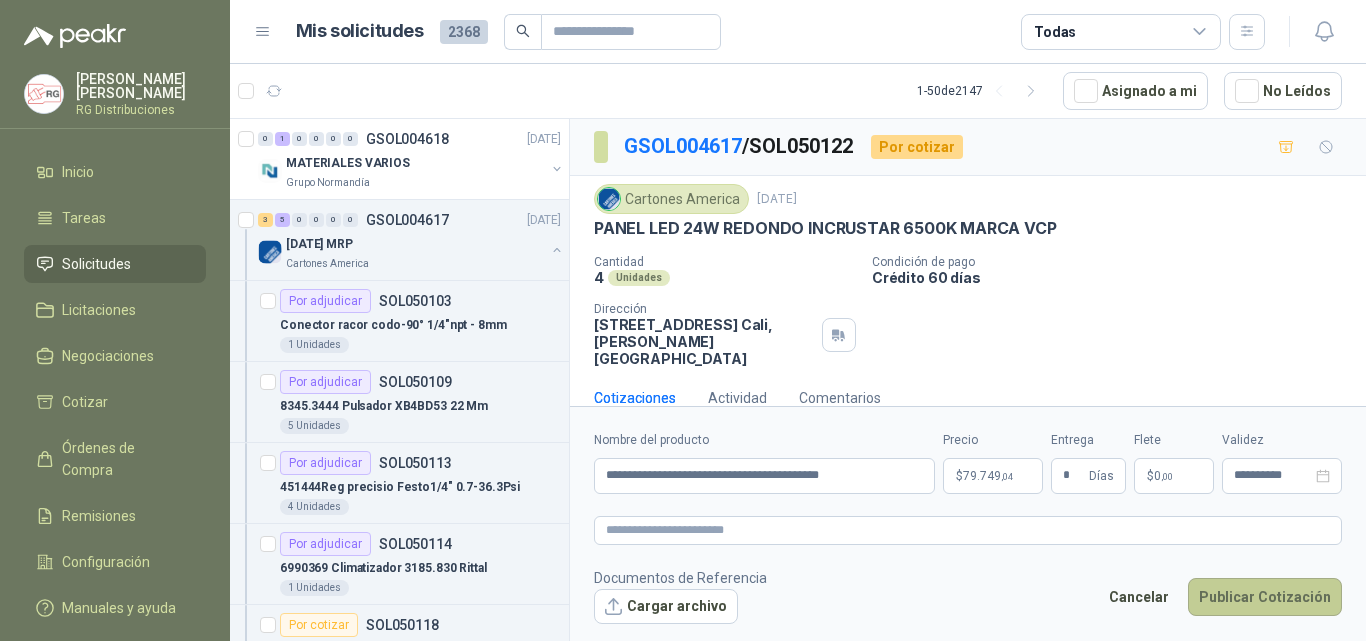 click on "Publicar Cotización" at bounding box center [1265, 597] 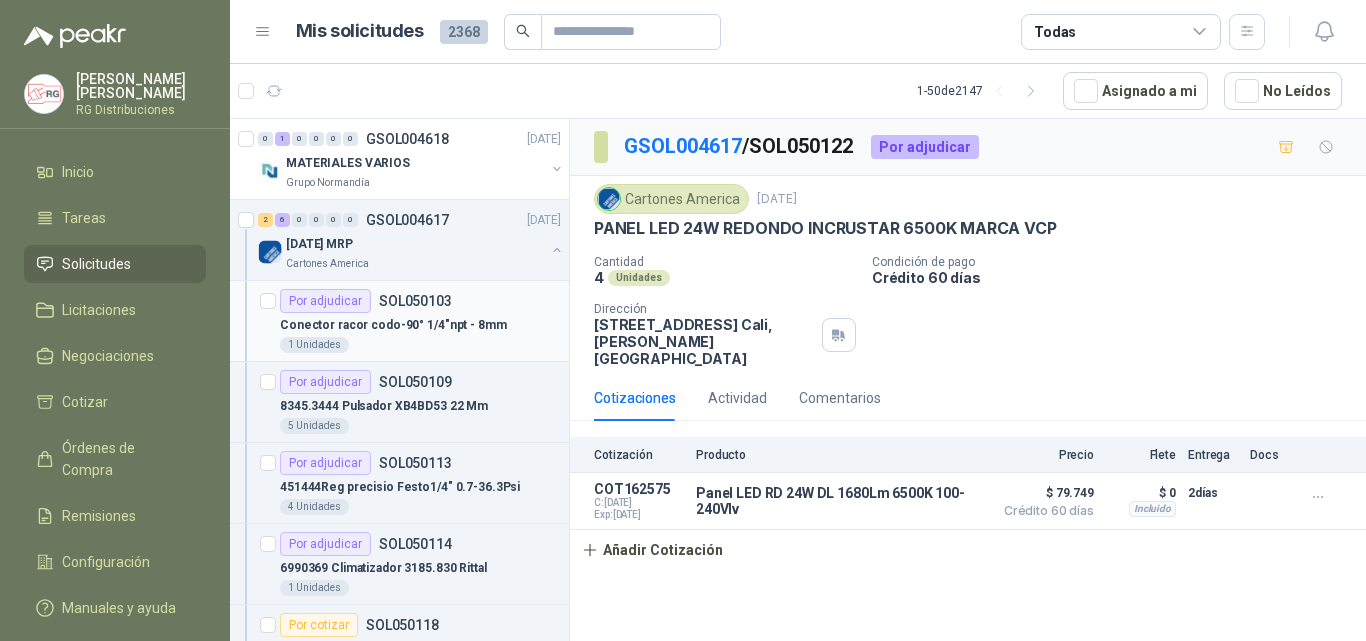 click on "SOL050103" at bounding box center (415, 301) 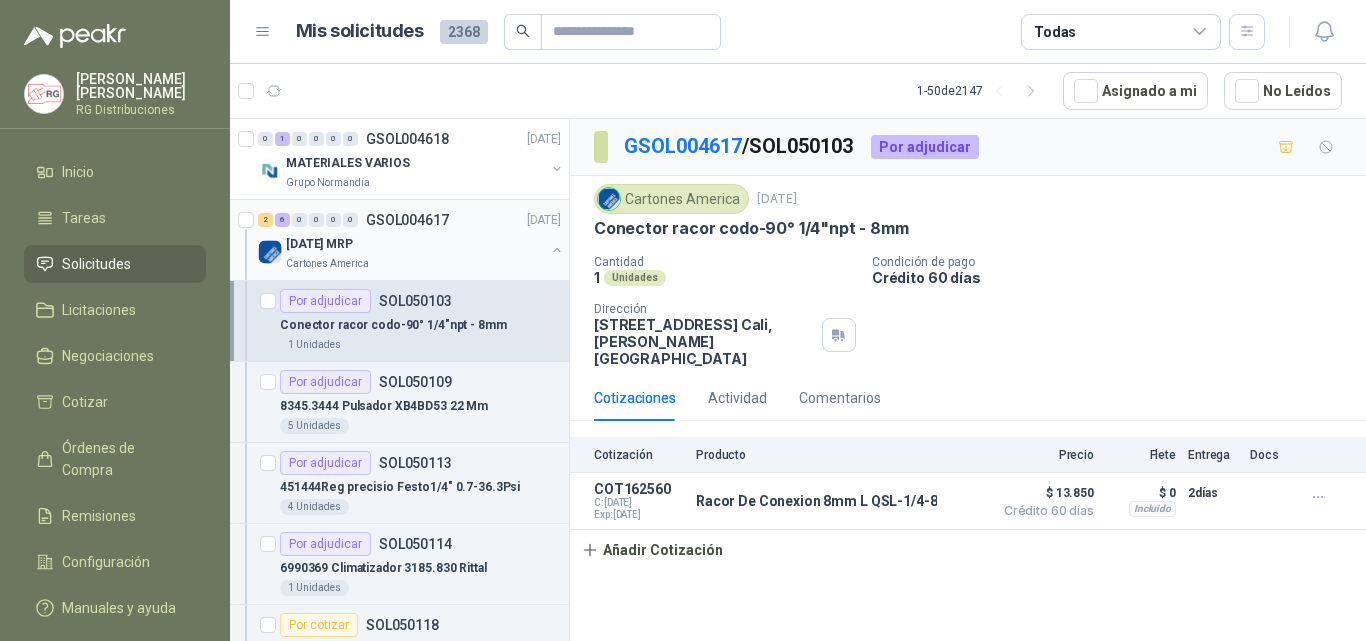 click on "[DATE] MRP" at bounding box center [415, 244] 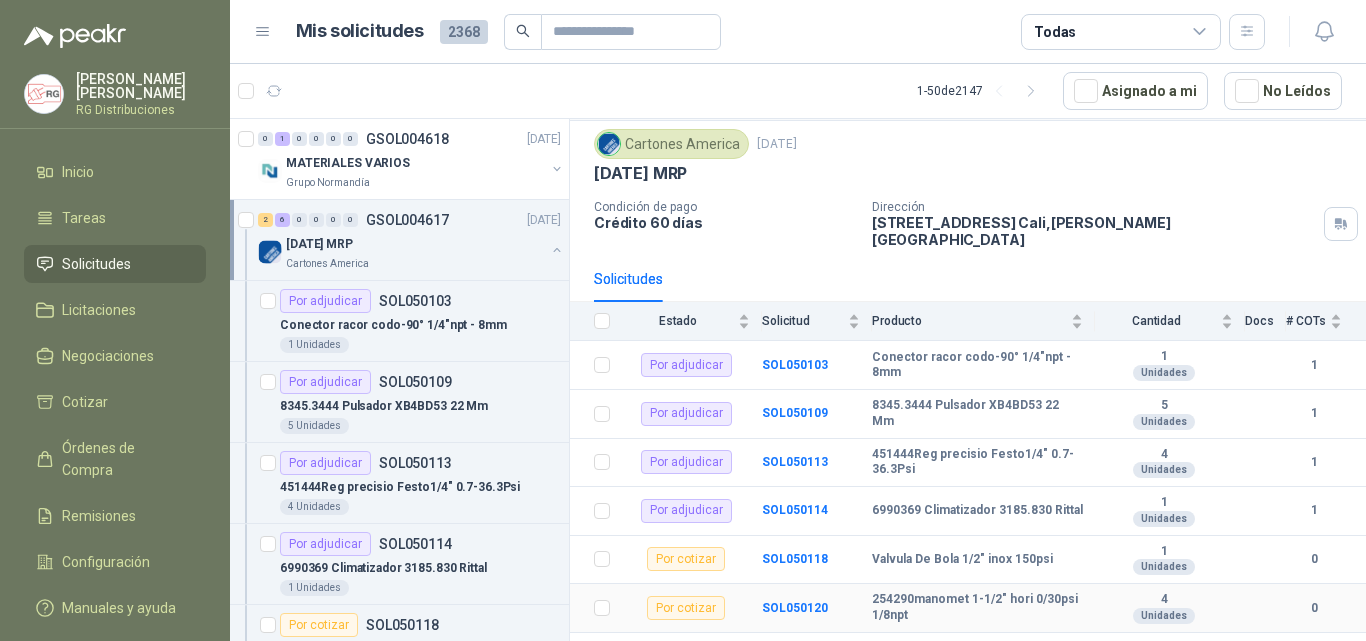 scroll, scrollTop: 0, scrollLeft: 0, axis: both 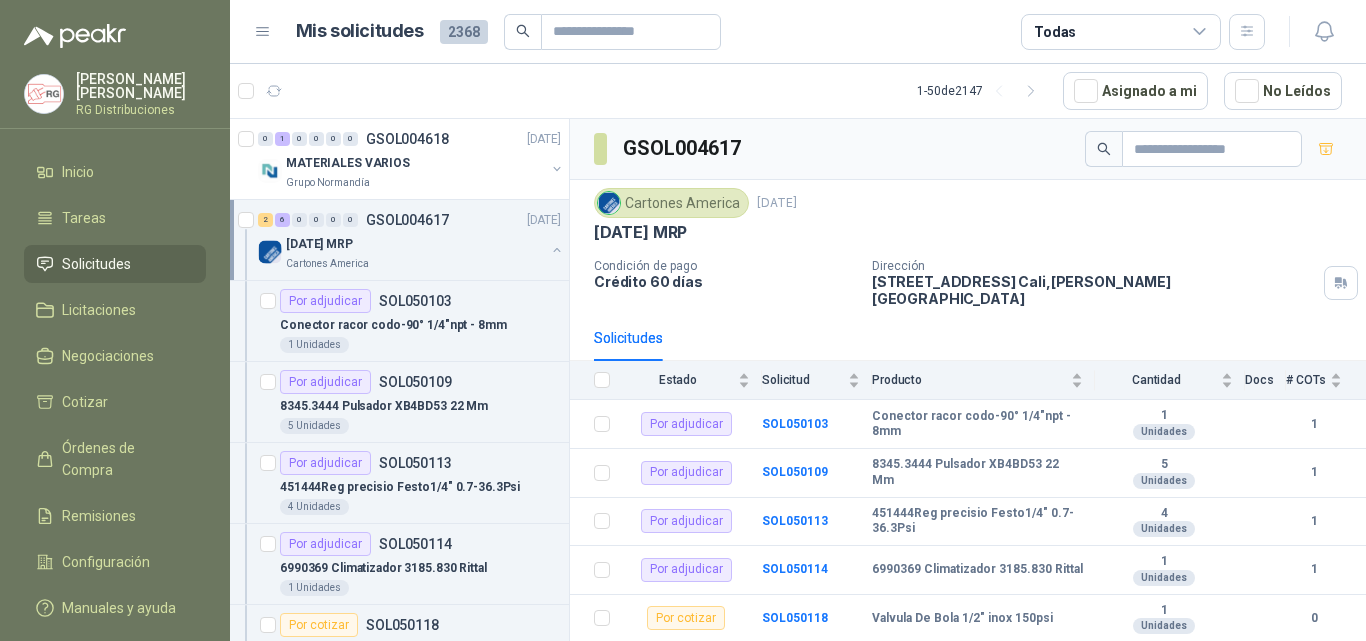click at bounding box center [557, 250] 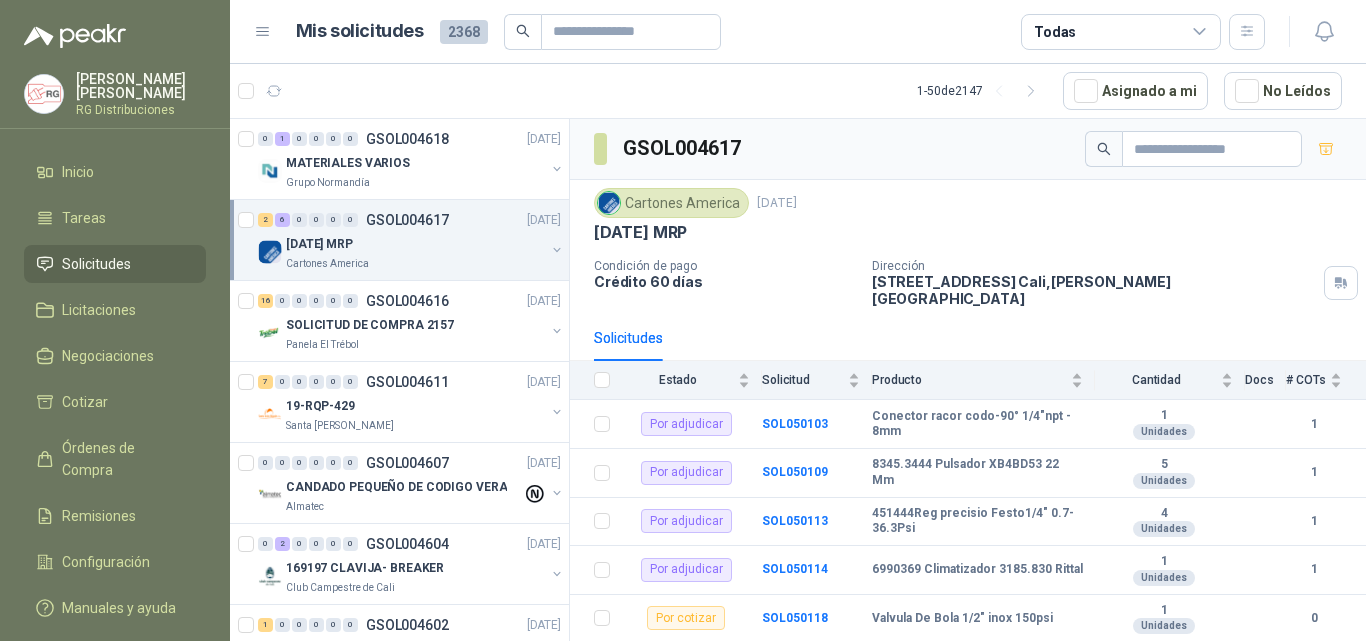 scroll, scrollTop: 7, scrollLeft: 0, axis: vertical 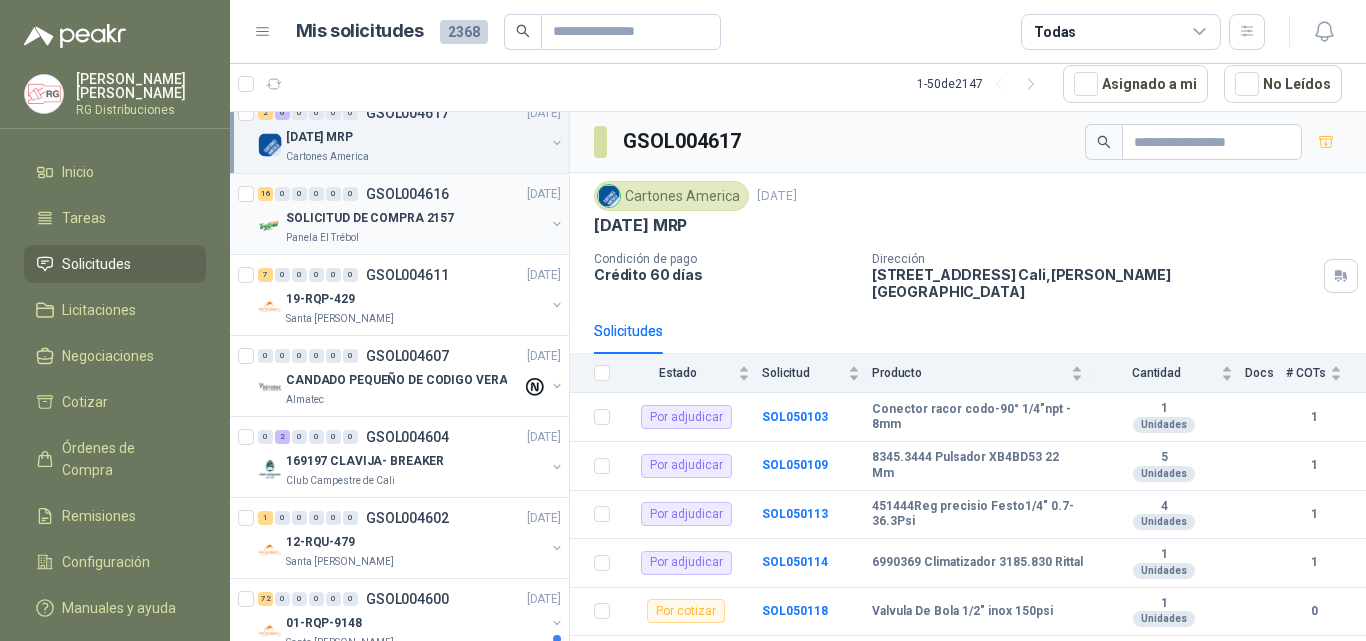 click on "SOLICITUD DE COMPRA 2157" at bounding box center [370, 218] 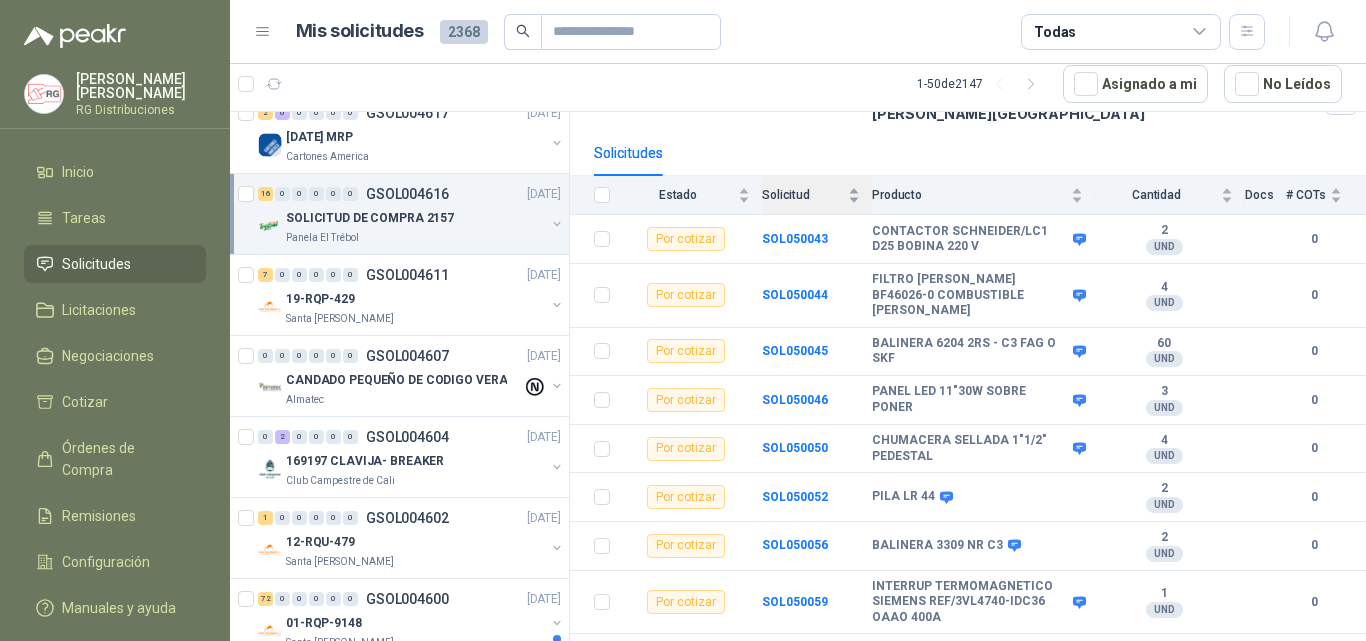 scroll, scrollTop: 200, scrollLeft: 0, axis: vertical 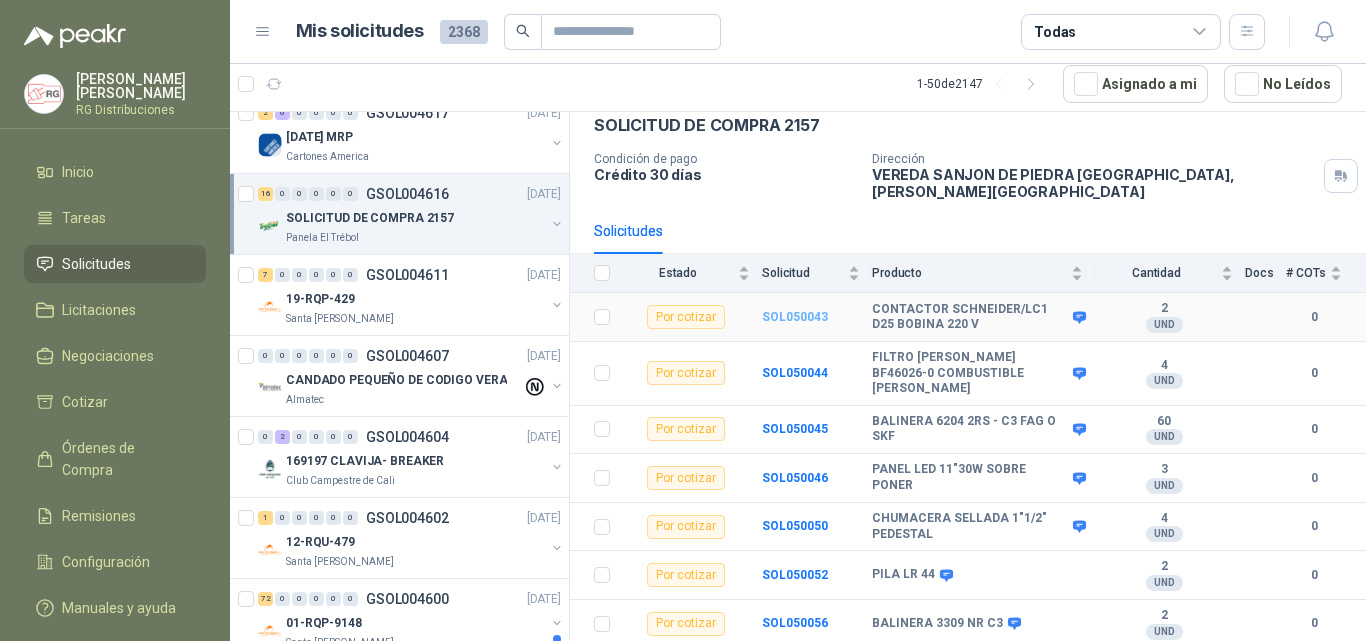 click on "SOL050043" at bounding box center [795, 317] 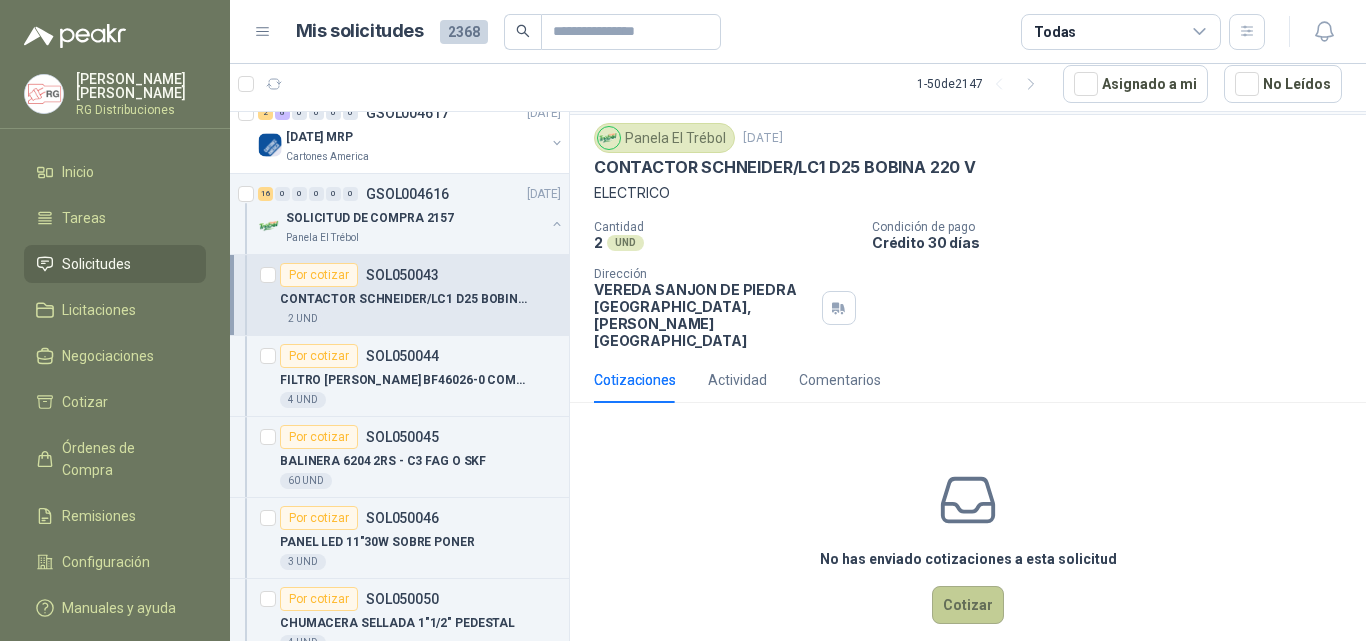 click on "Cotizar" at bounding box center (968, 605) 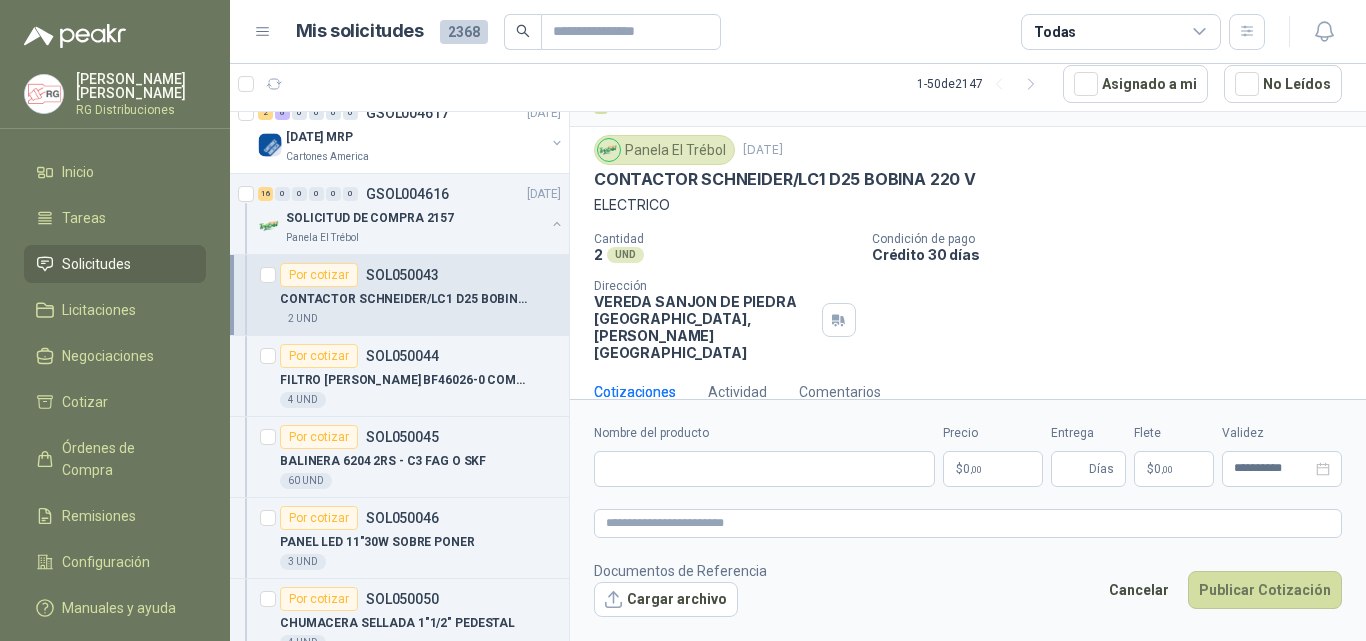 type 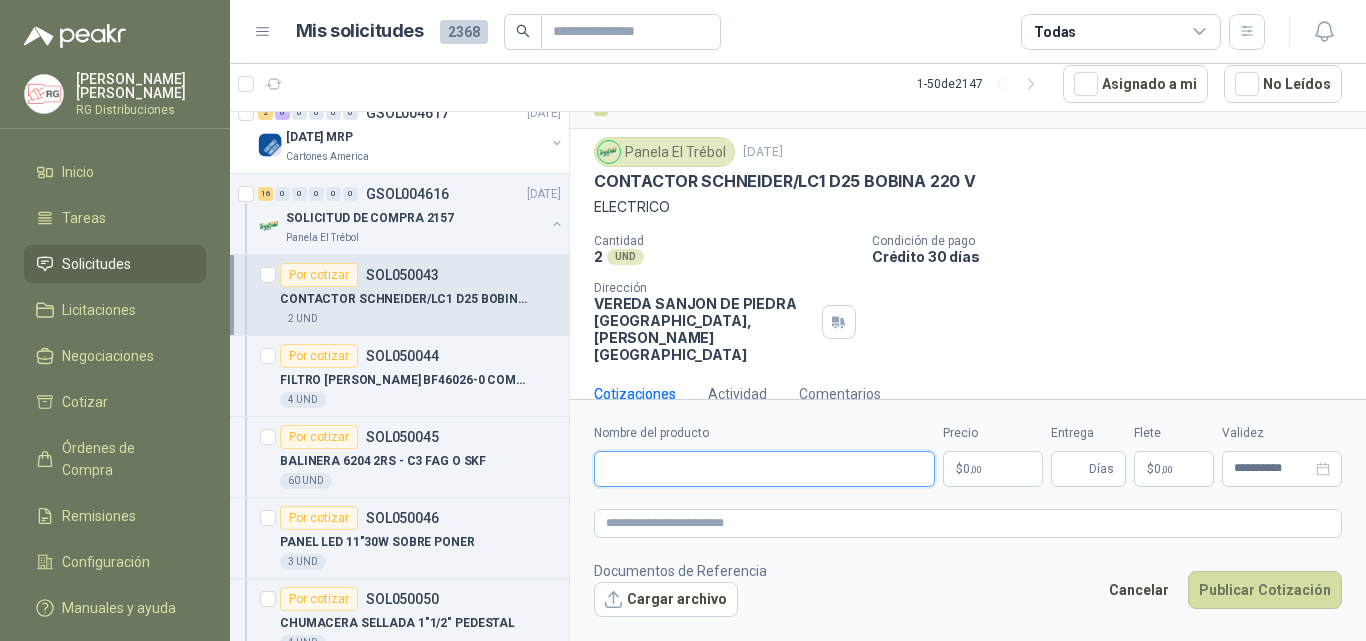 click on "Nombre del producto" at bounding box center (764, 469) 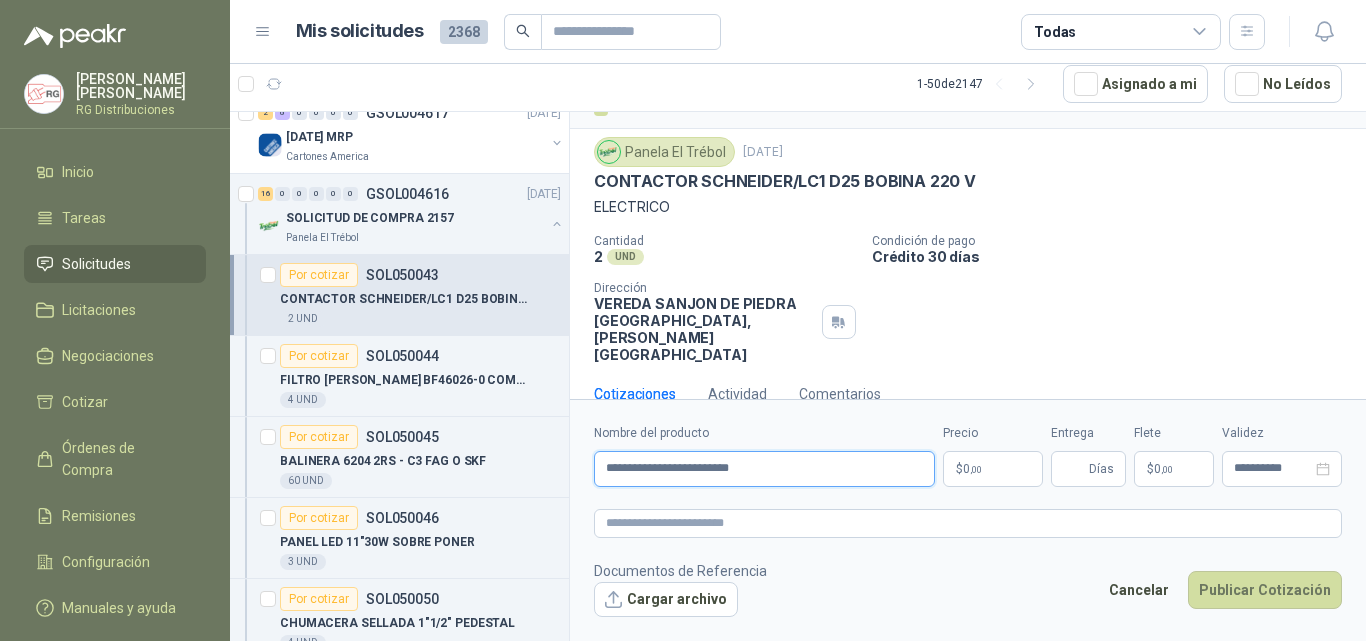 click on "**********" at bounding box center (764, 469) 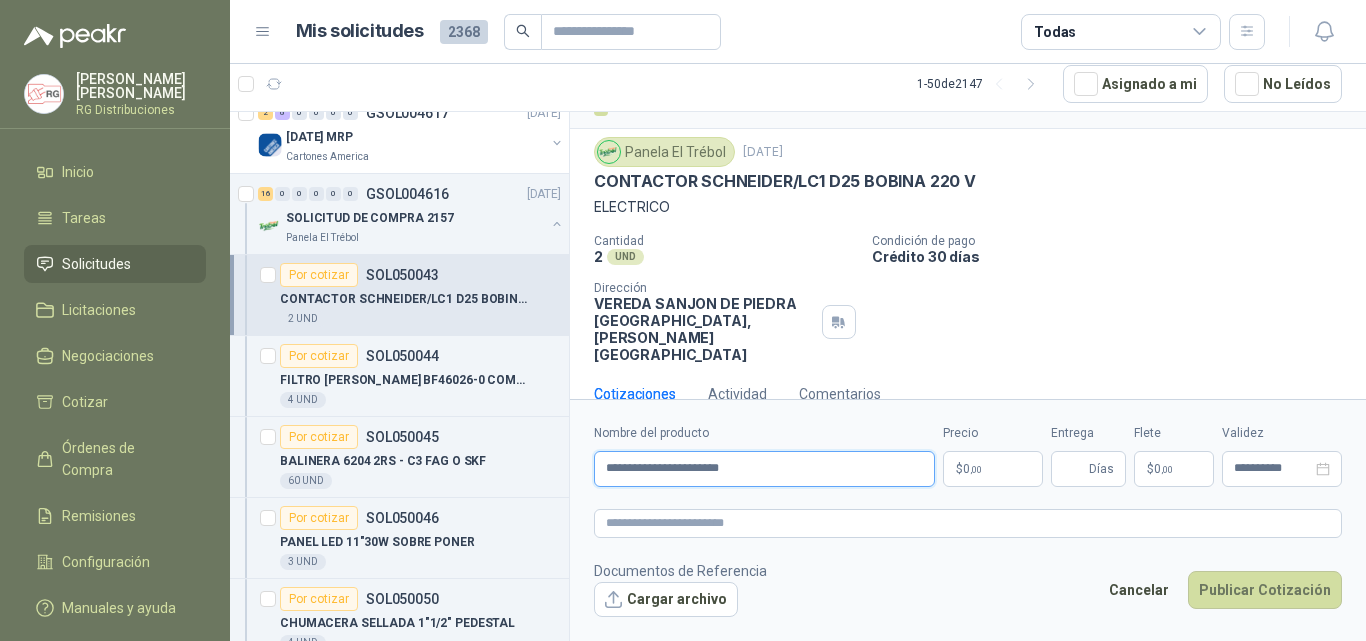 type on "**********" 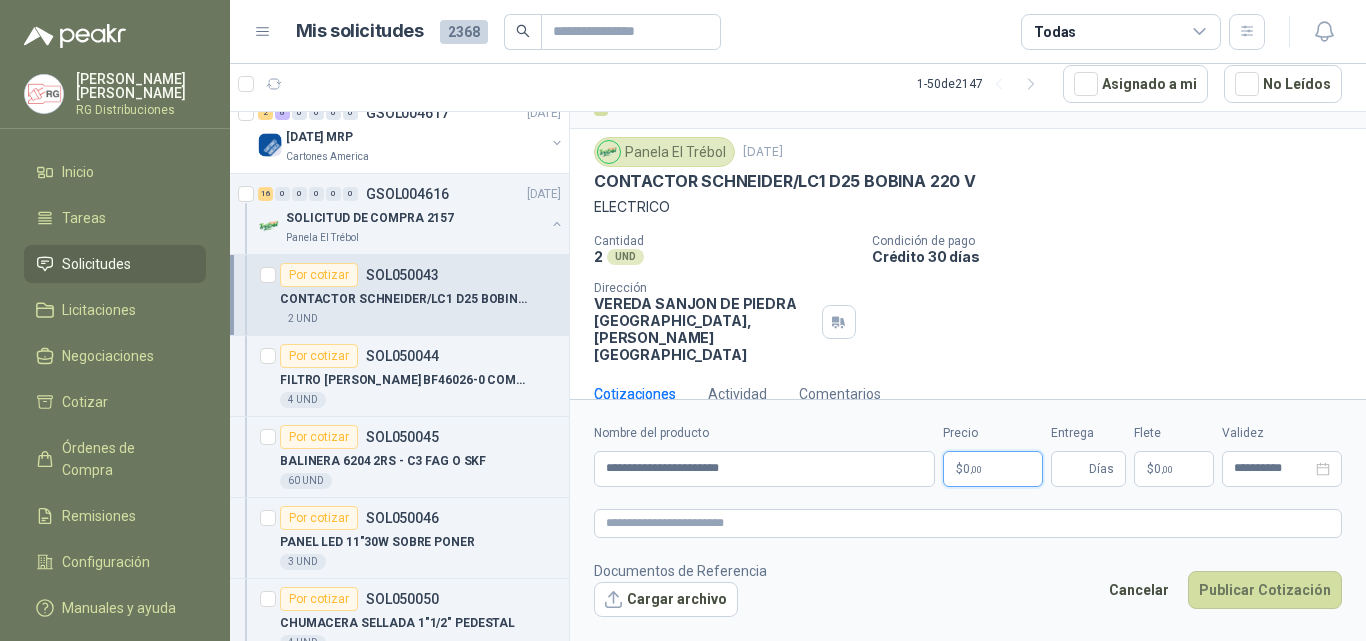 click on "$  0 ,00" at bounding box center (993, 469) 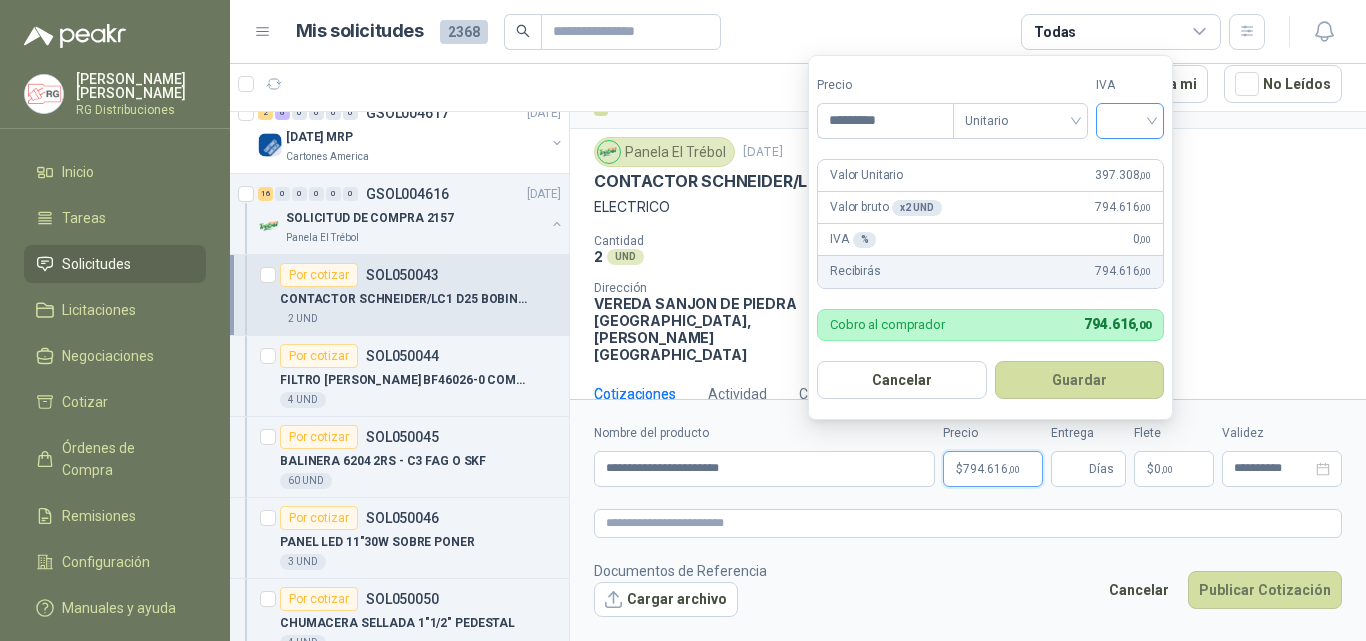 type on "*********" 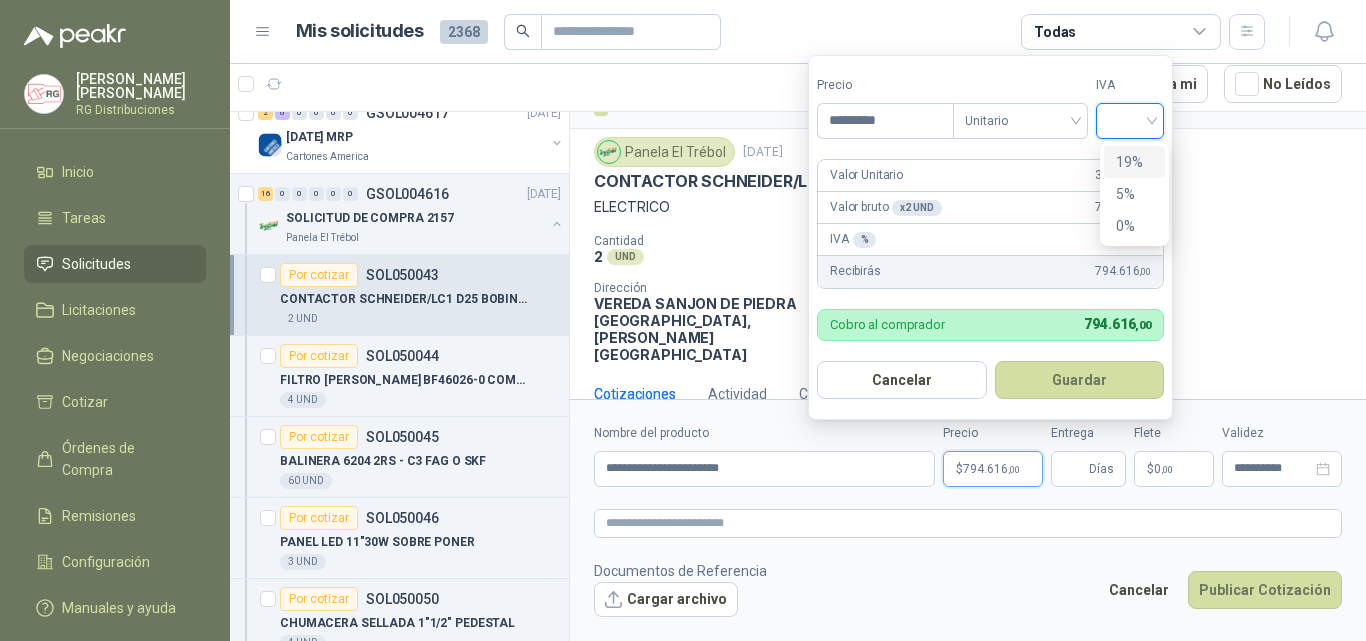 click on "19%" at bounding box center (1134, 162) 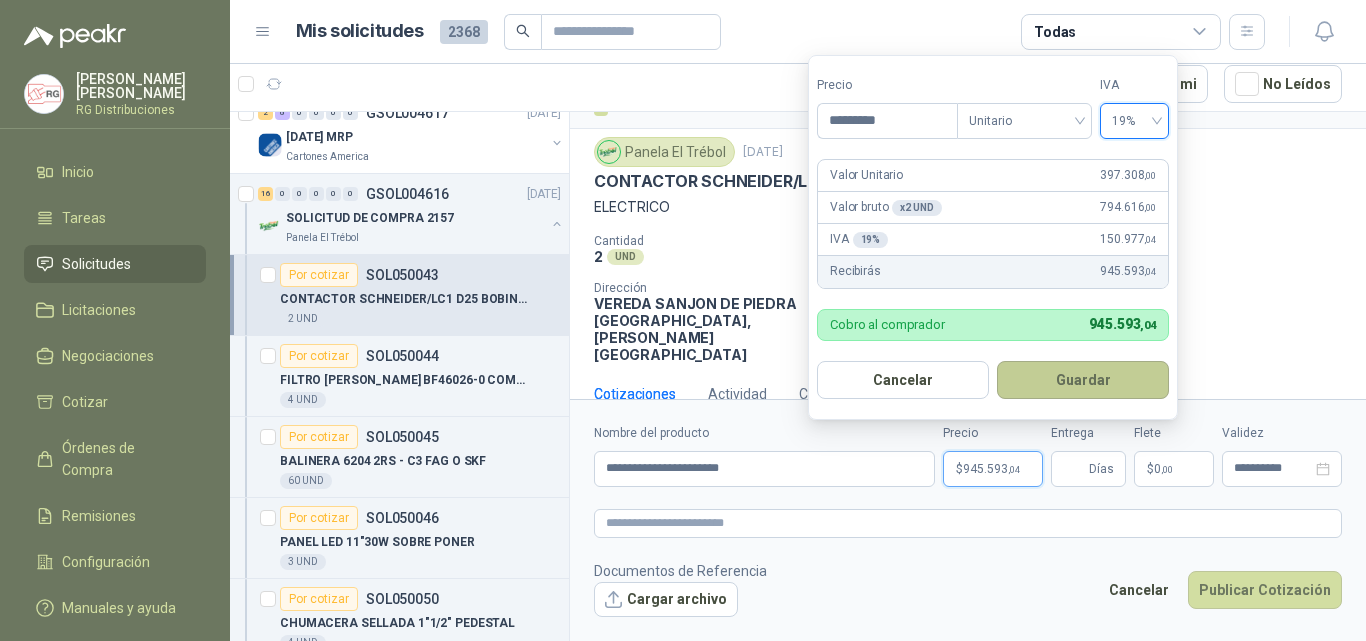 click on "Guardar" at bounding box center (1083, 380) 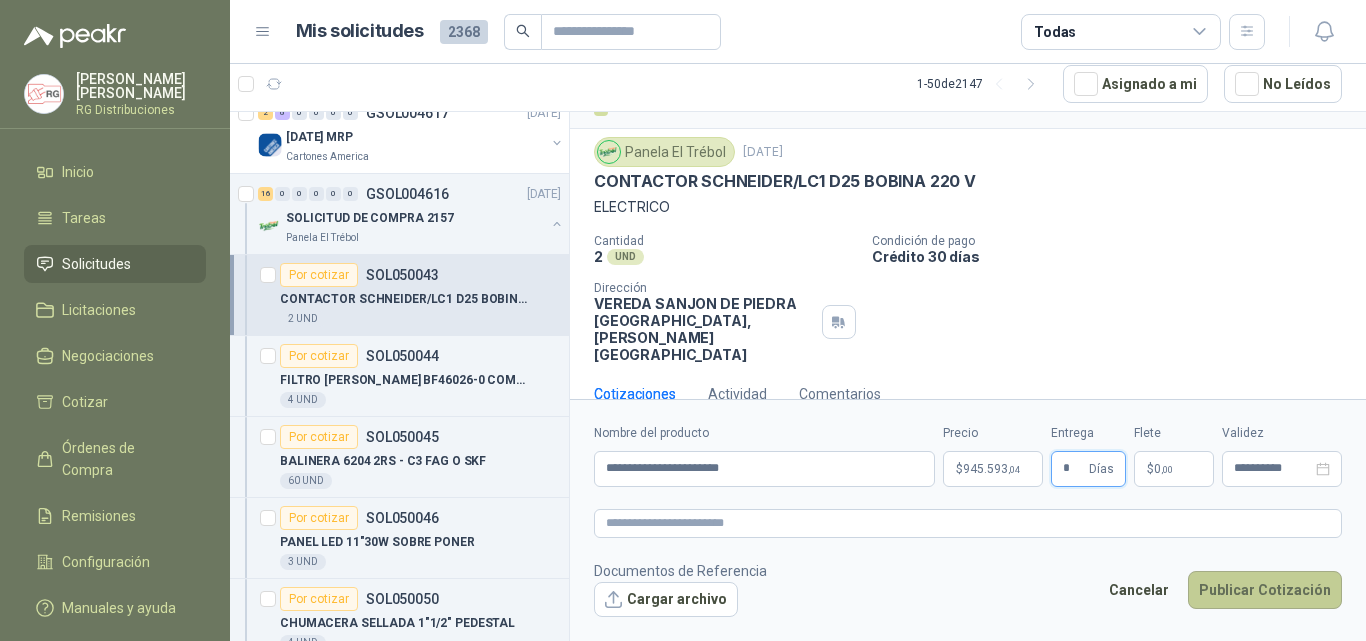 type on "*" 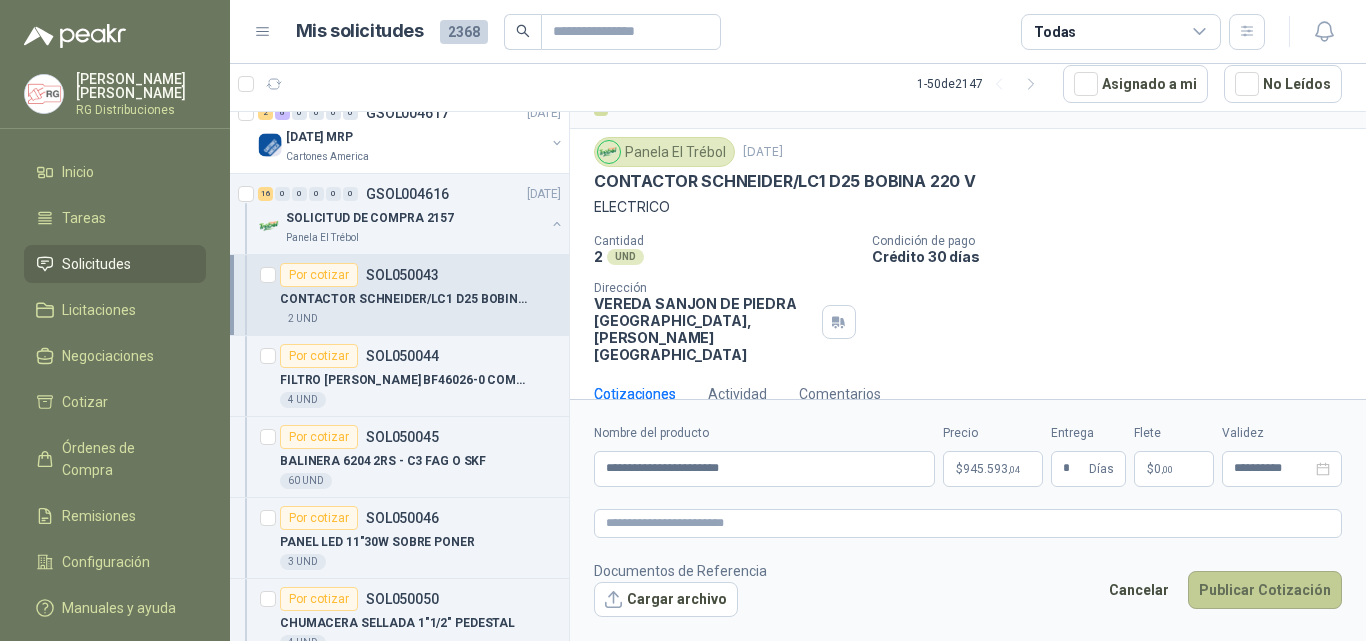 click on "Publicar Cotización" at bounding box center [1265, 590] 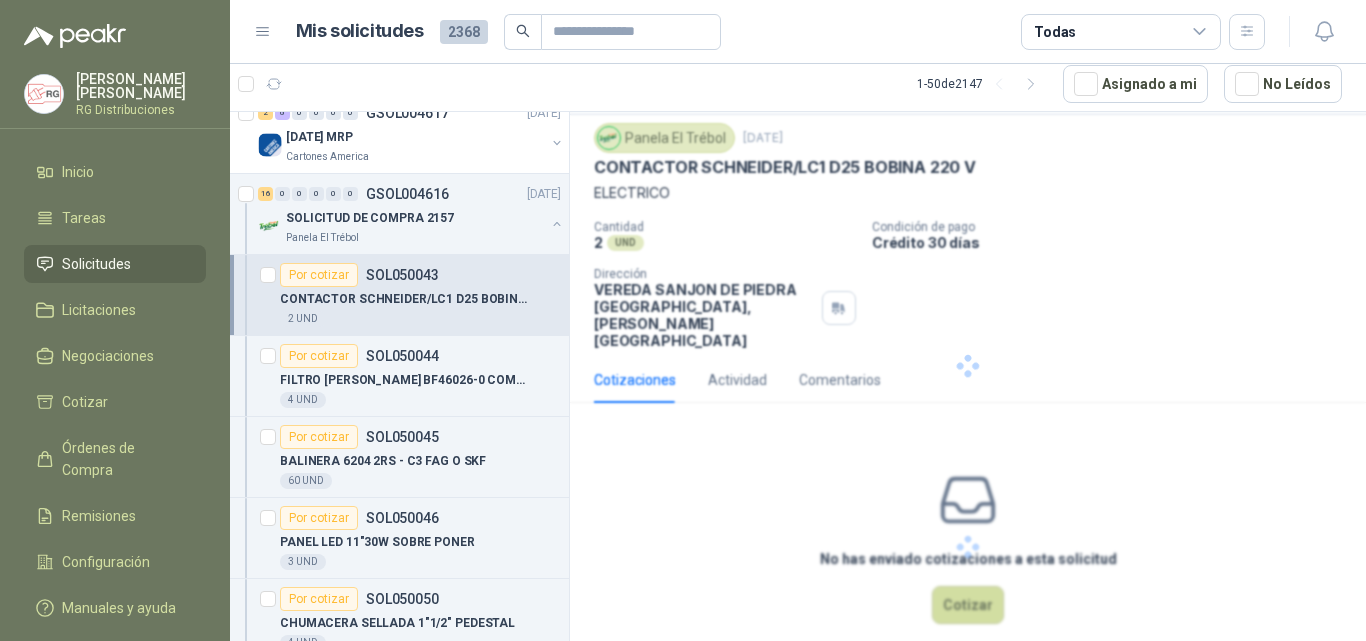 scroll, scrollTop: 0, scrollLeft: 0, axis: both 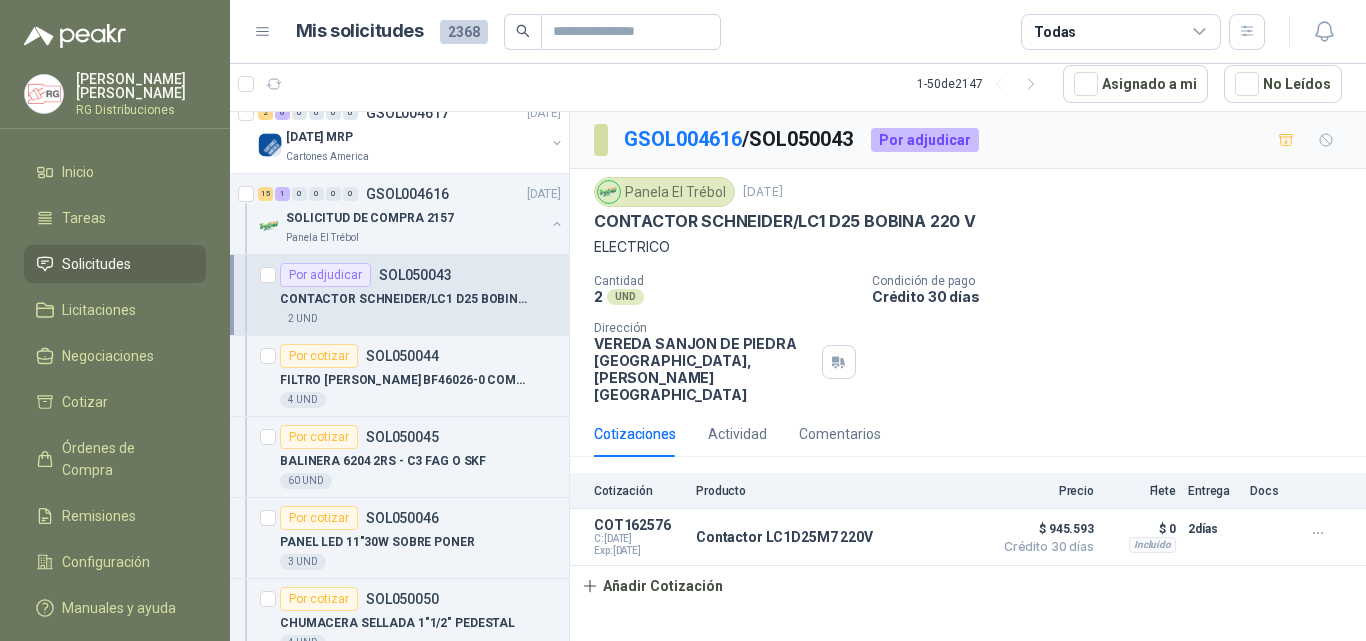 click on "Por adjudicar SOL050043" at bounding box center [366, 275] 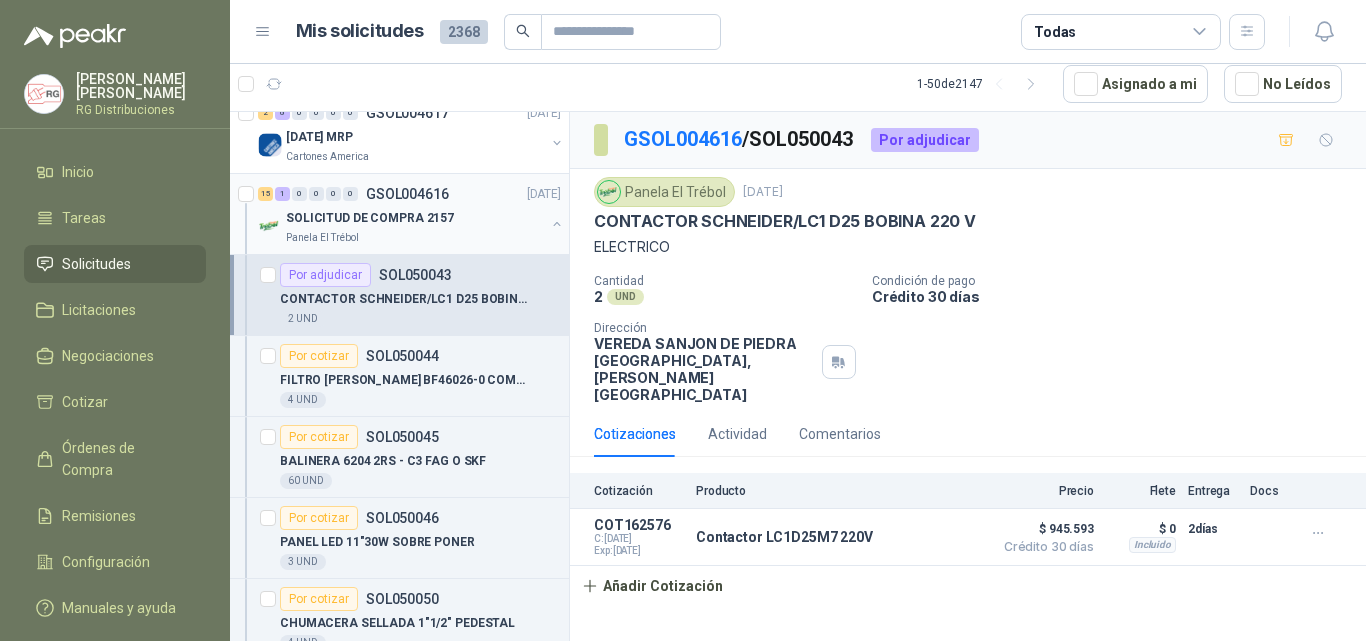 click on "SOLICITUD DE COMPRA 2157" at bounding box center (370, 218) 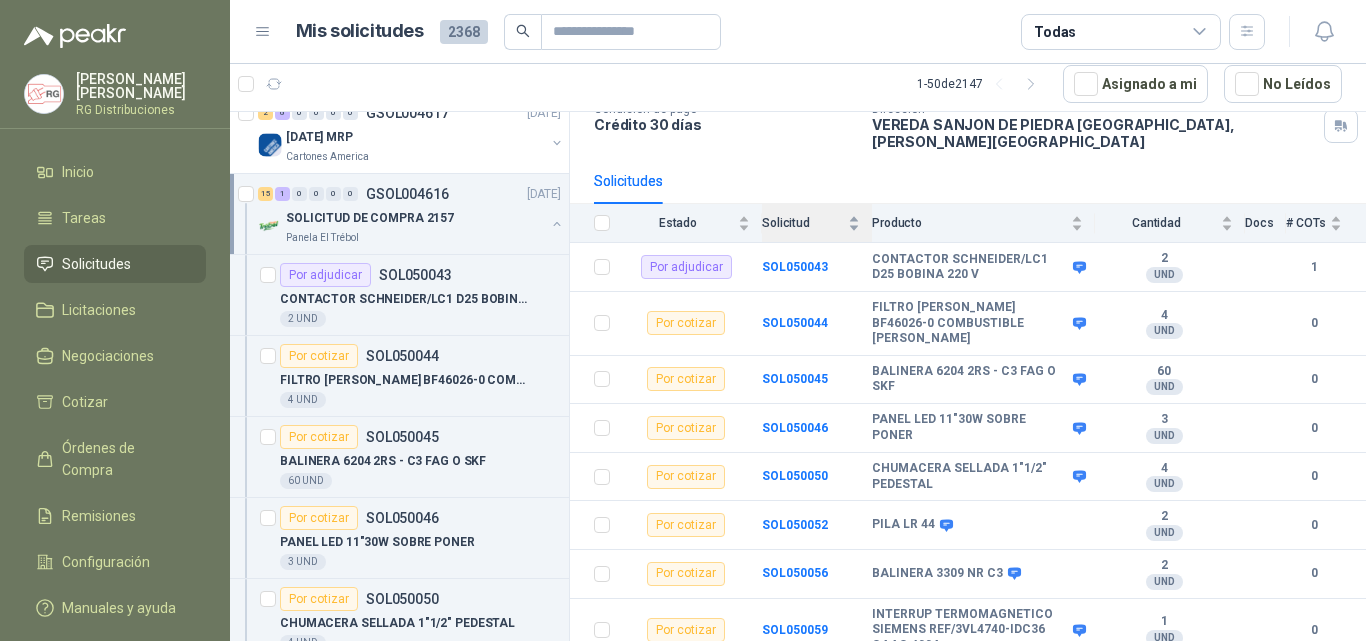 scroll, scrollTop: 200, scrollLeft: 0, axis: vertical 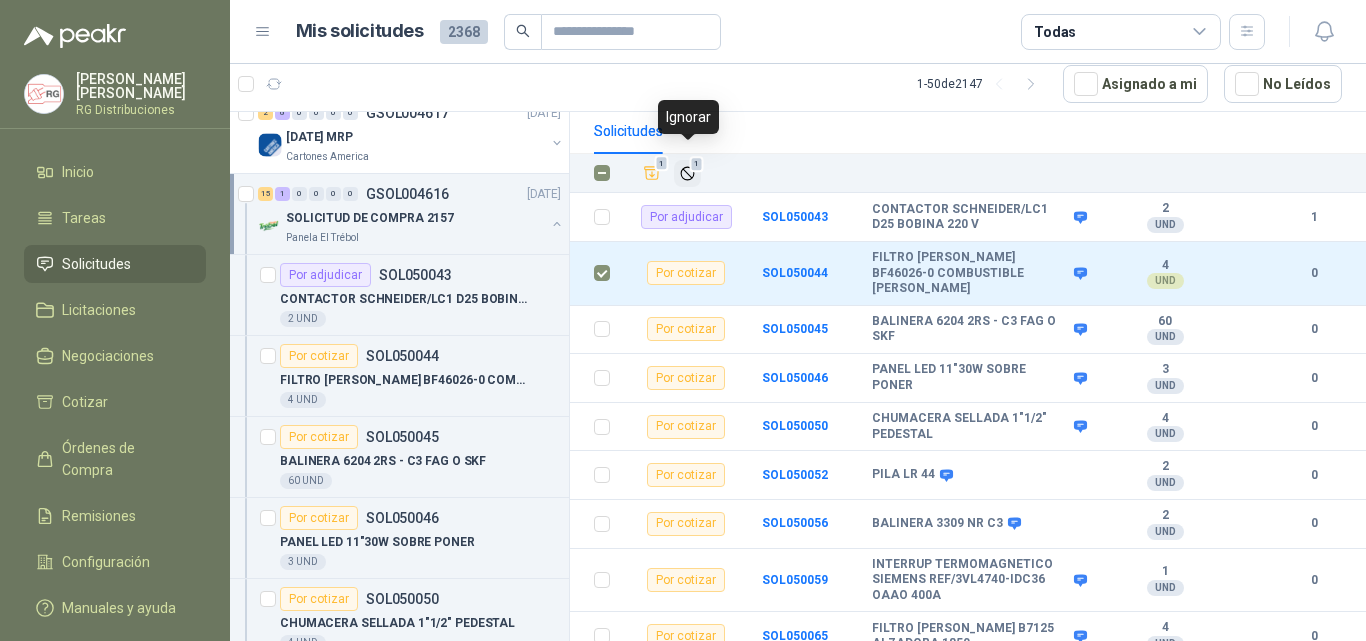 click 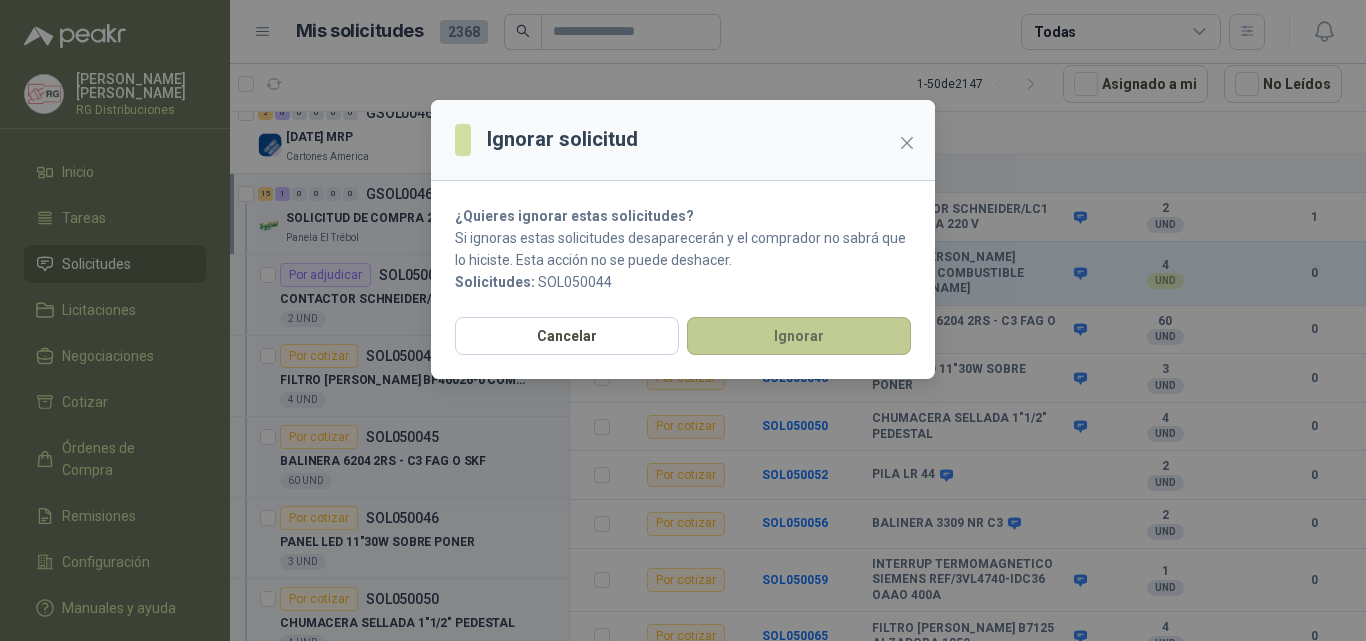 click on "Ignorar" at bounding box center [799, 336] 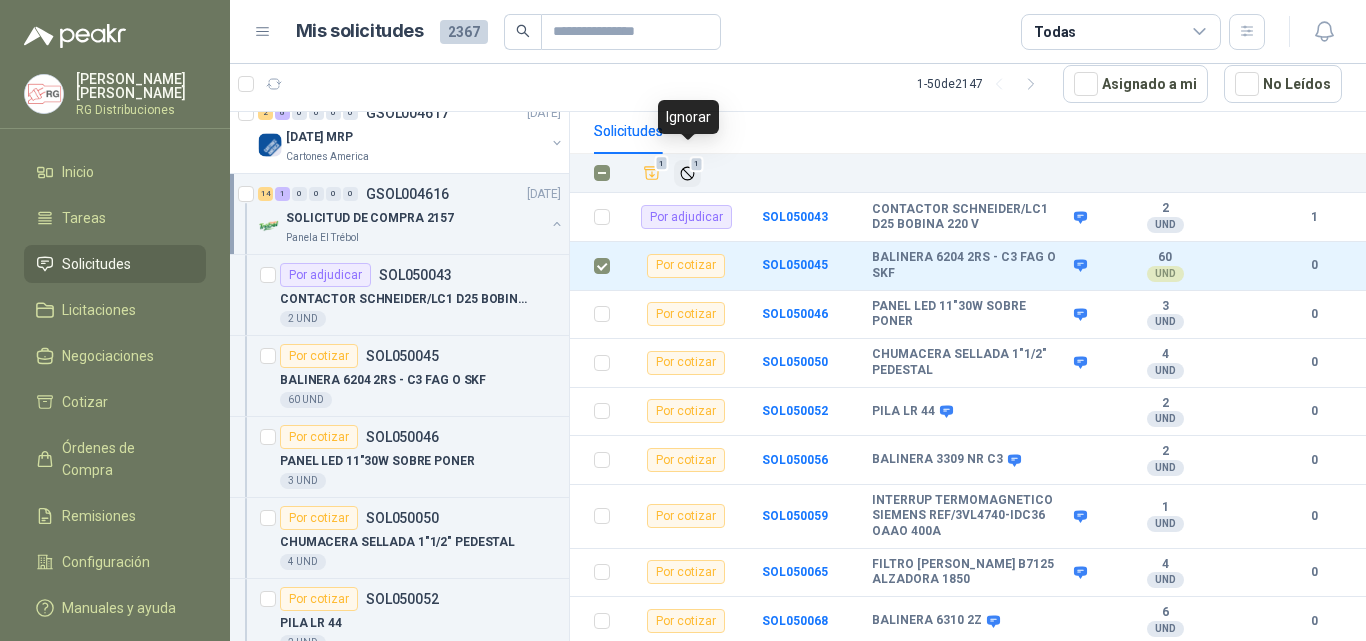click on "1" at bounding box center (697, 164) 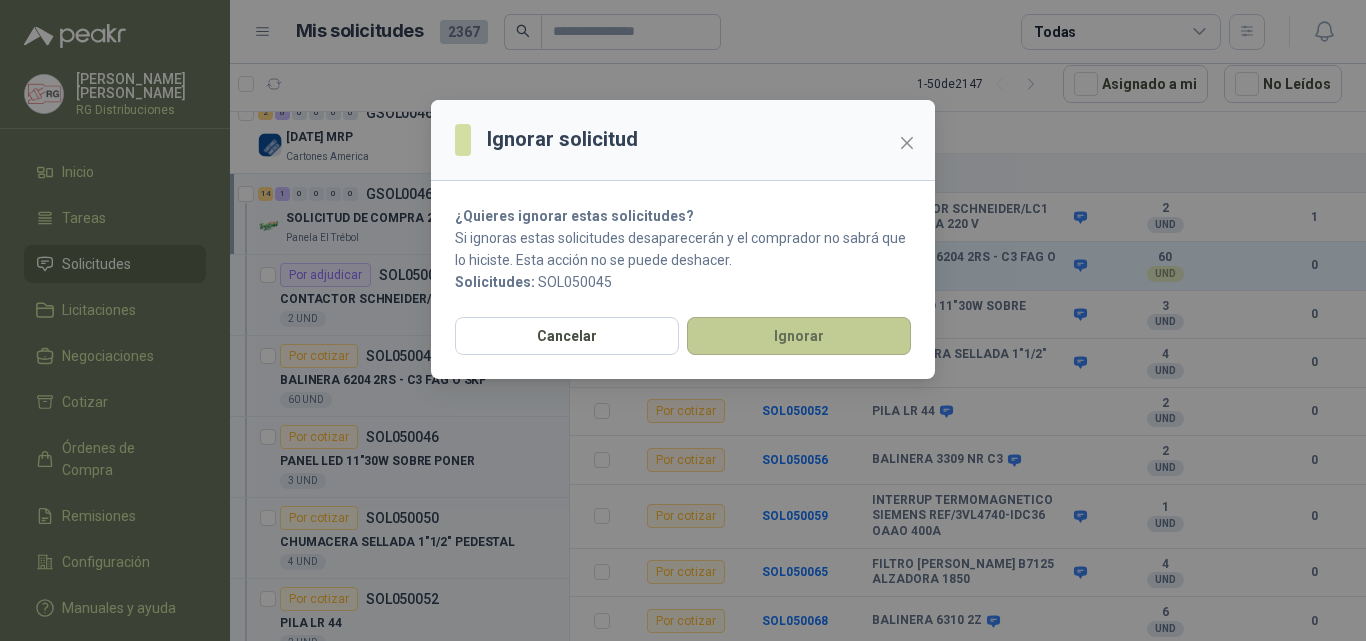 click on "Ignorar" at bounding box center [799, 336] 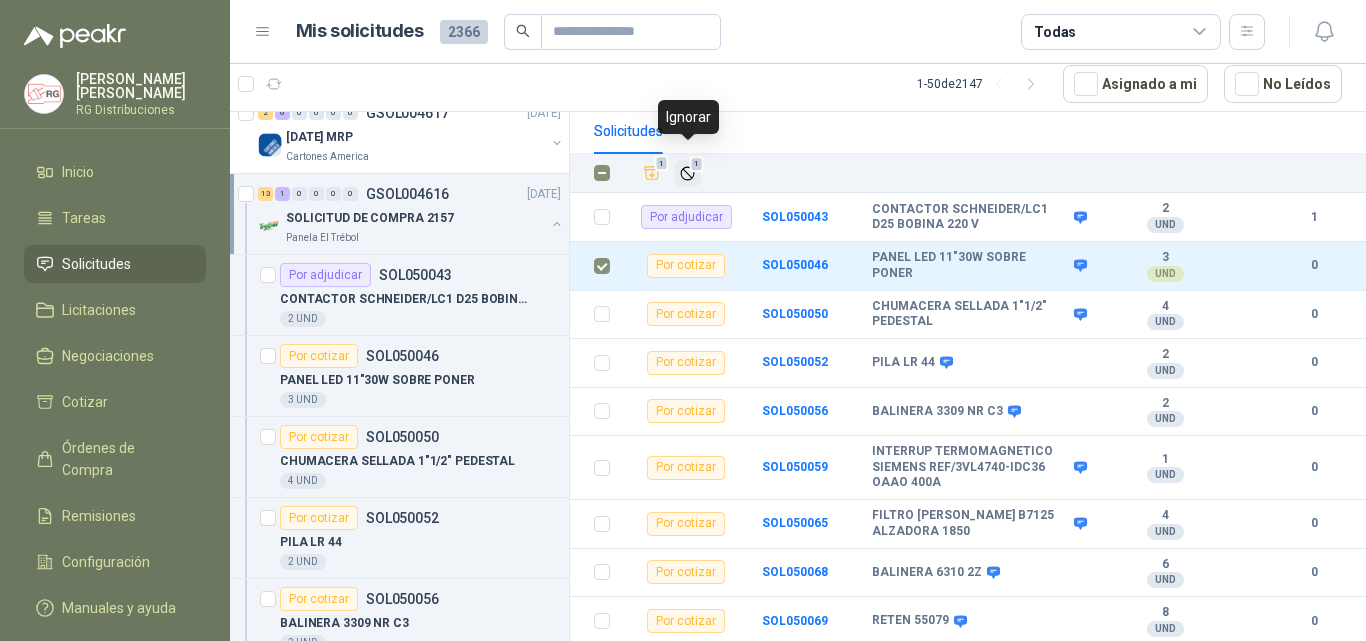 click on "1" at bounding box center (697, 164) 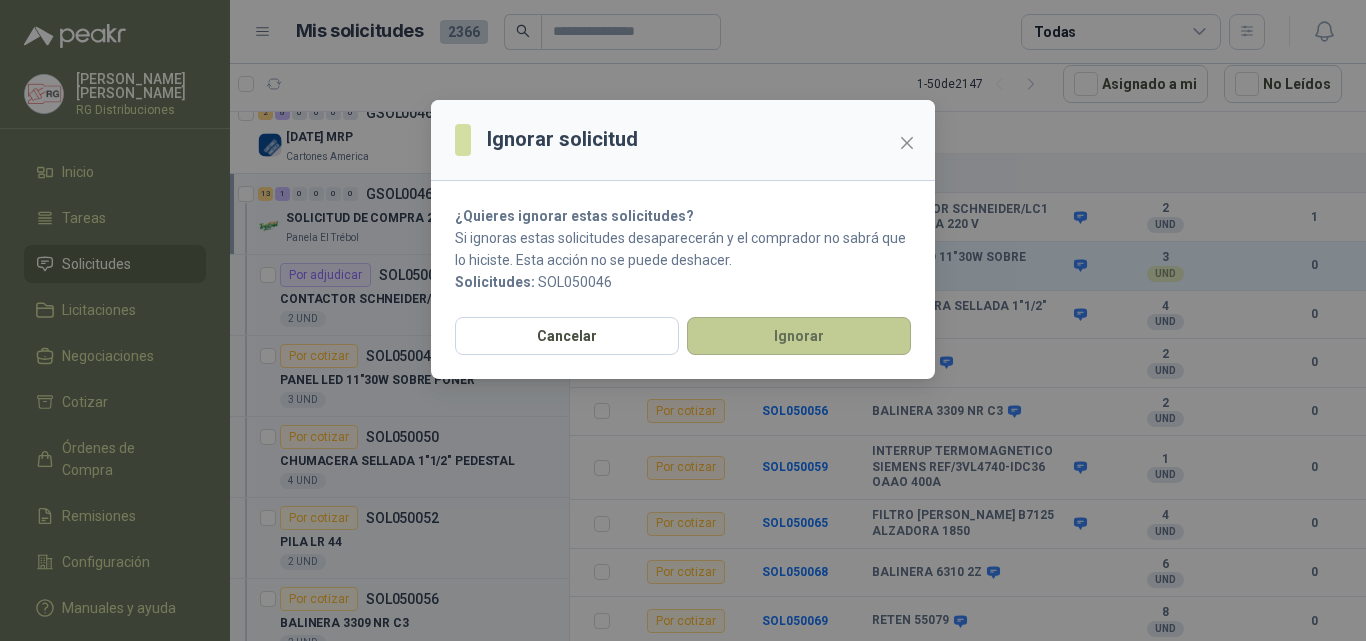 click on "Ignorar" at bounding box center [799, 336] 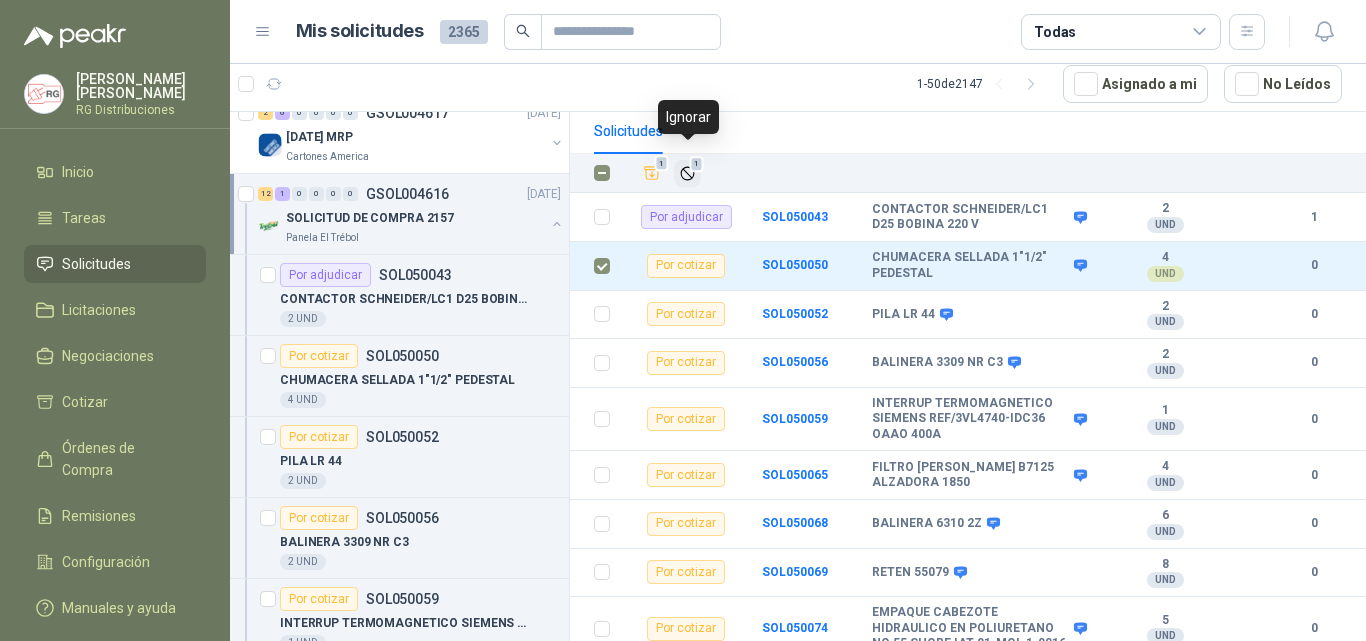 click 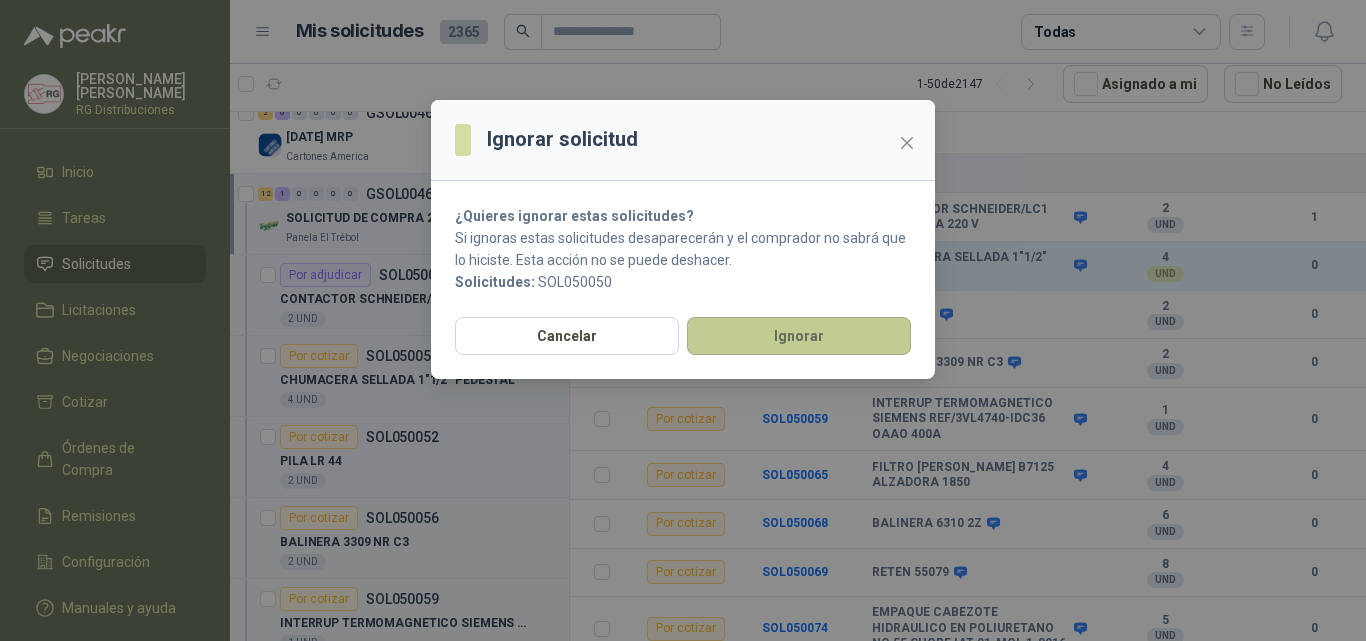 click on "Ignorar" at bounding box center (799, 336) 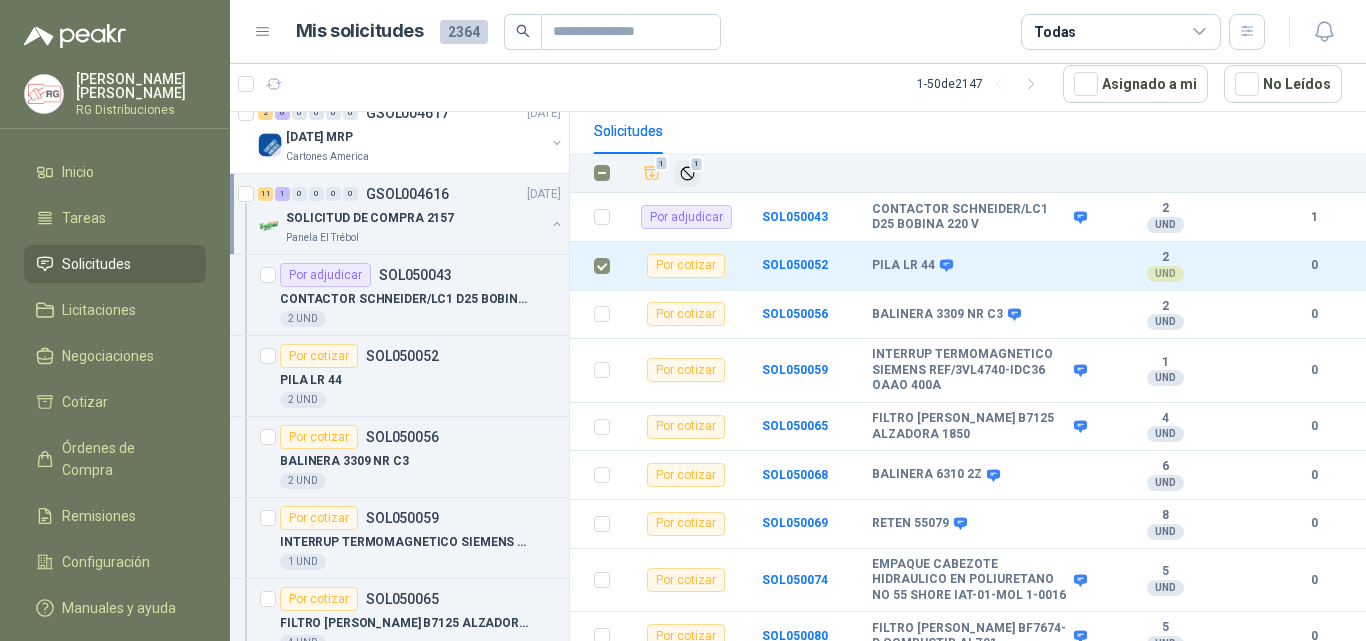 click on "1" at bounding box center (697, 164) 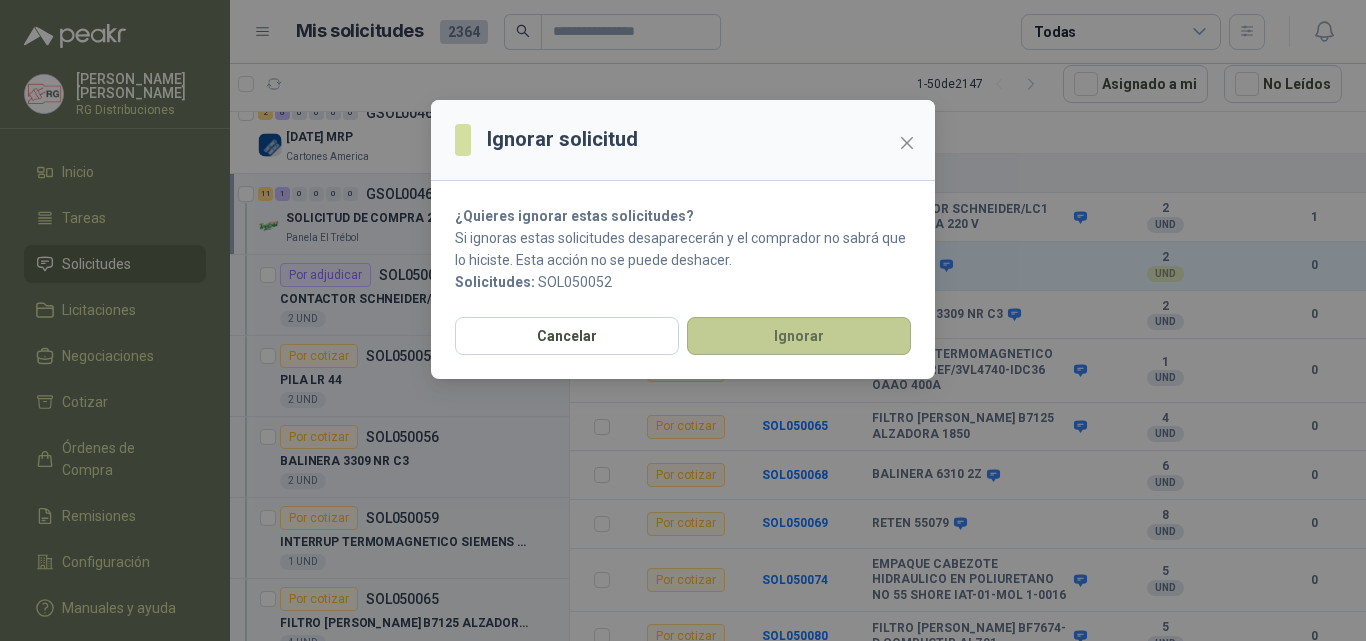 click on "Ignorar" at bounding box center (799, 336) 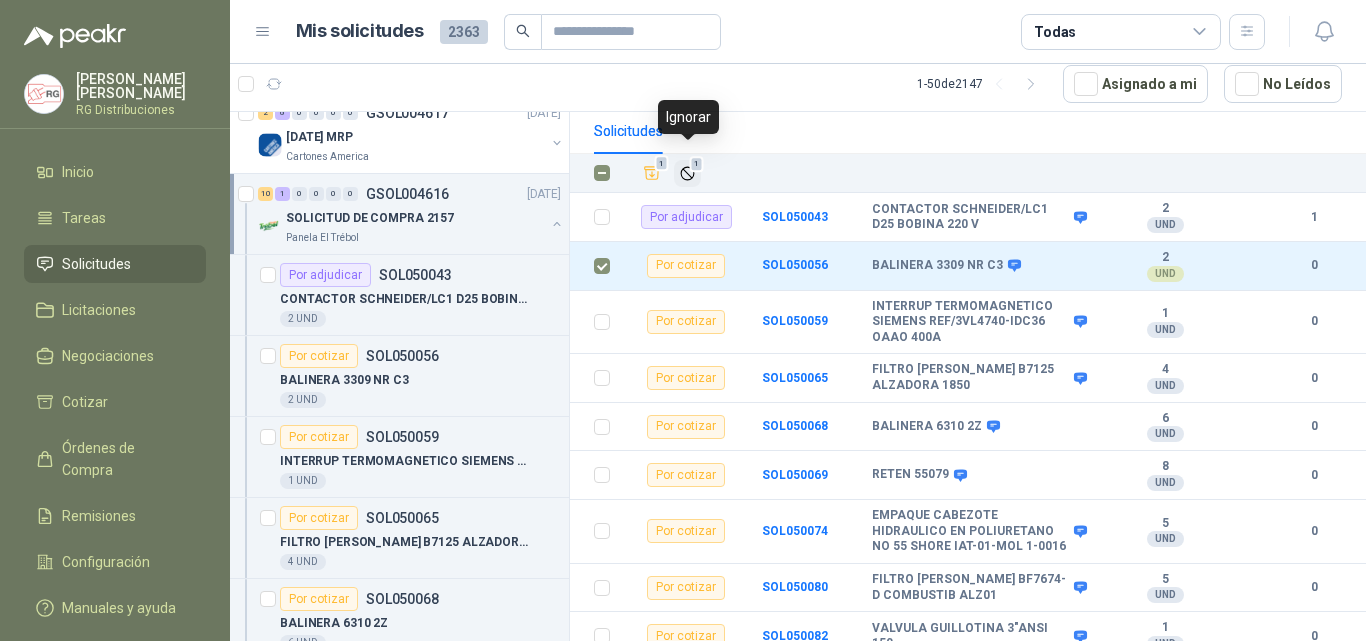 click 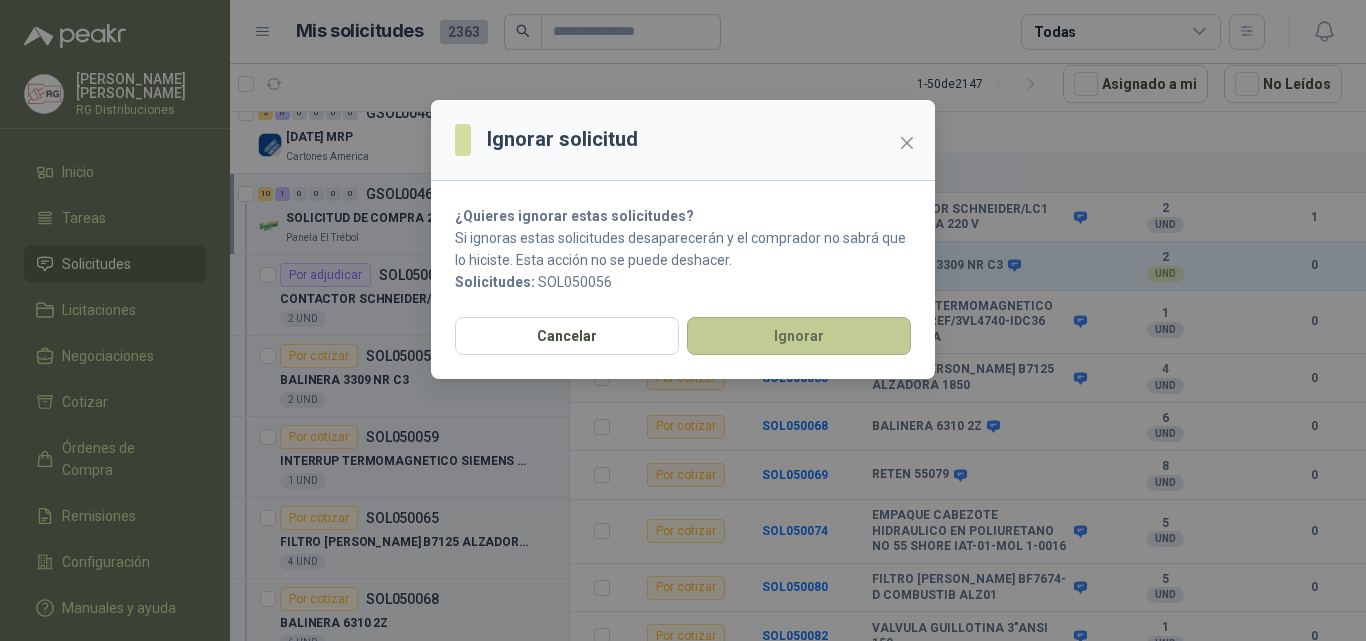 click on "Ignorar" at bounding box center [799, 336] 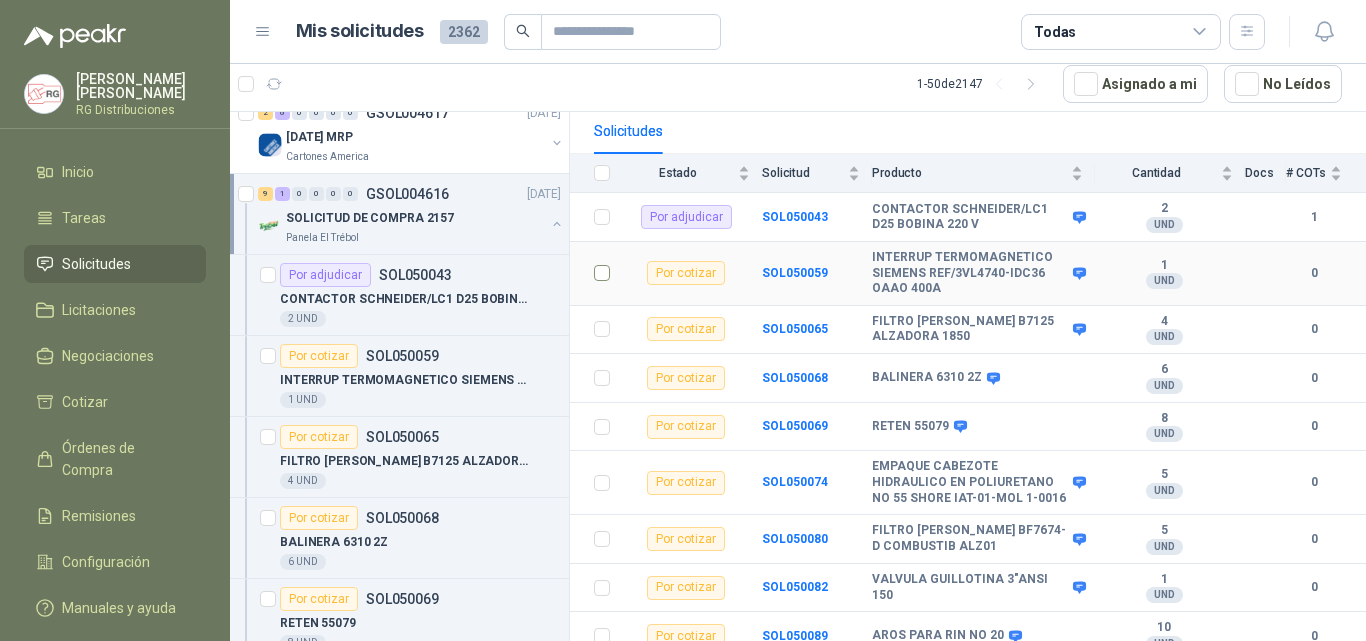 click at bounding box center (596, 274) 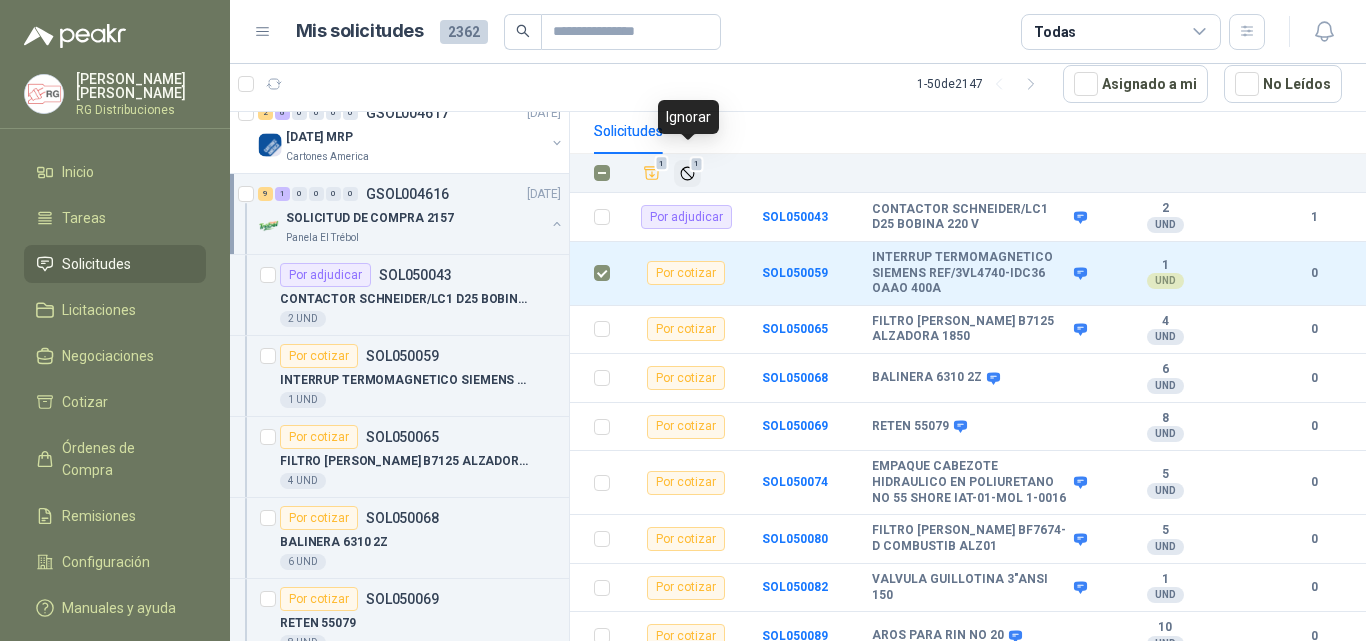 click 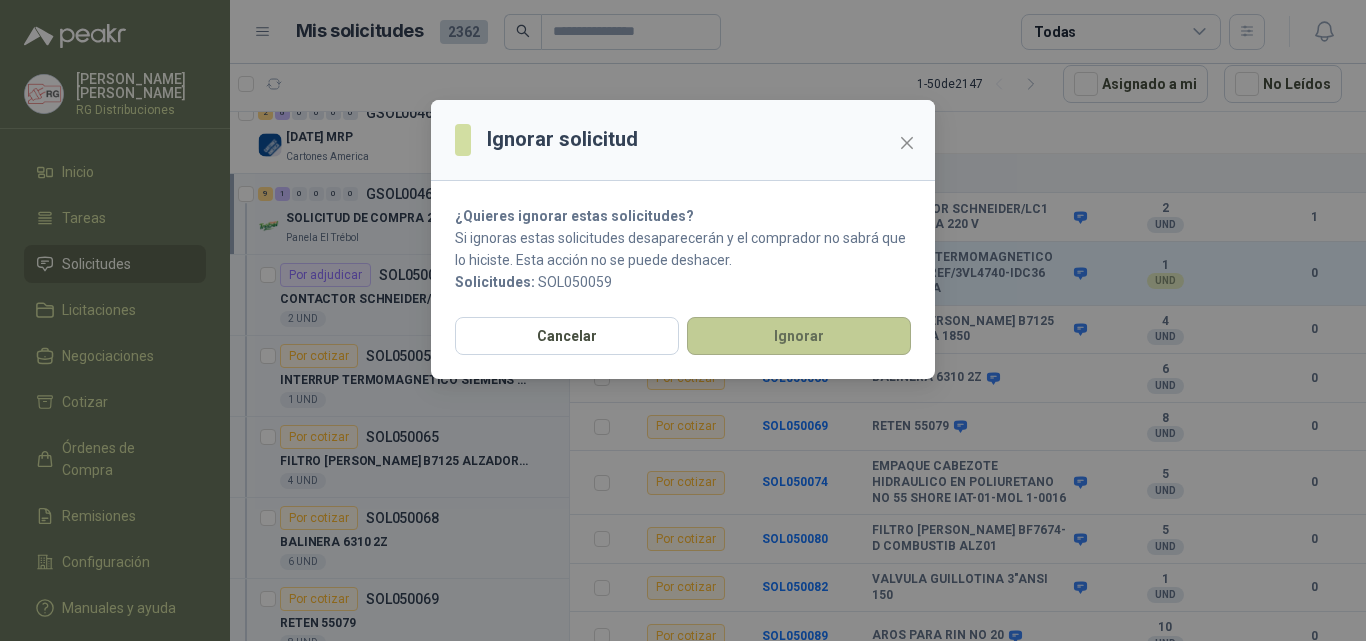 click on "Ignorar" at bounding box center [799, 336] 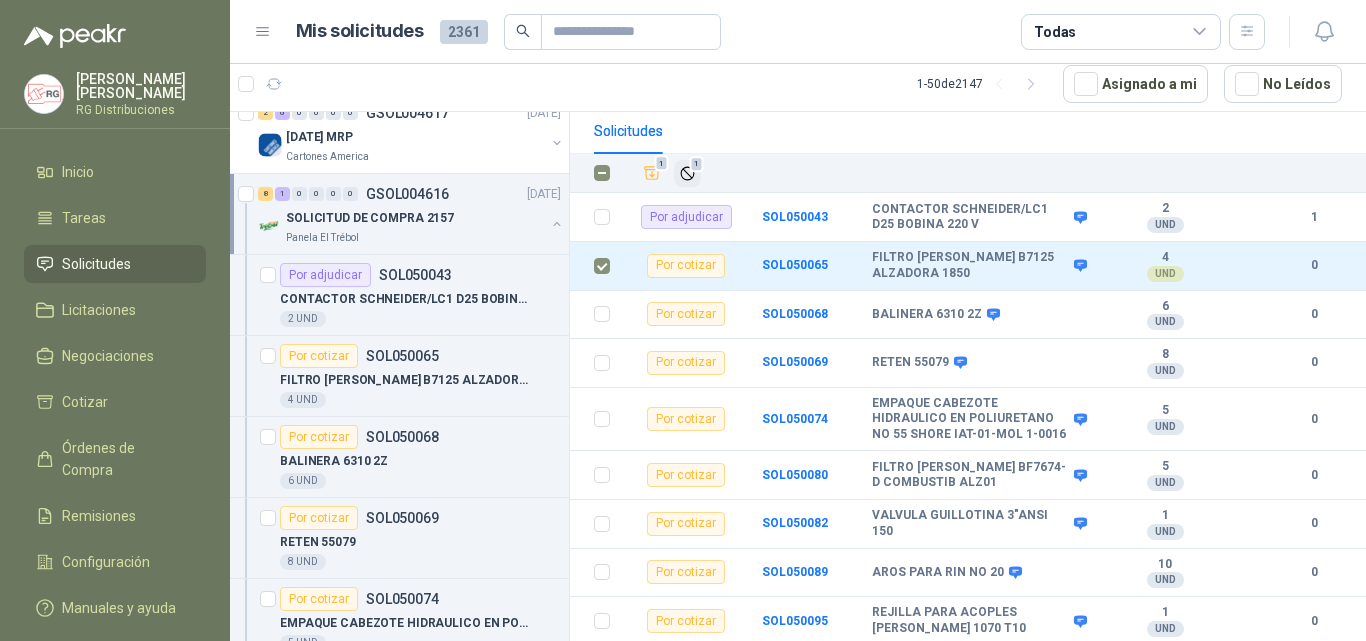 click 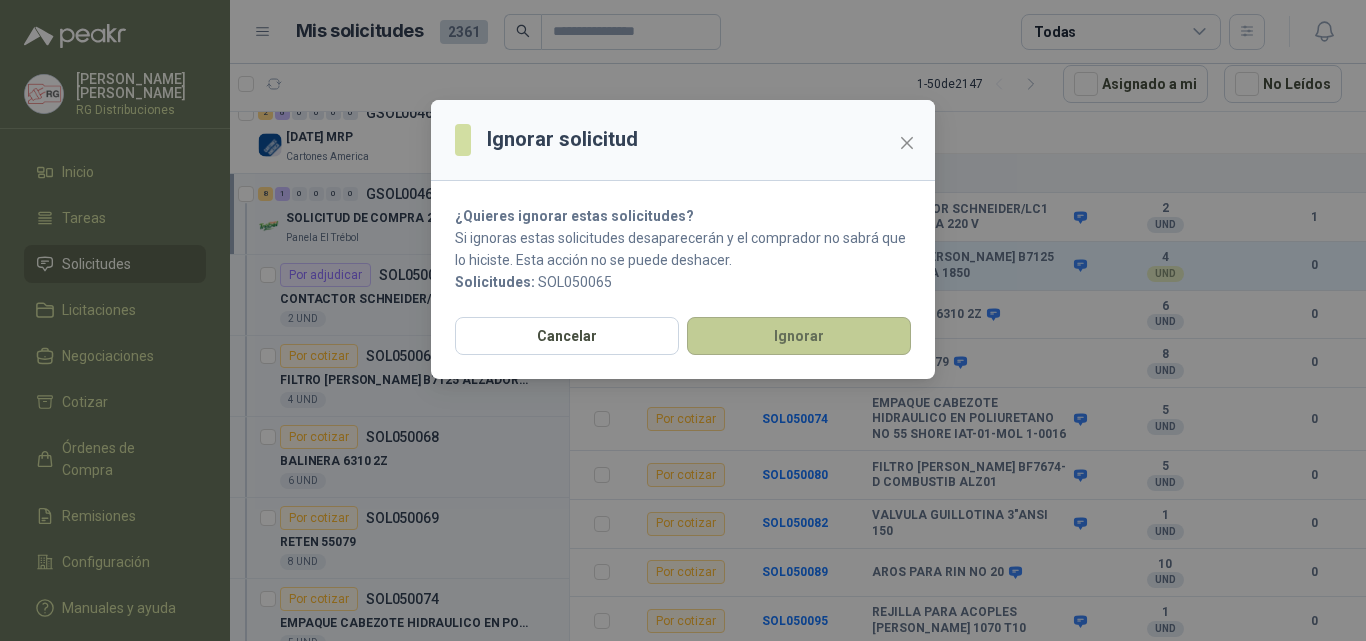 click on "Ignorar" at bounding box center (799, 336) 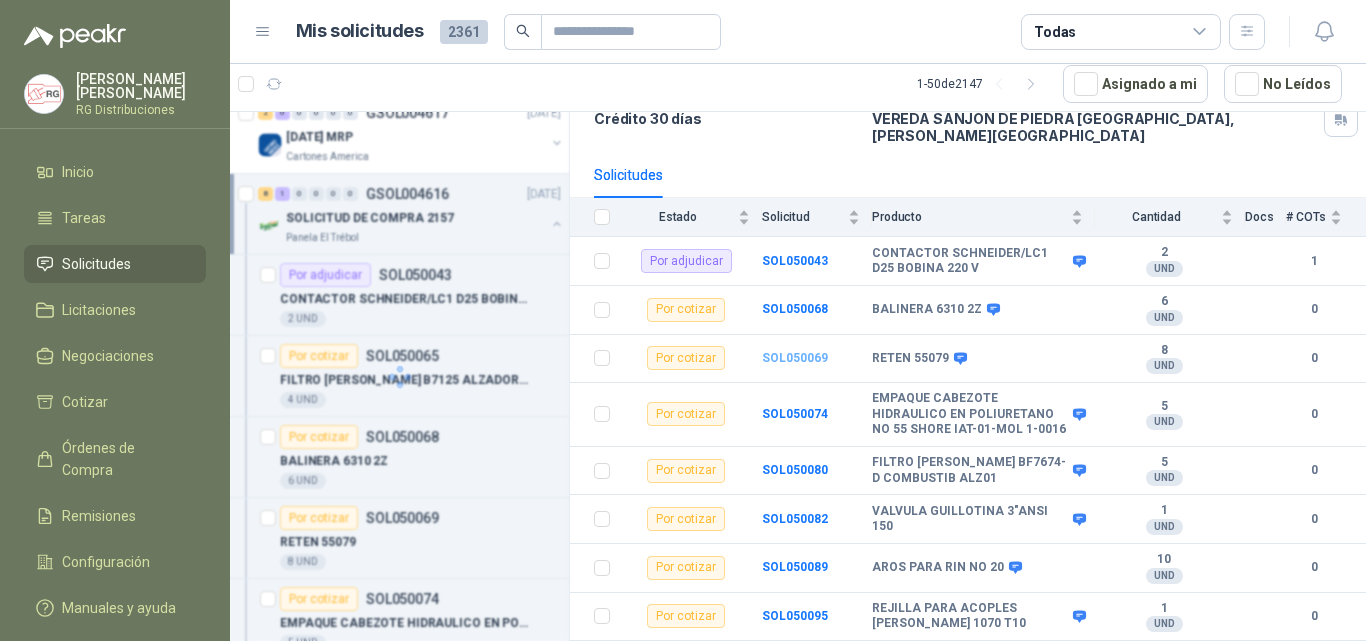 scroll, scrollTop: 158, scrollLeft: 0, axis: vertical 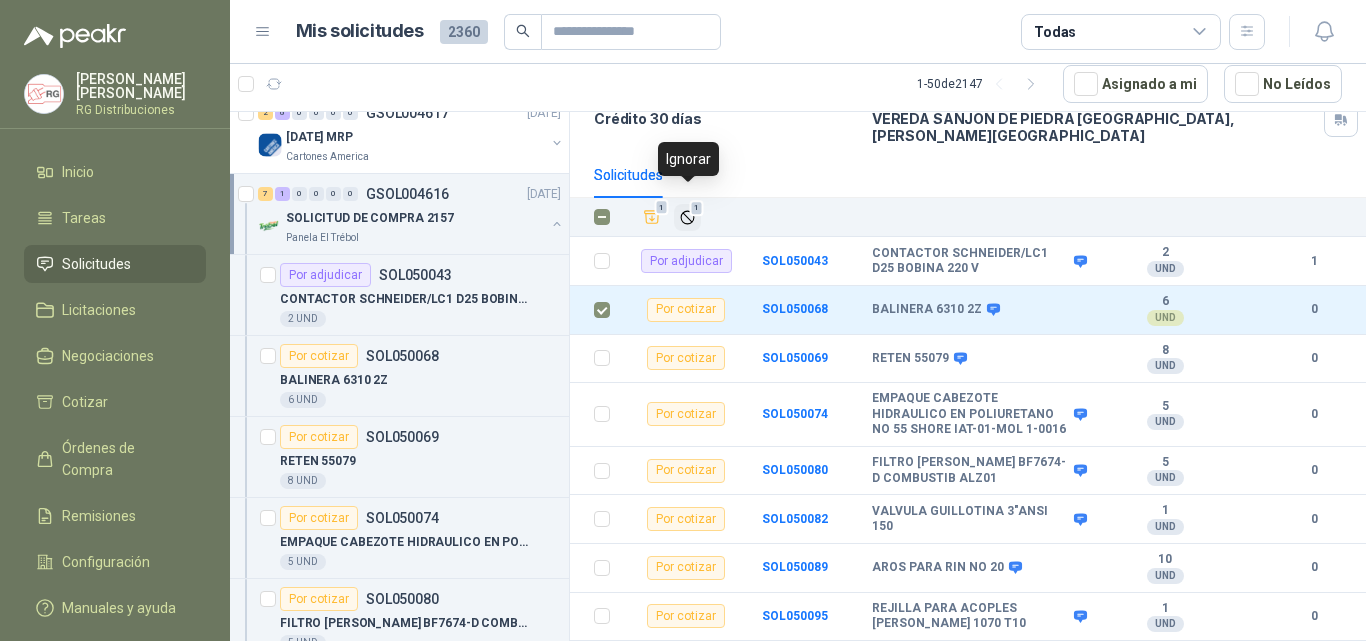 click 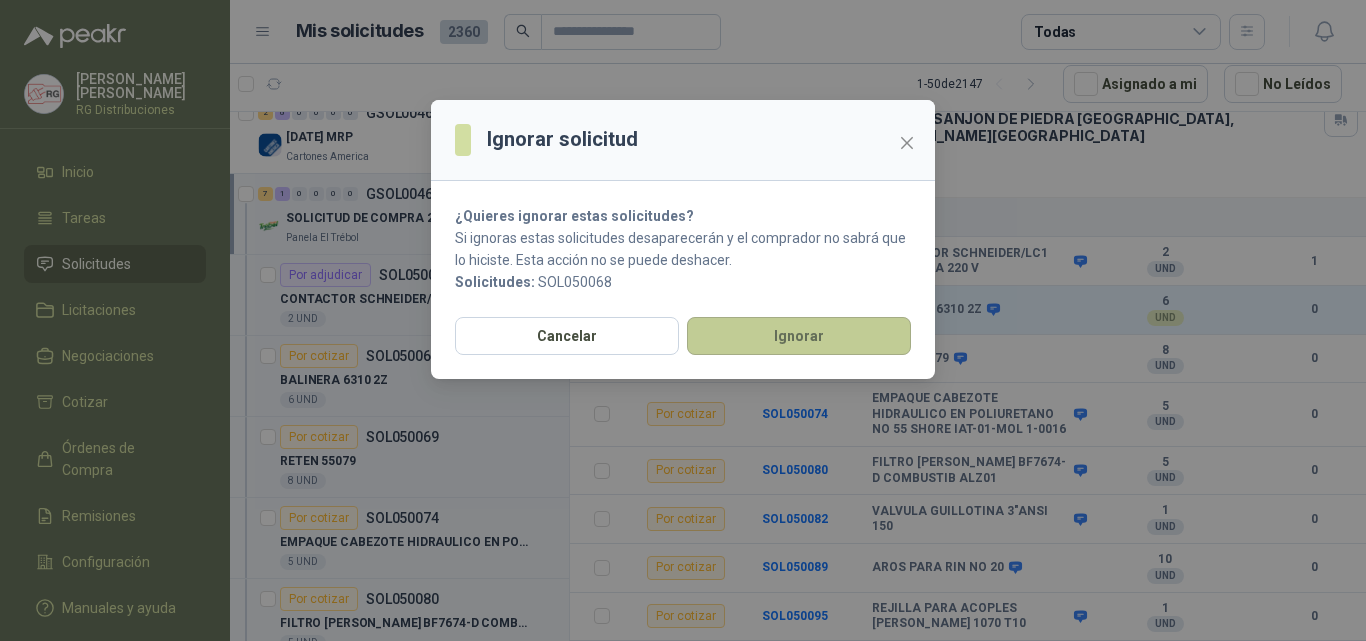 click on "Ignorar" at bounding box center [799, 336] 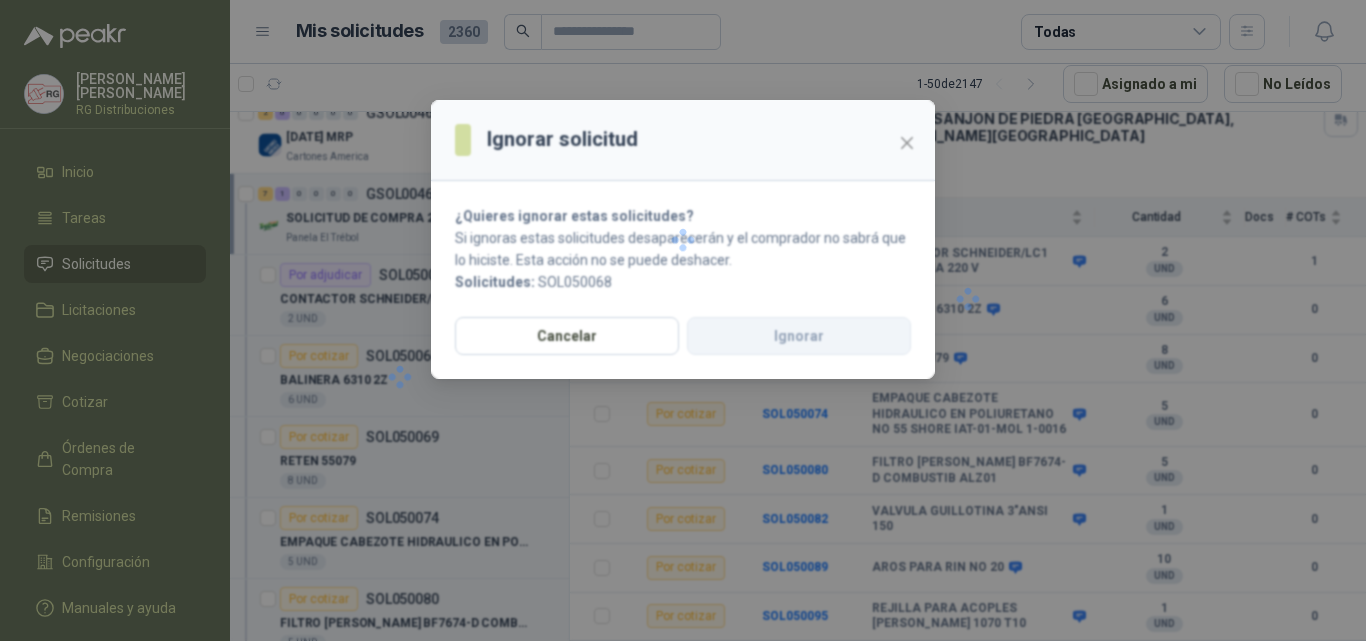scroll, scrollTop: 109, scrollLeft: 0, axis: vertical 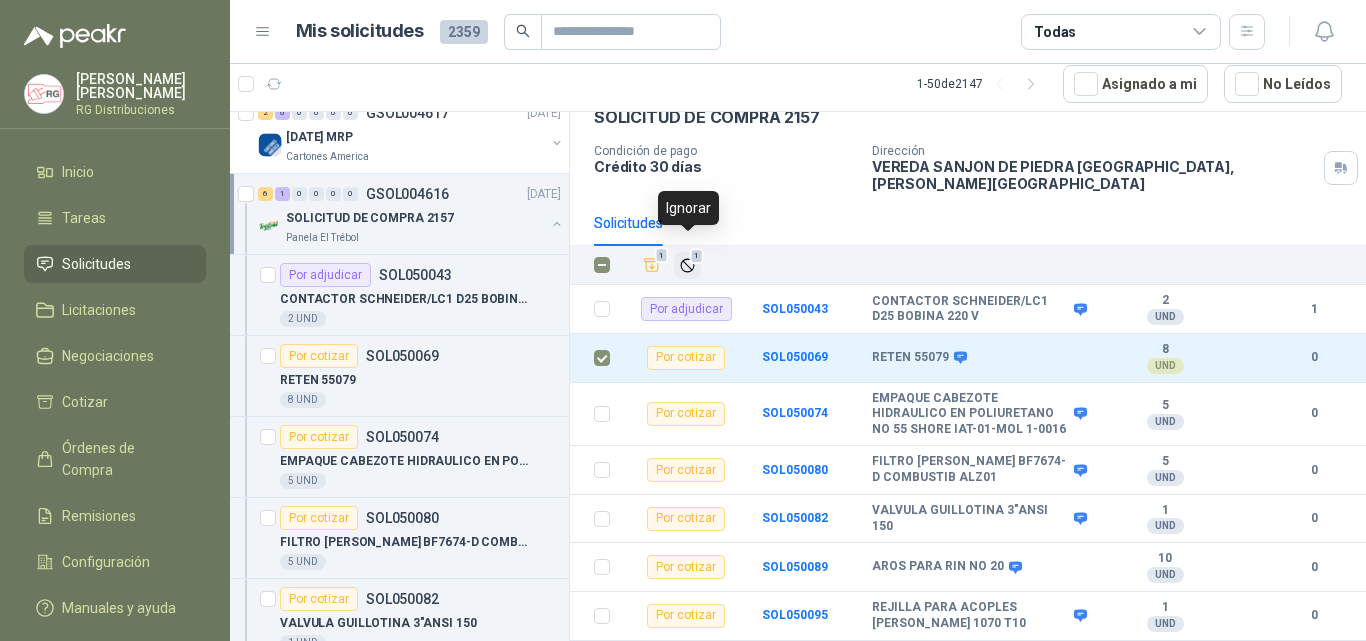 click on "1" at bounding box center [697, 256] 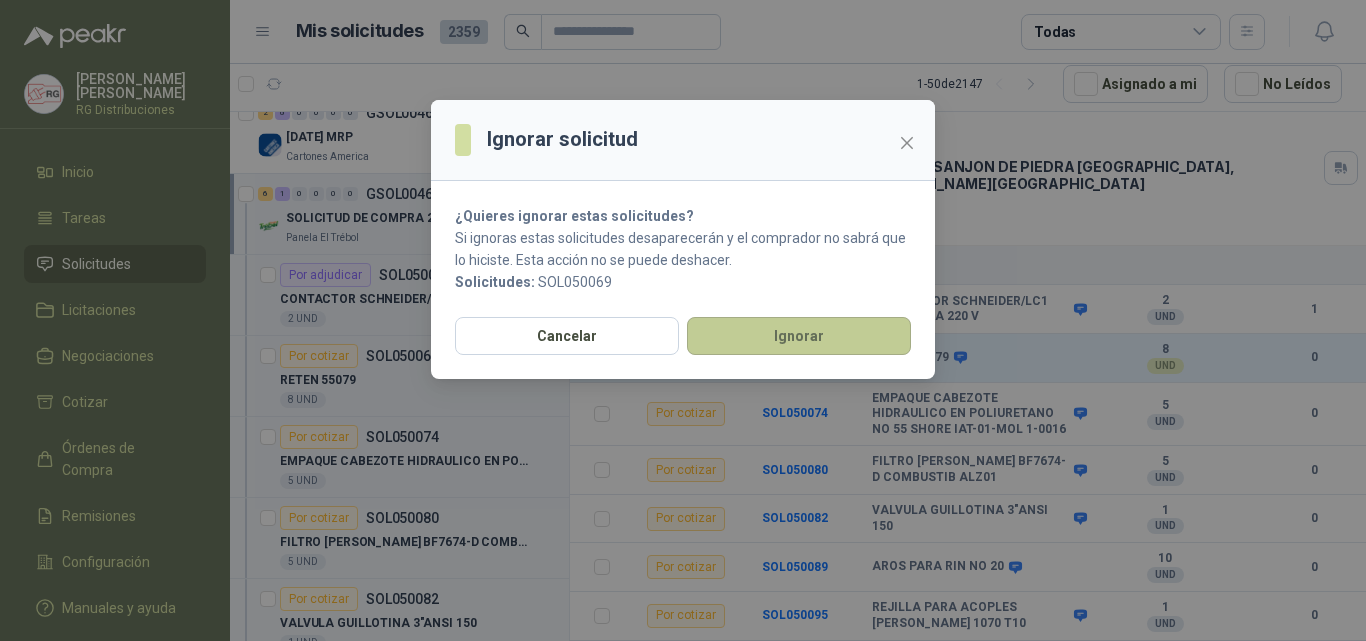 click on "Ignorar" at bounding box center [799, 336] 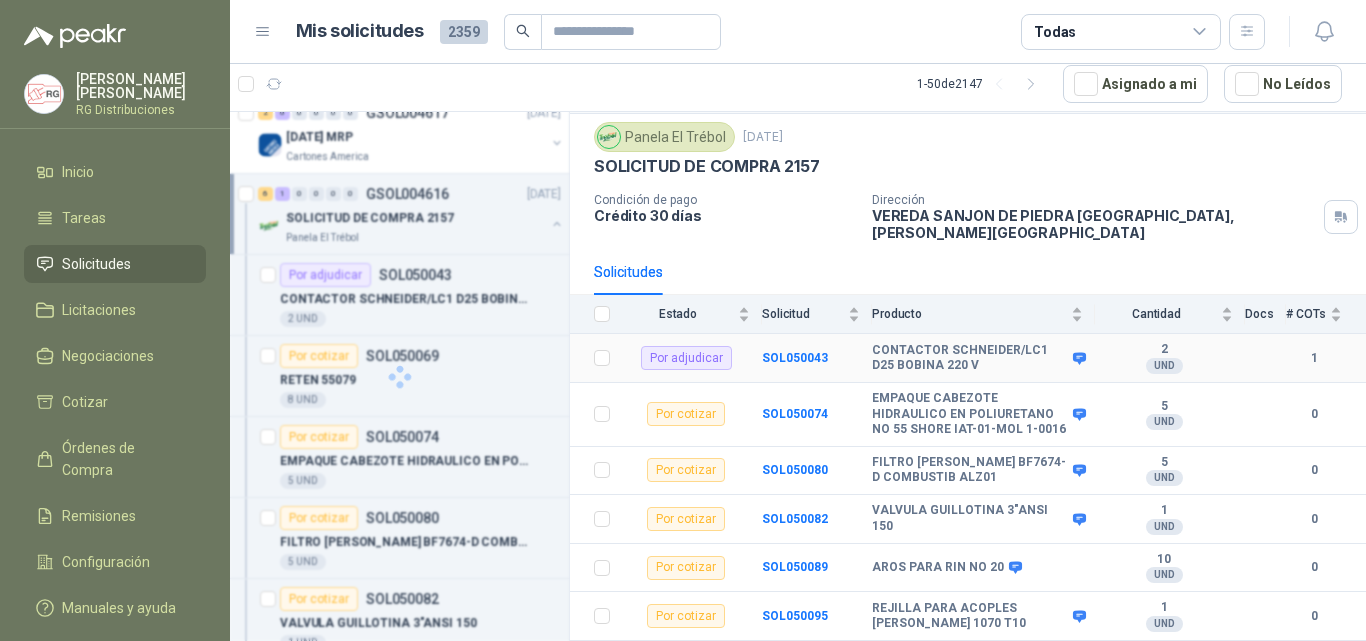 scroll, scrollTop: 61, scrollLeft: 0, axis: vertical 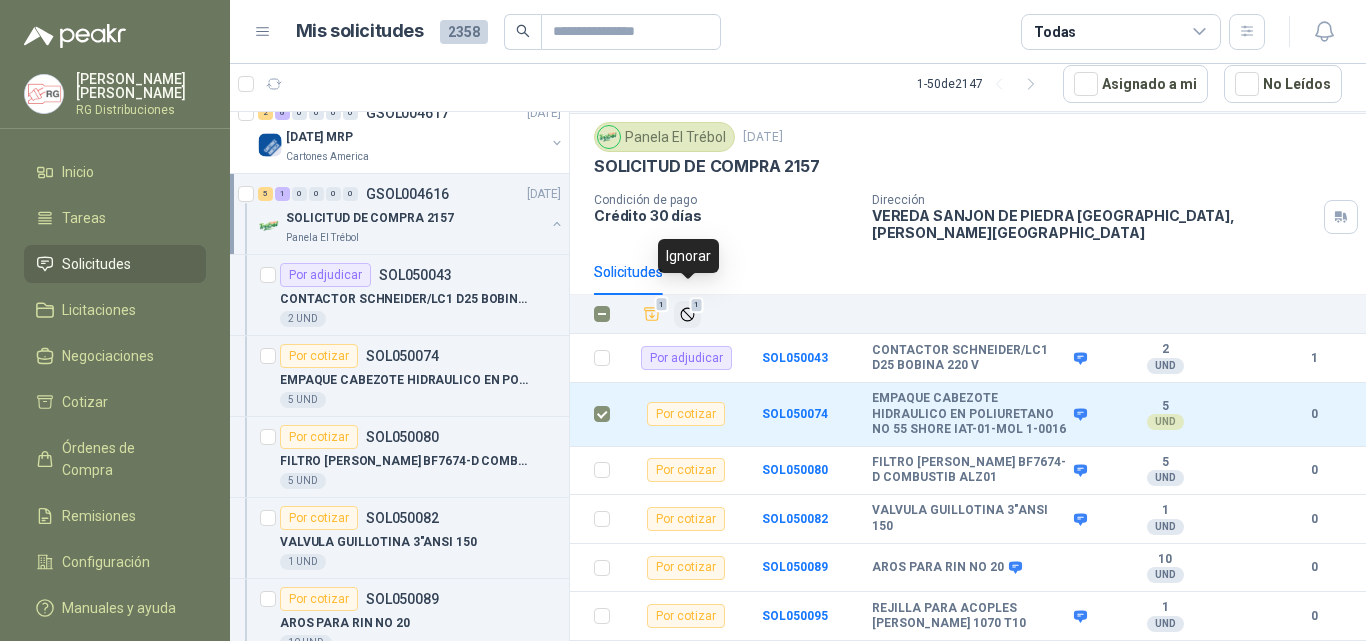 click on "1" at bounding box center [697, 305] 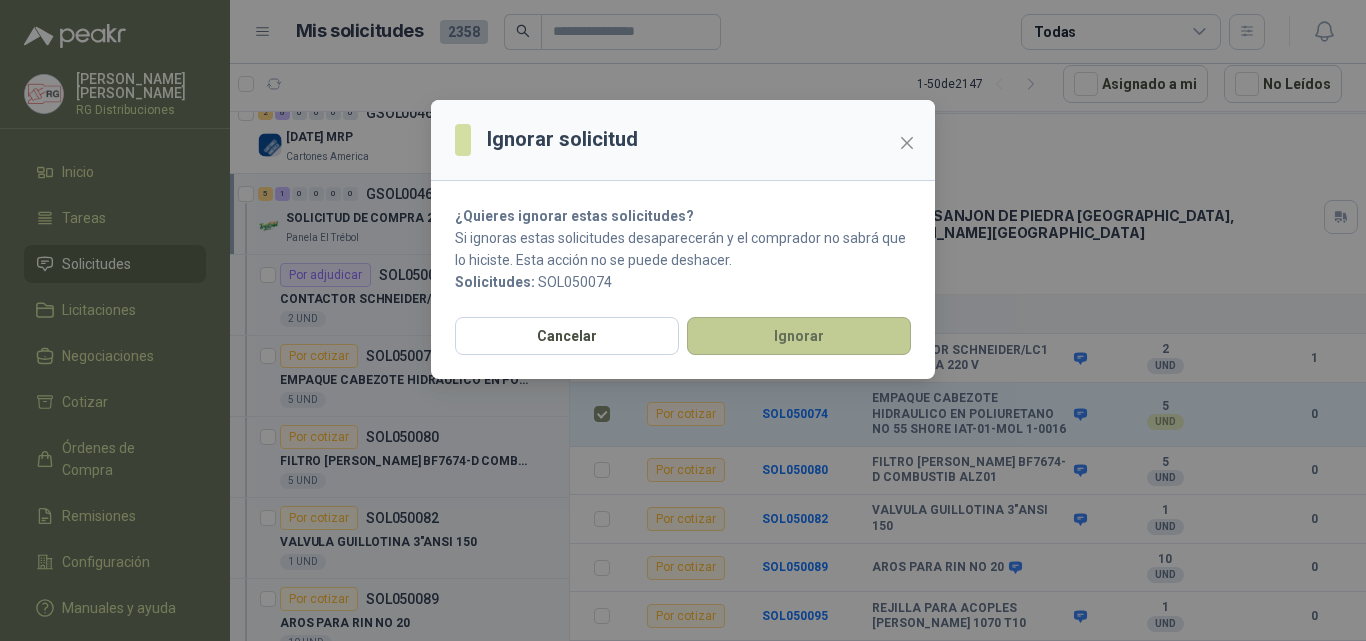click on "Ignorar" at bounding box center (799, 336) 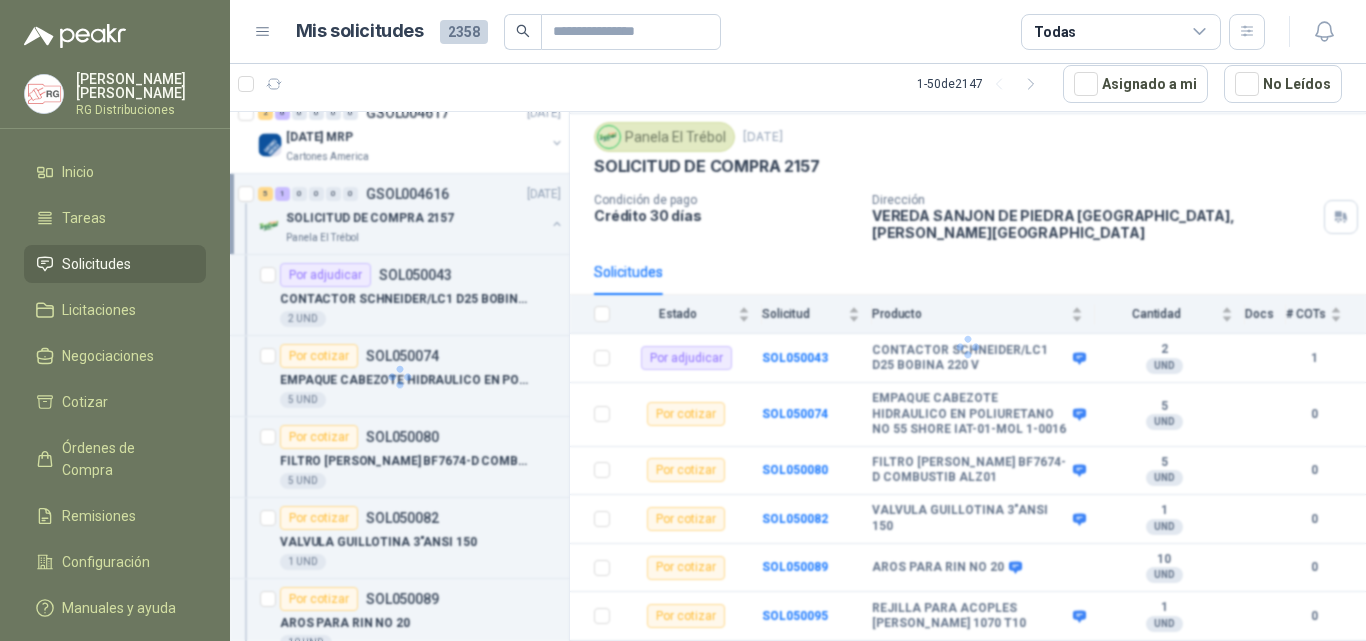 scroll, scrollTop: 0, scrollLeft: 0, axis: both 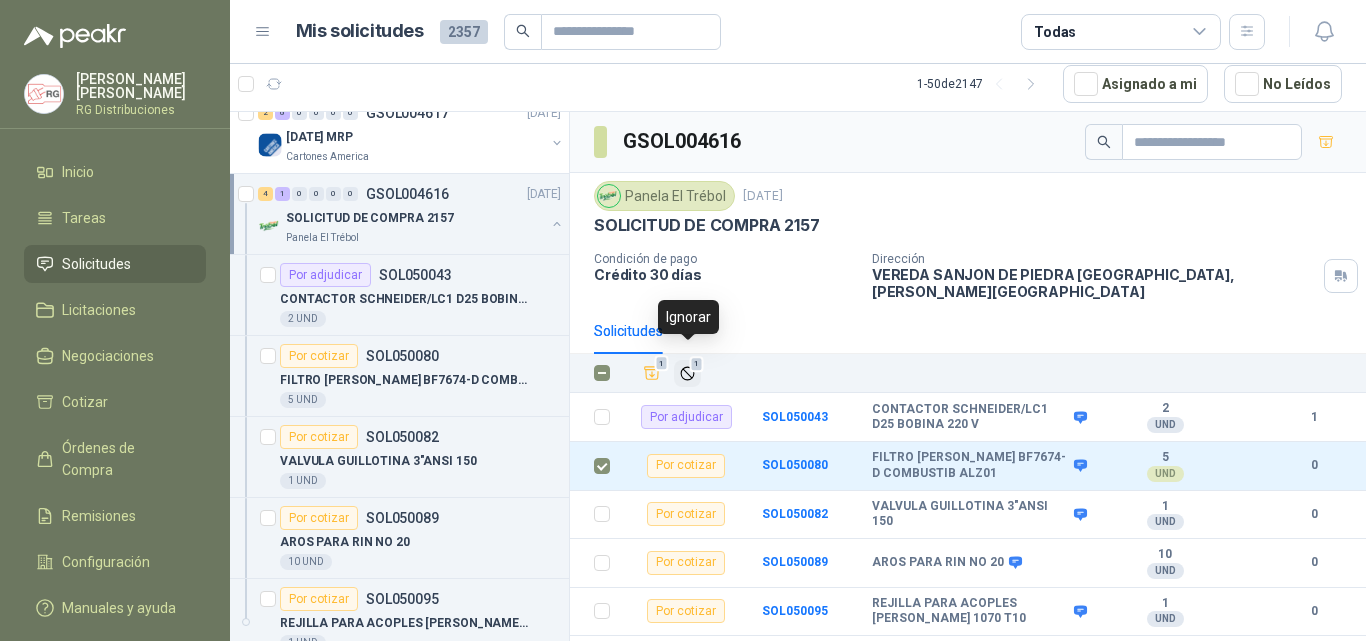 click 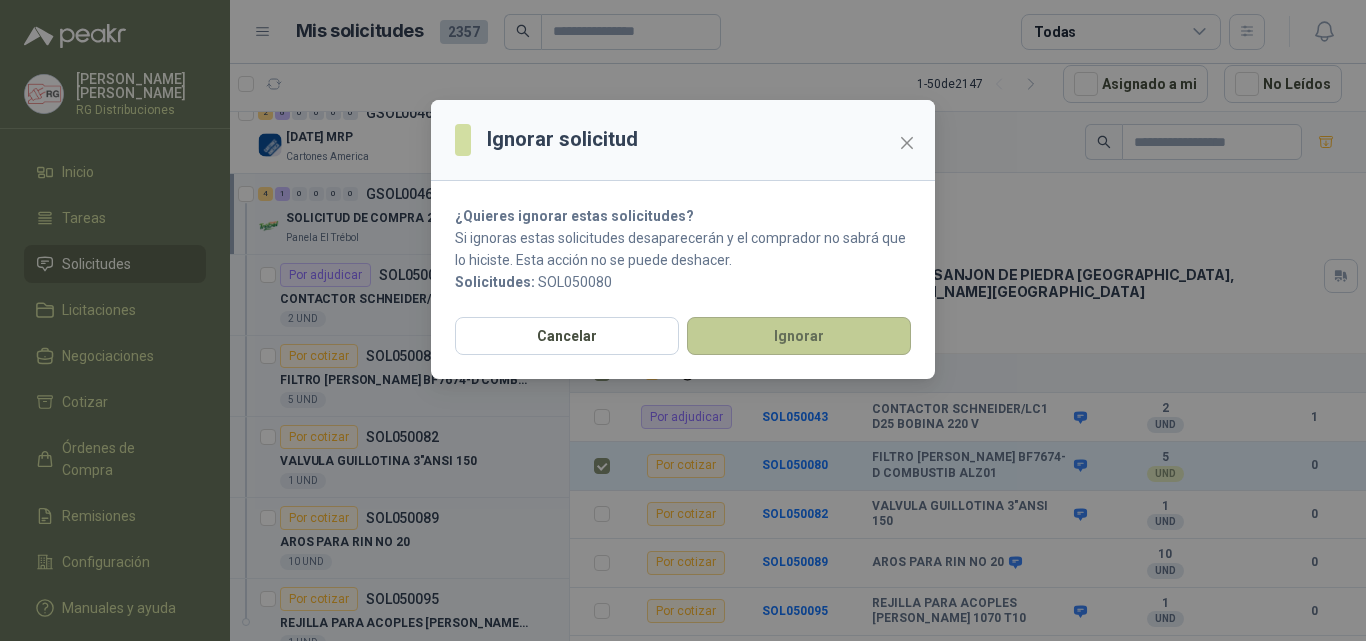 click on "Ignorar" at bounding box center [799, 336] 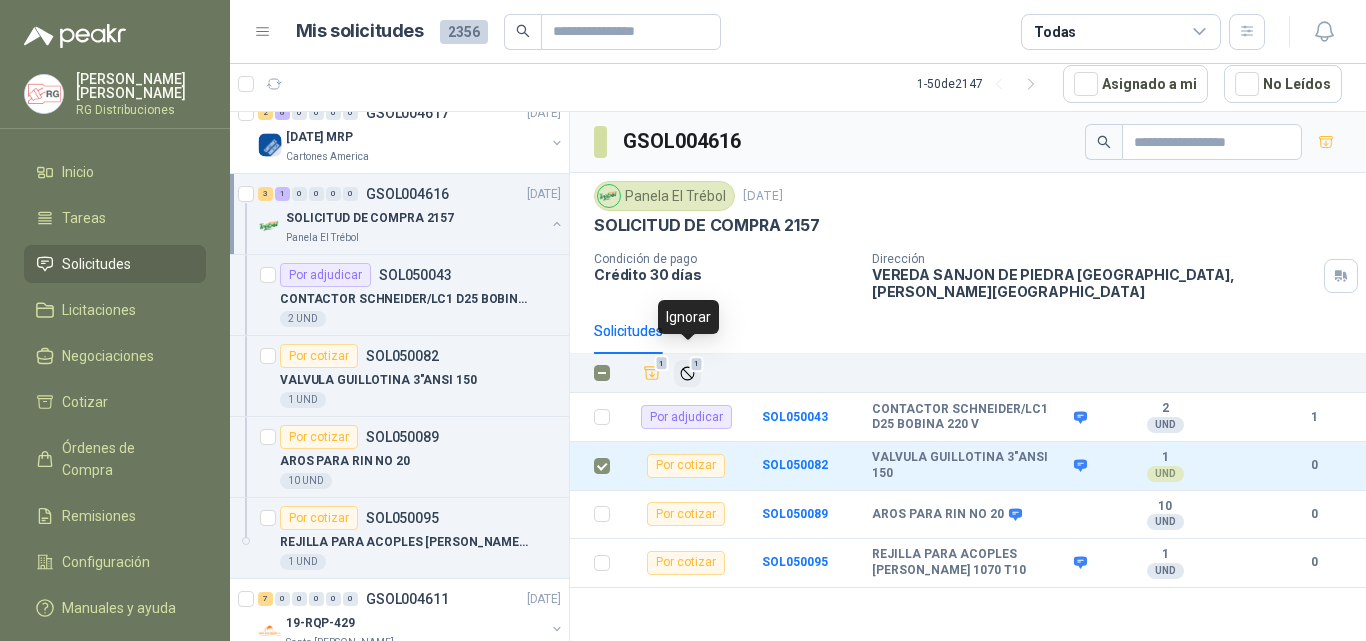 click 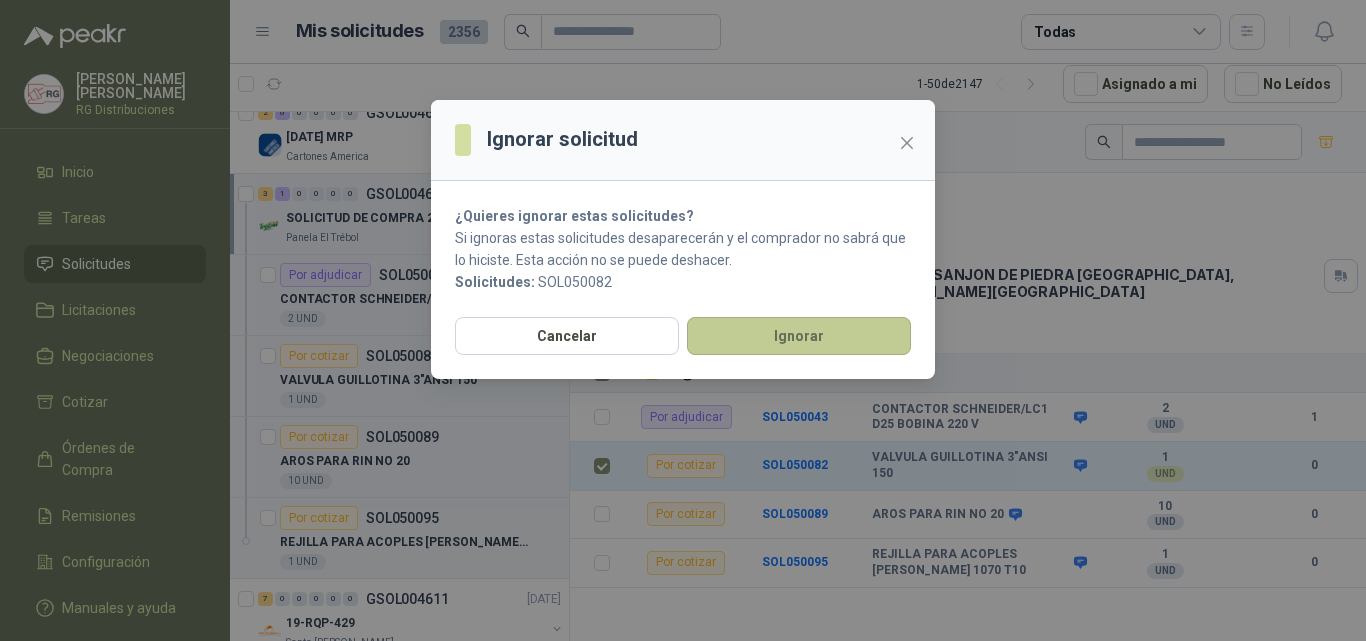 click on "Ignorar" at bounding box center [799, 336] 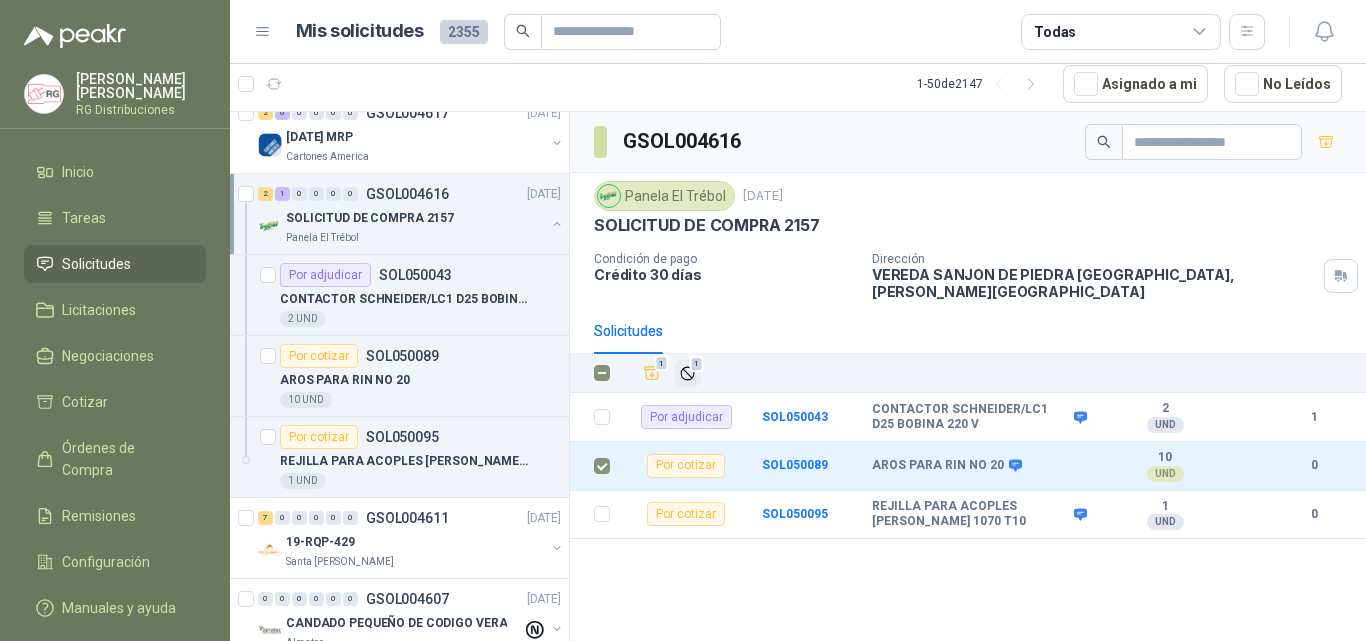click 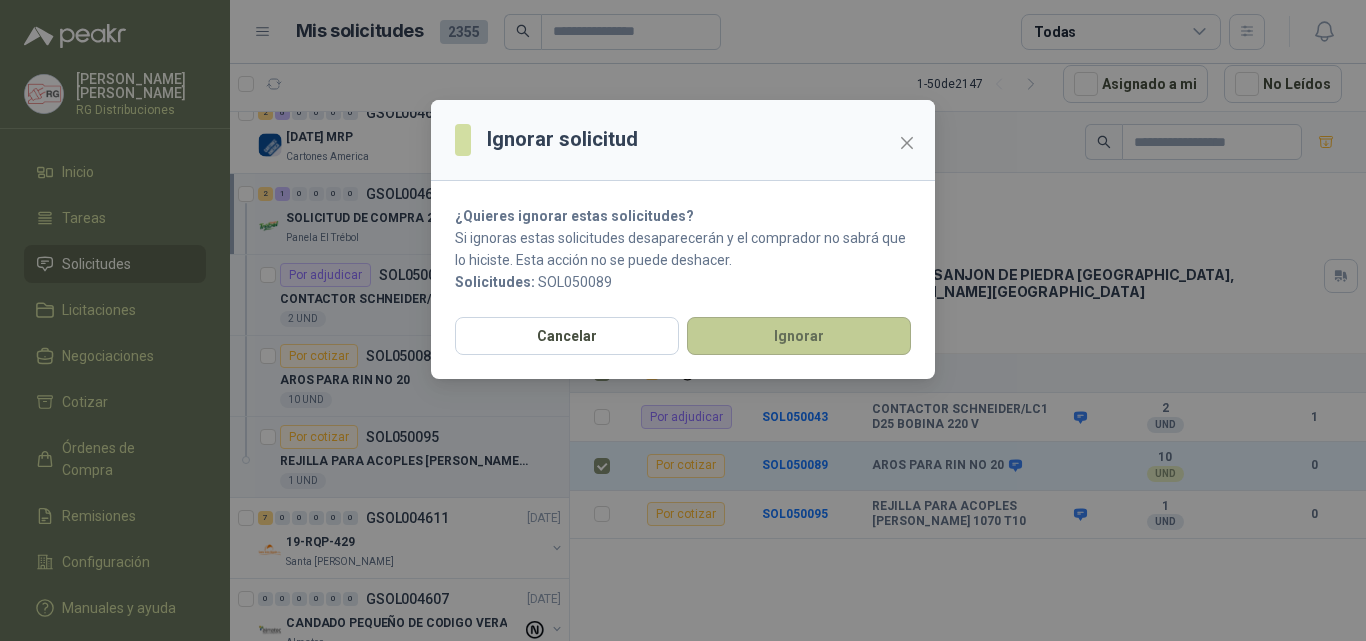 click on "Ignorar" at bounding box center [799, 336] 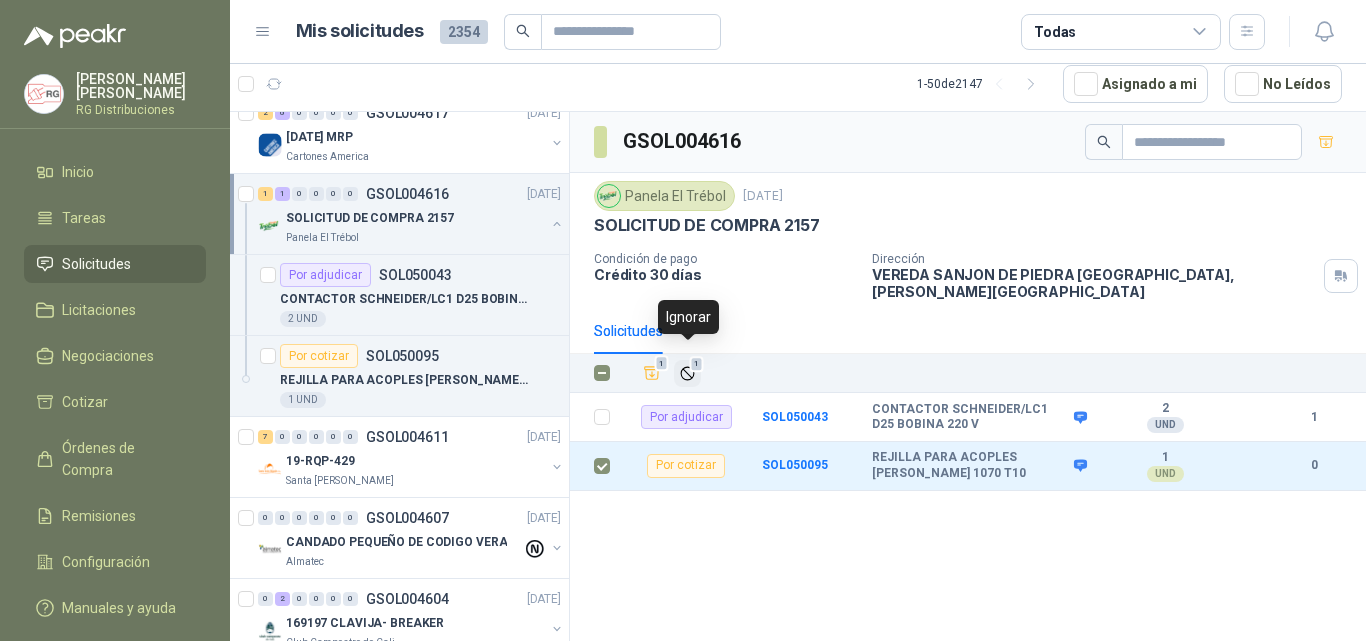 click 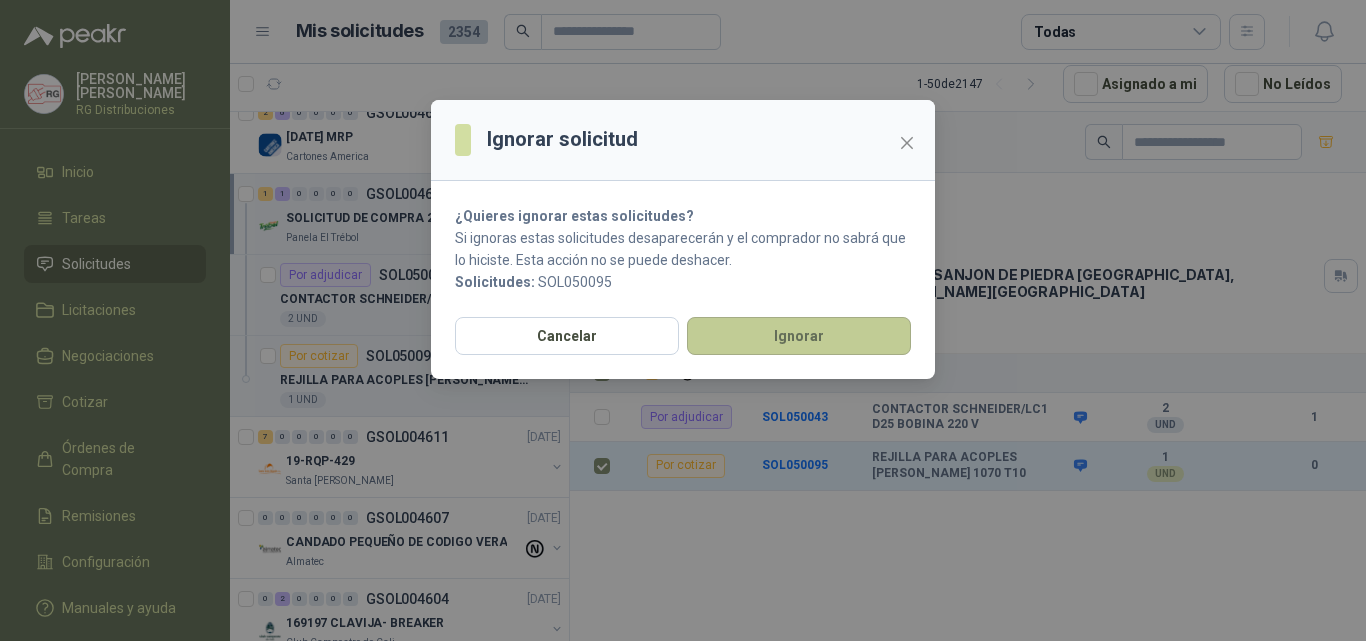 click on "Ignorar" at bounding box center (799, 336) 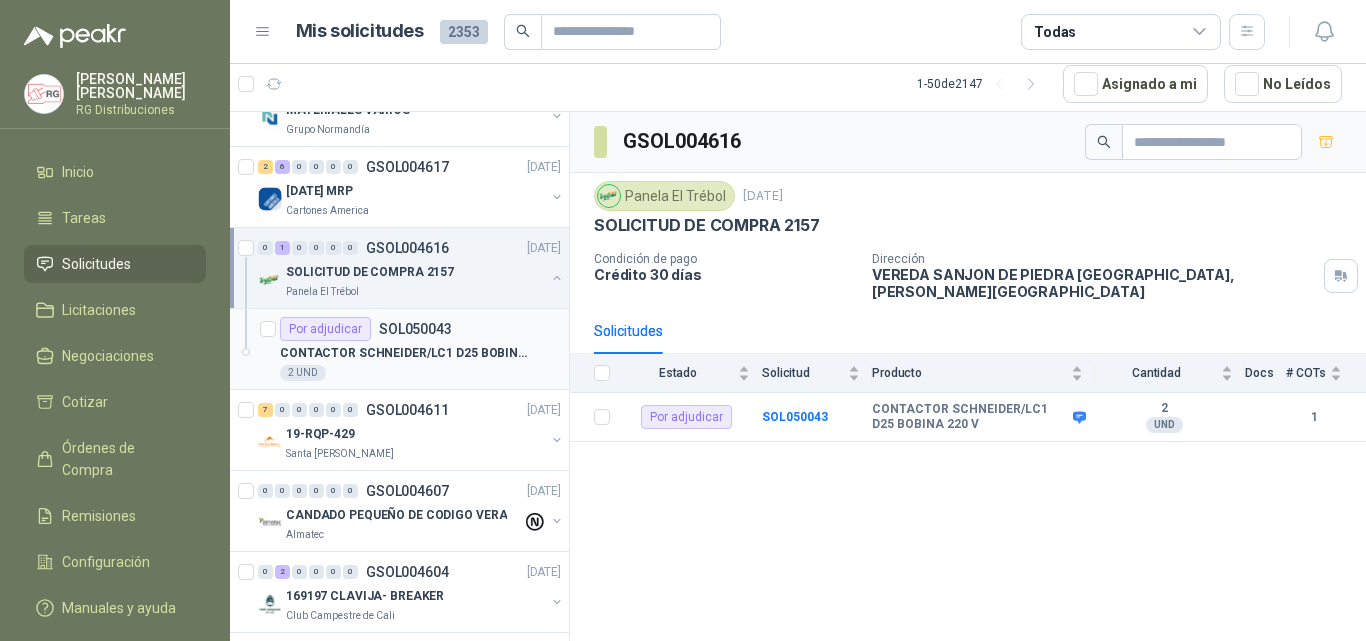 scroll, scrollTop: 0, scrollLeft: 0, axis: both 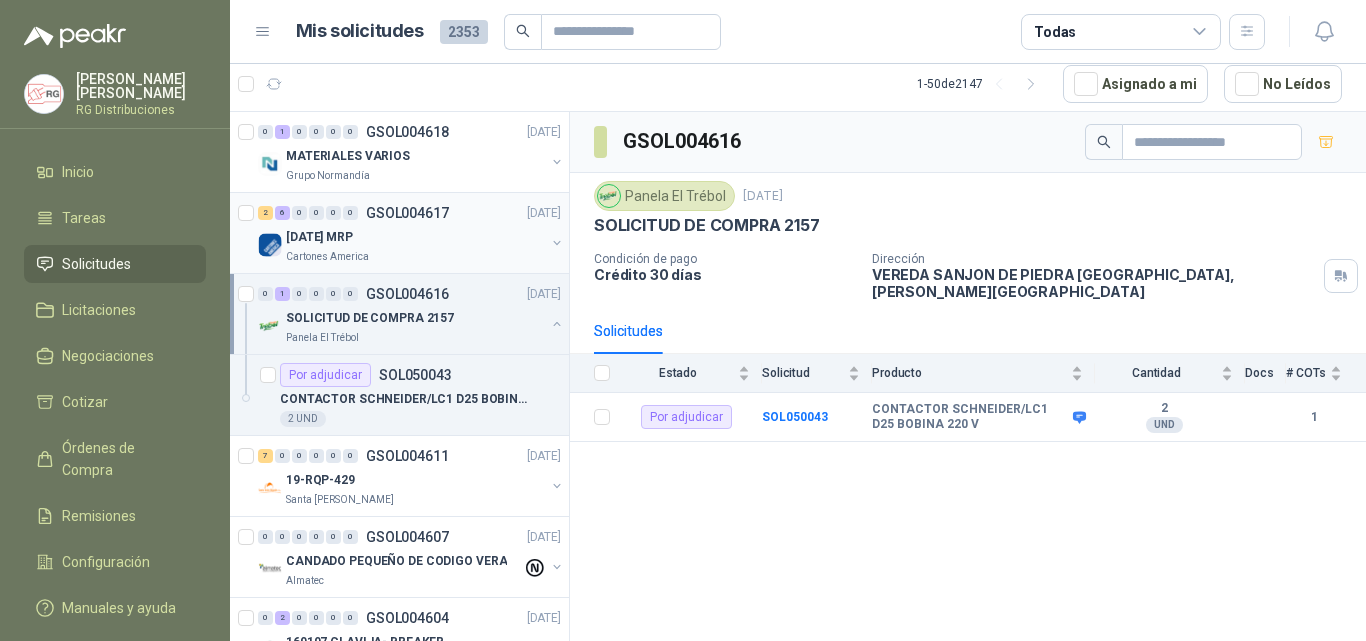 click on "[DATE] MRP" at bounding box center [415, 237] 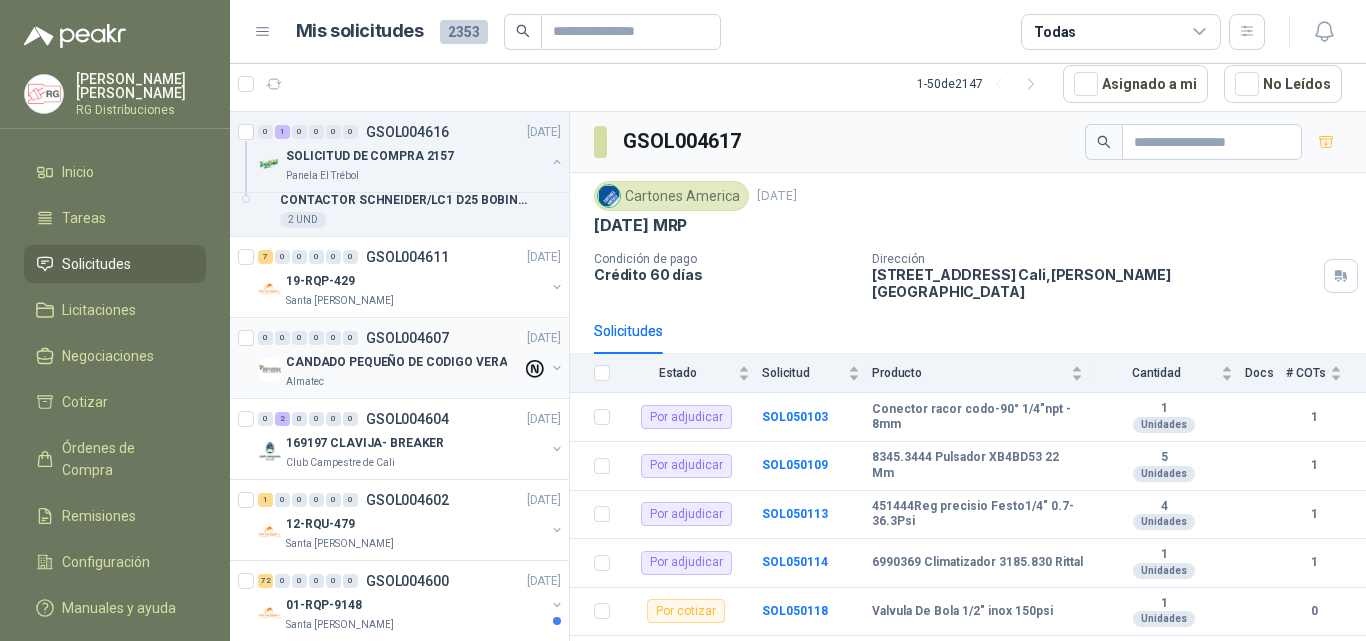 scroll, scrollTop: 200, scrollLeft: 0, axis: vertical 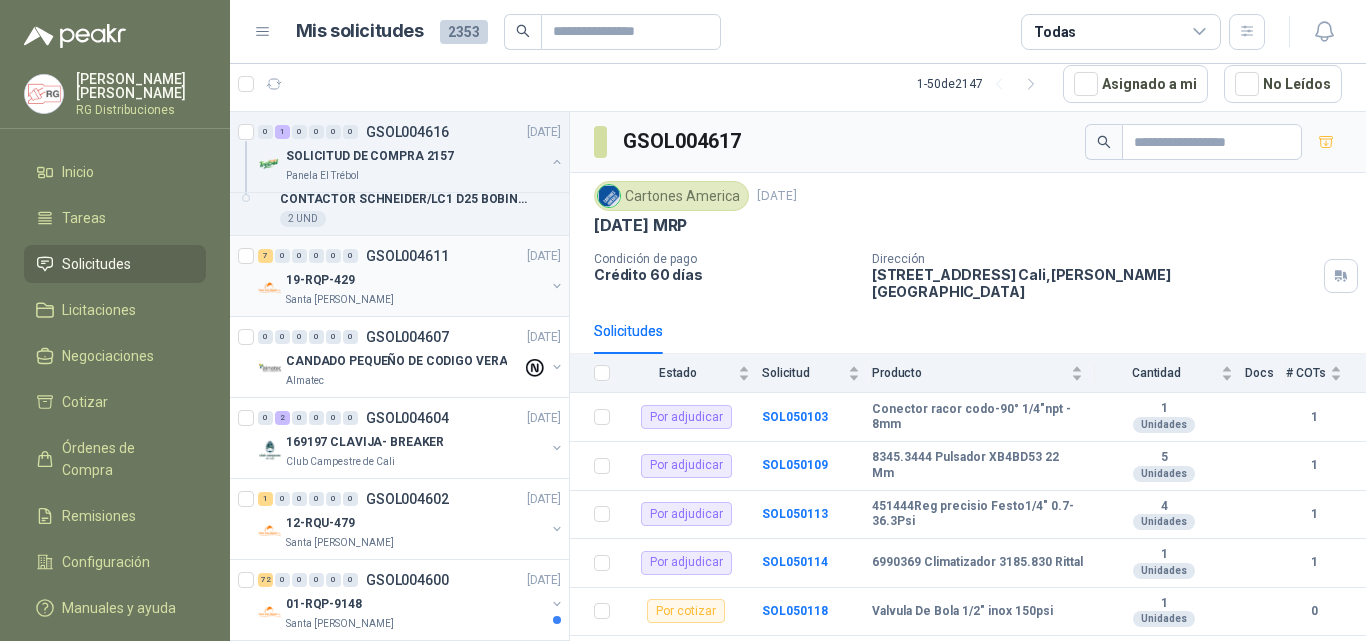 click on "19-RQP-429" at bounding box center (415, 280) 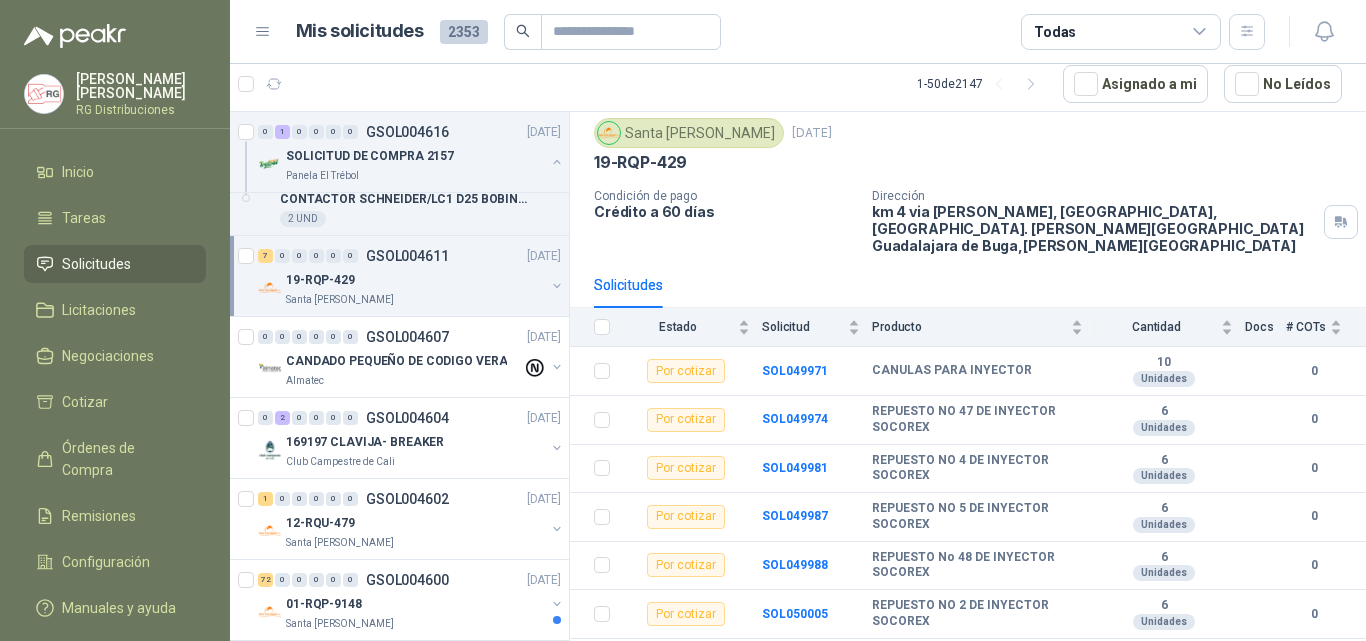 scroll, scrollTop: 92, scrollLeft: 0, axis: vertical 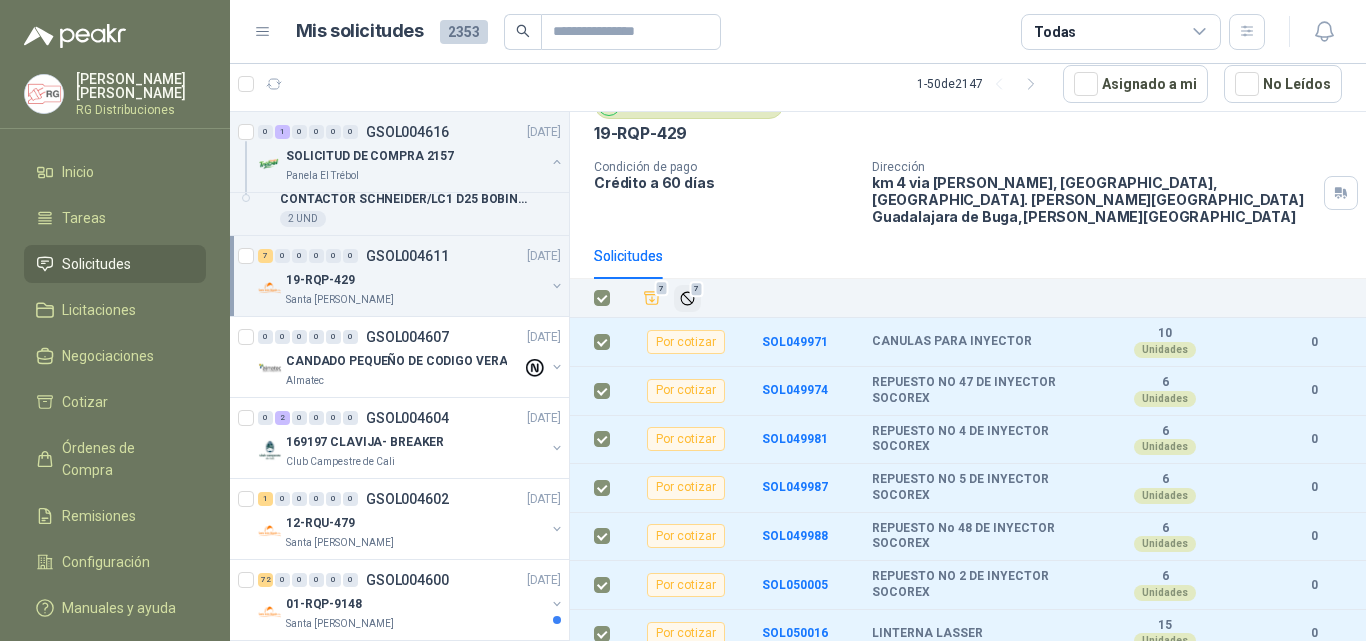 click on "7" at bounding box center [697, 289] 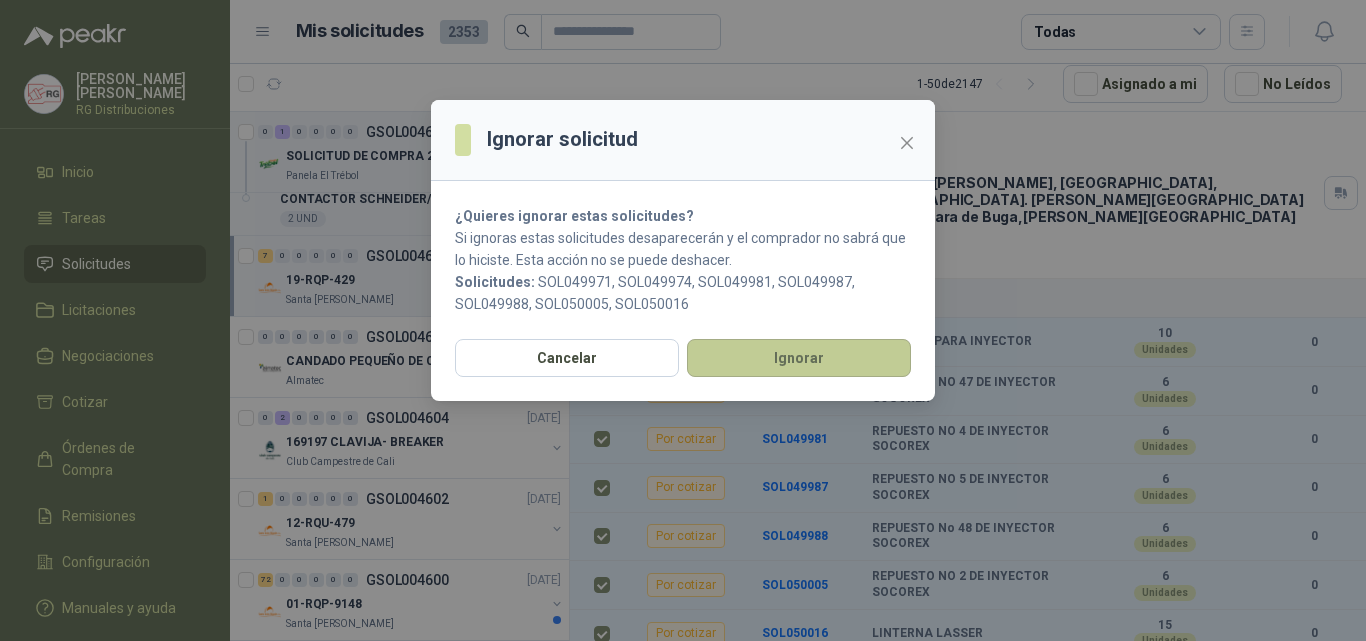 click on "Ignorar" at bounding box center [799, 358] 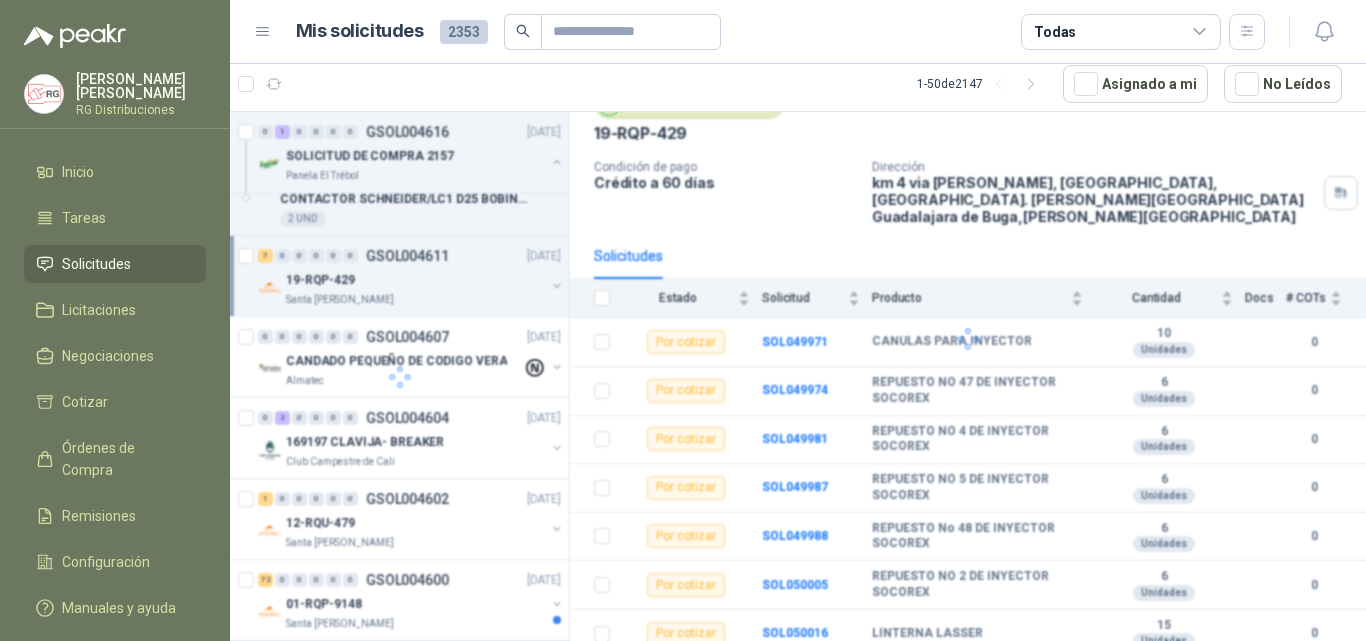 scroll, scrollTop: 0, scrollLeft: 0, axis: both 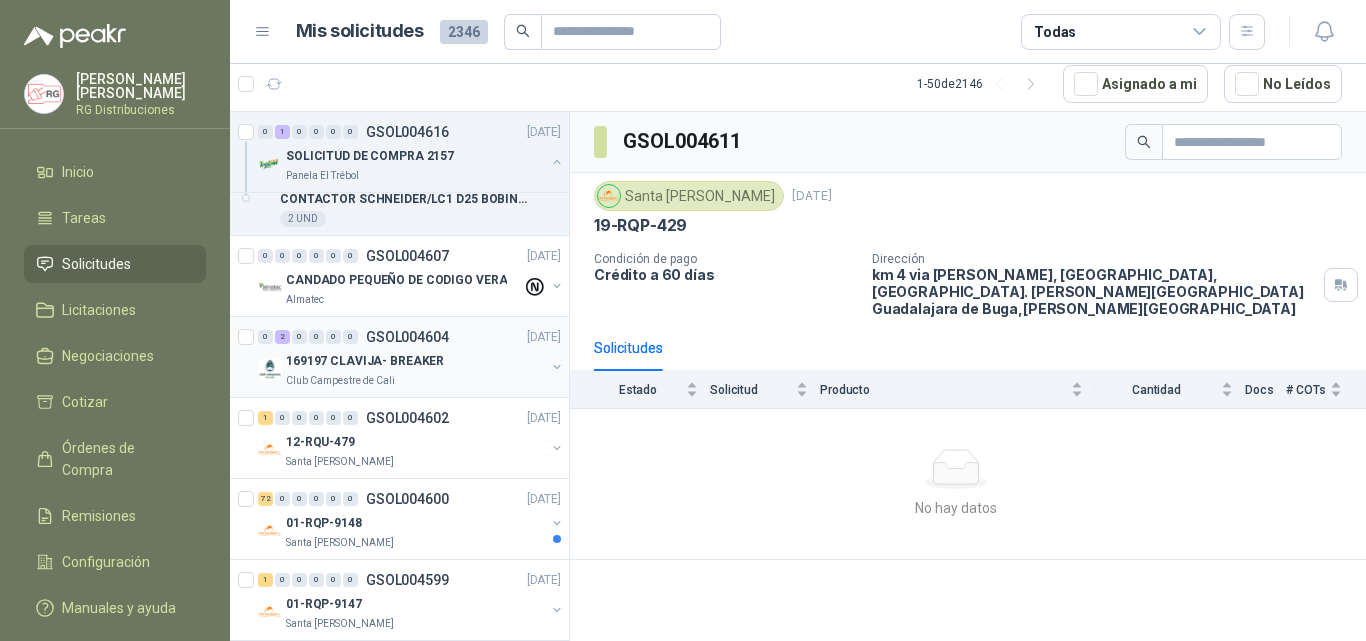 click on "169197 CLAVIJA- BREAKER" at bounding box center [415, 361] 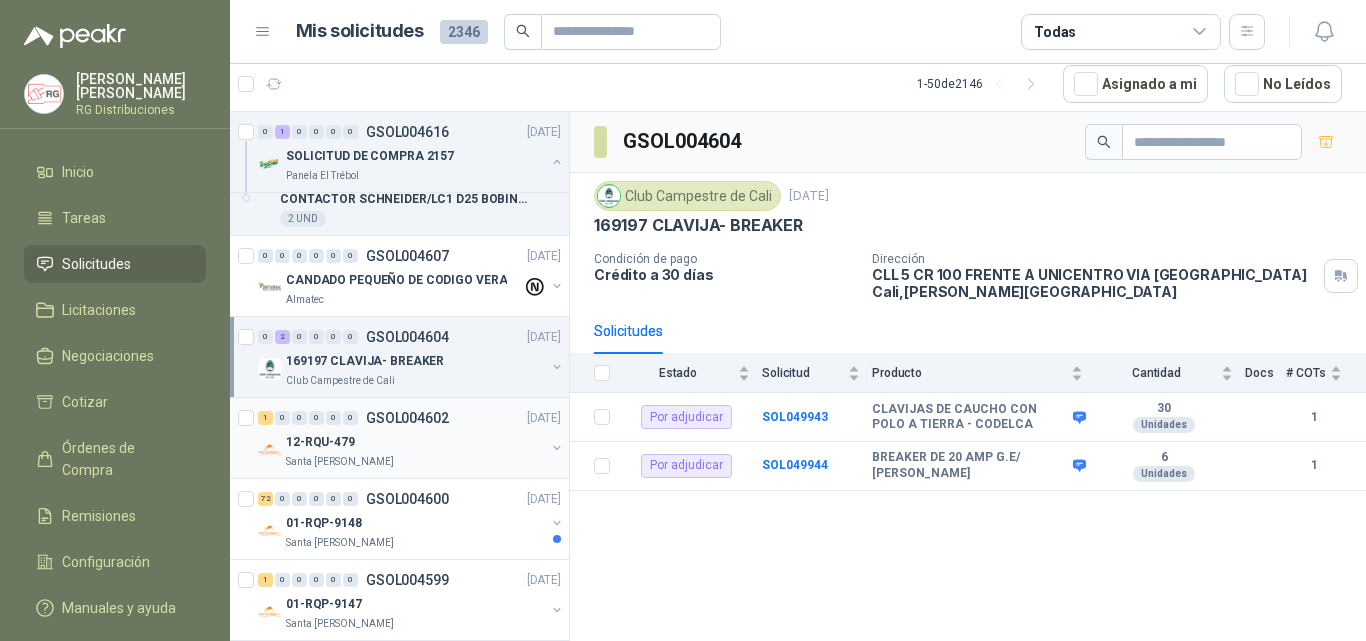 scroll, scrollTop: 300, scrollLeft: 0, axis: vertical 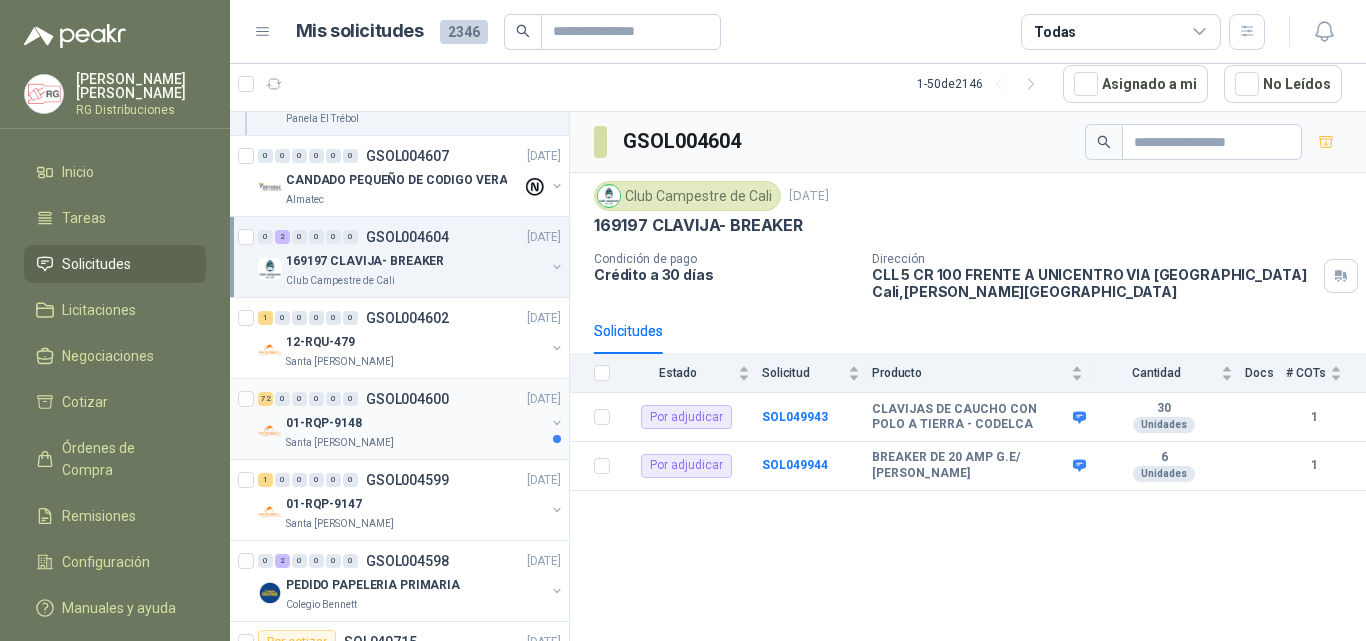 click on "01-RQP-9148" at bounding box center [415, 423] 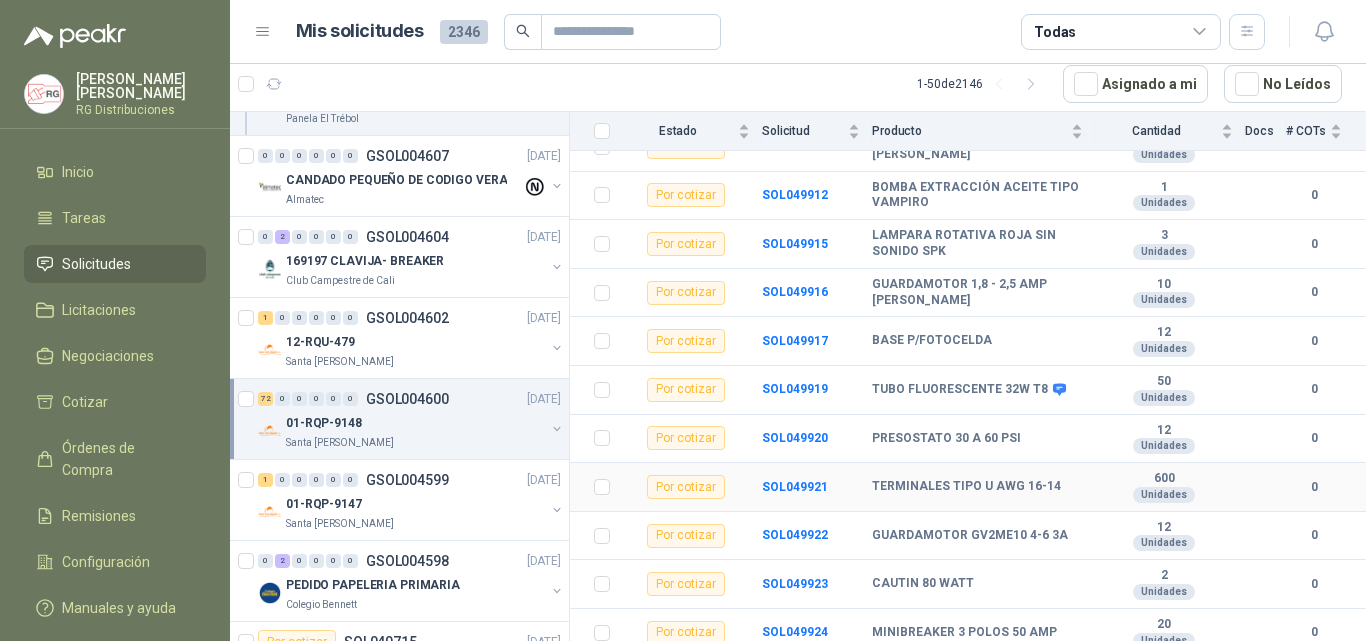 scroll, scrollTop: 3100, scrollLeft: 0, axis: vertical 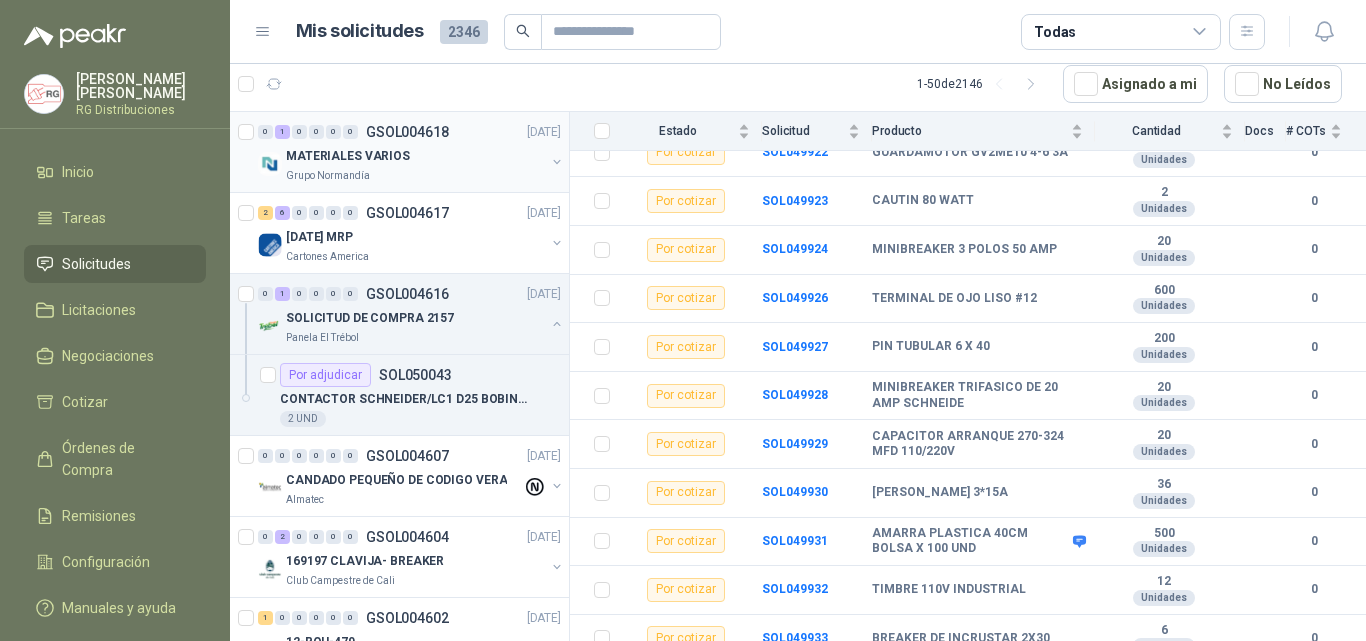 click on "Grupo Normandía" at bounding box center (415, 176) 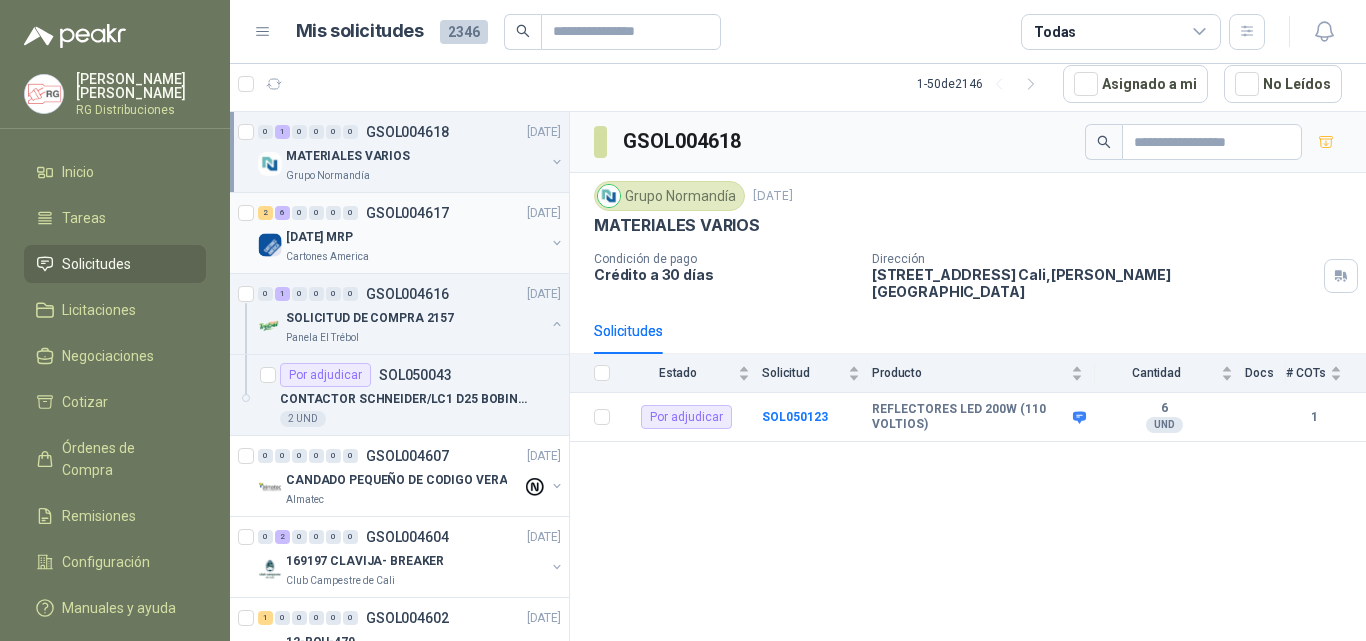 click on "Cartones America" at bounding box center (415, 257) 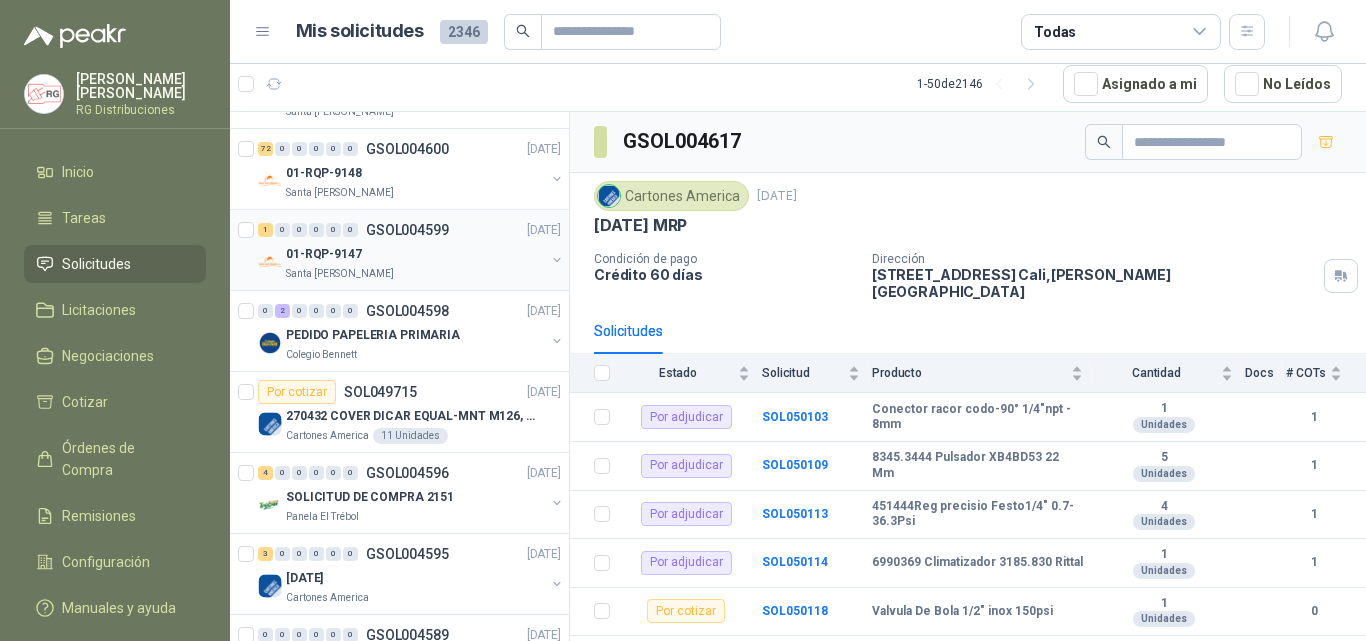scroll, scrollTop: 600, scrollLeft: 0, axis: vertical 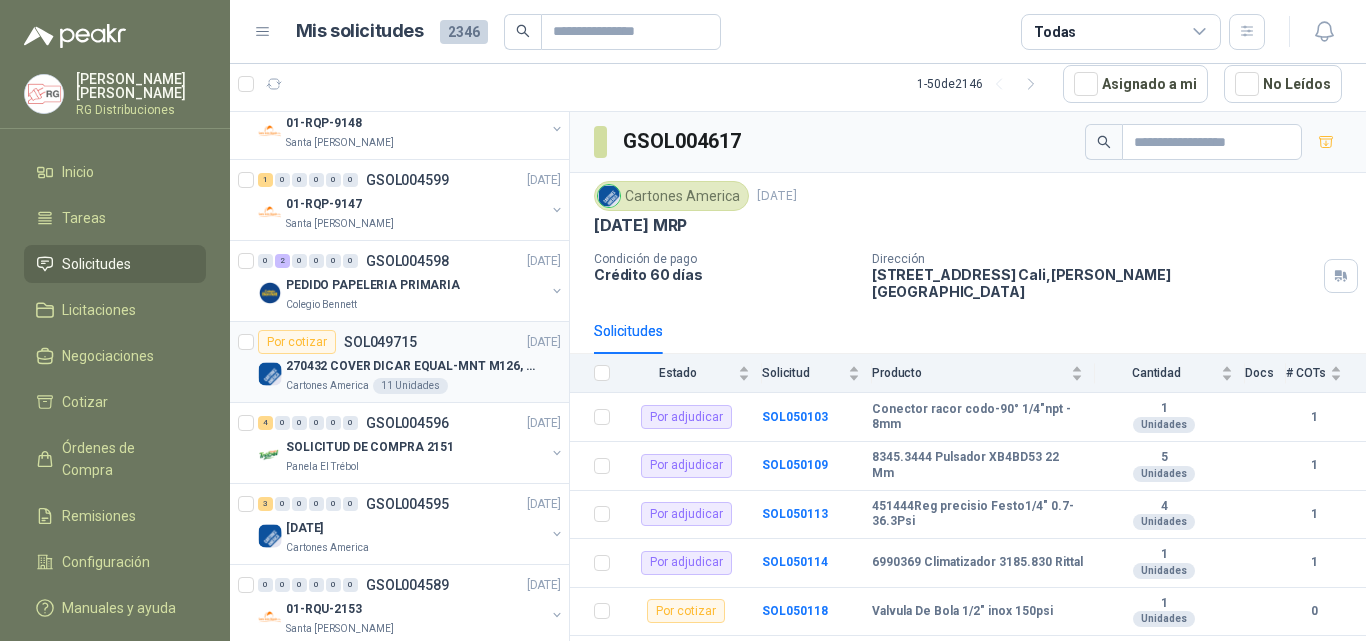 click on "270432 COVER DICAR EQUAL-MNT M126, 5486" at bounding box center [410, 366] 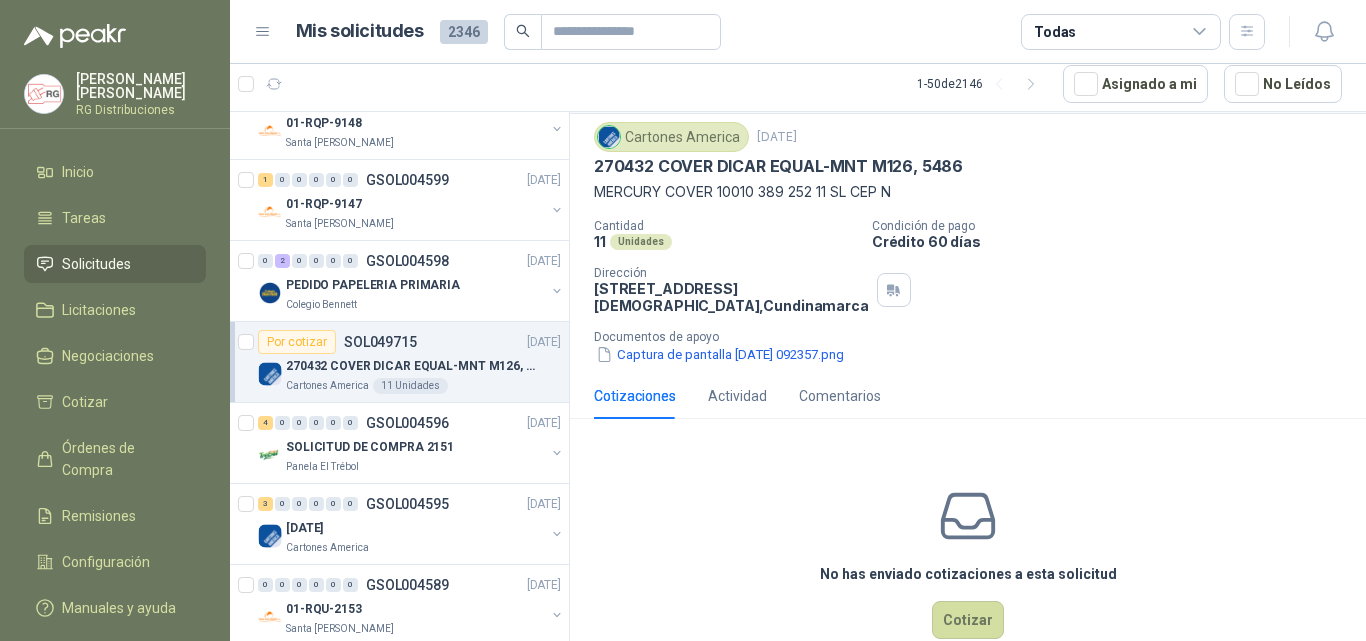 scroll, scrollTop: 21, scrollLeft: 0, axis: vertical 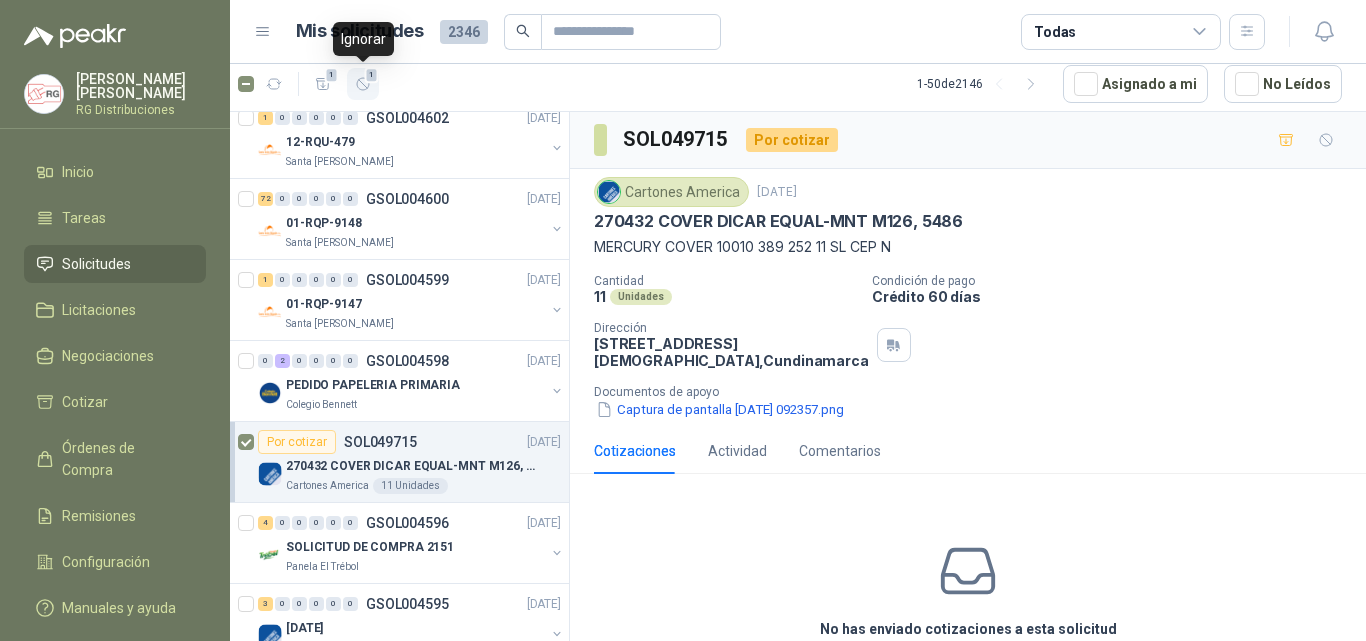 click on "1" at bounding box center (372, 75) 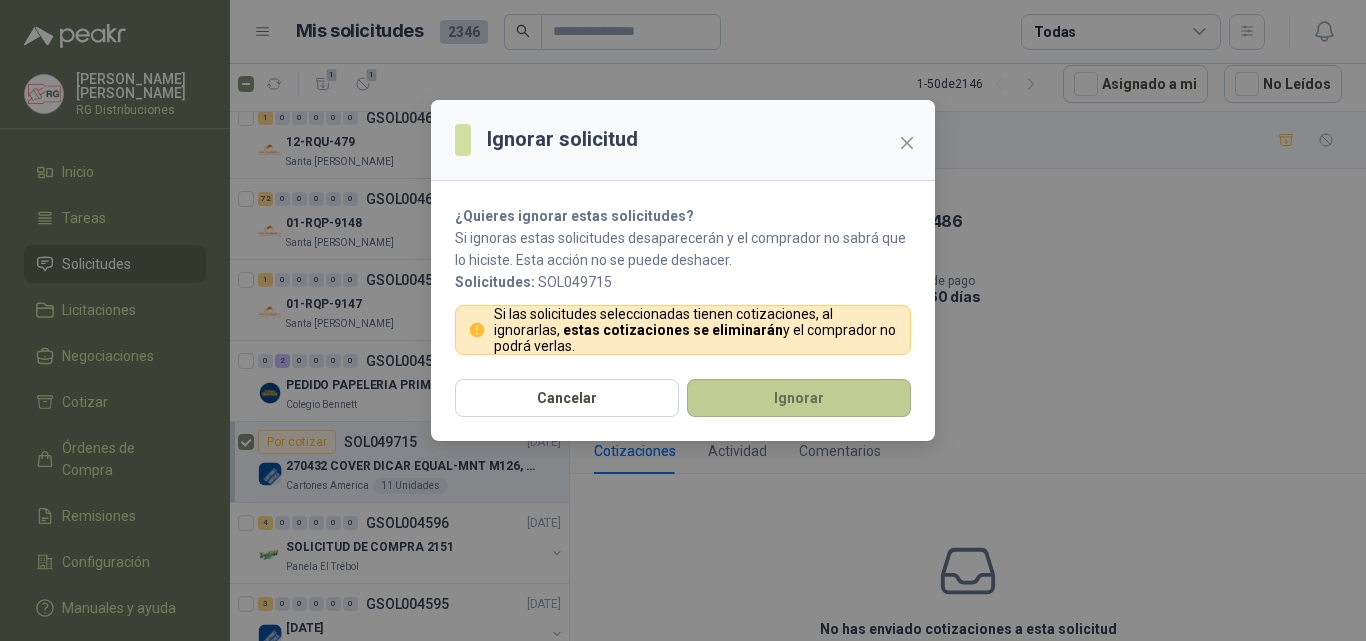 click on "Ignorar" at bounding box center (799, 398) 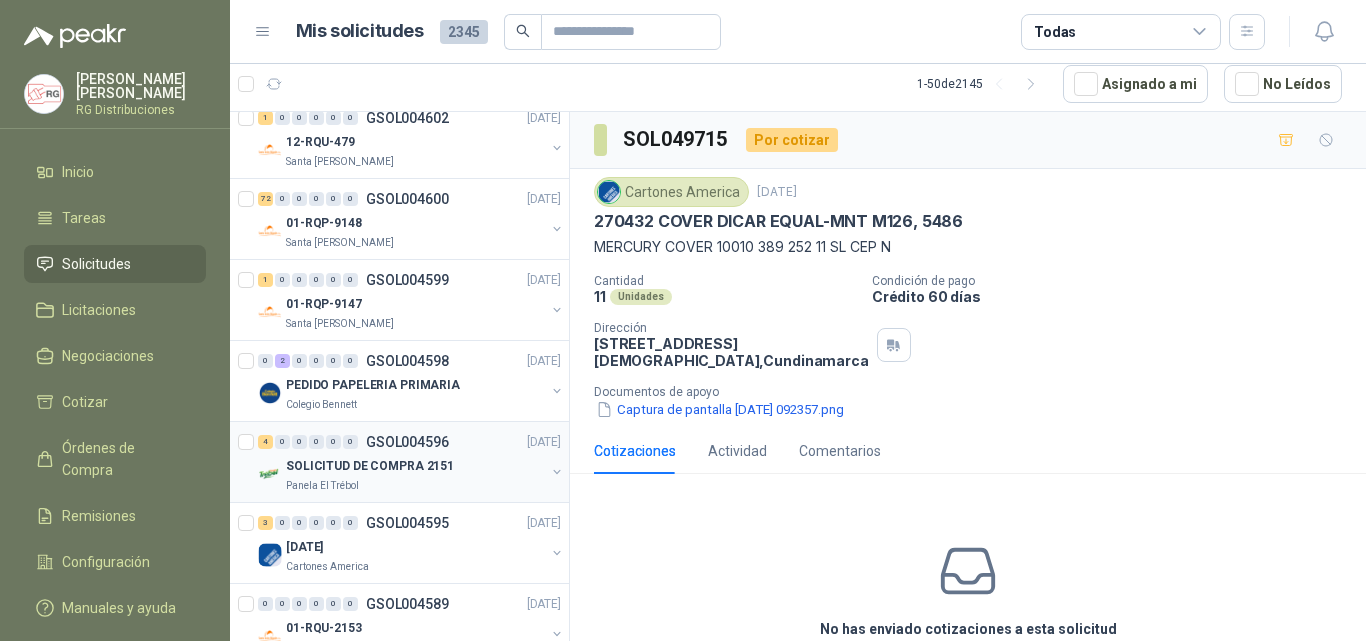 click on "SOLICITUD DE COMPRA 2151" at bounding box center [370, 466] 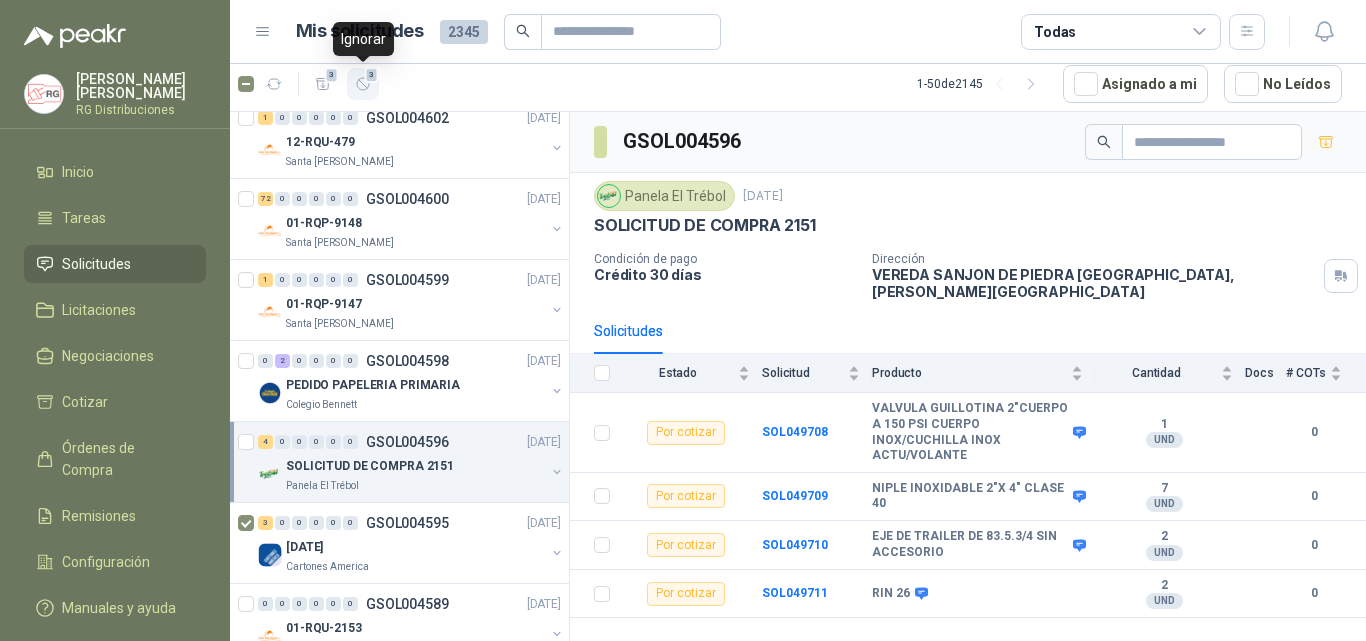 click on "3" at bounding box center [372, 75] 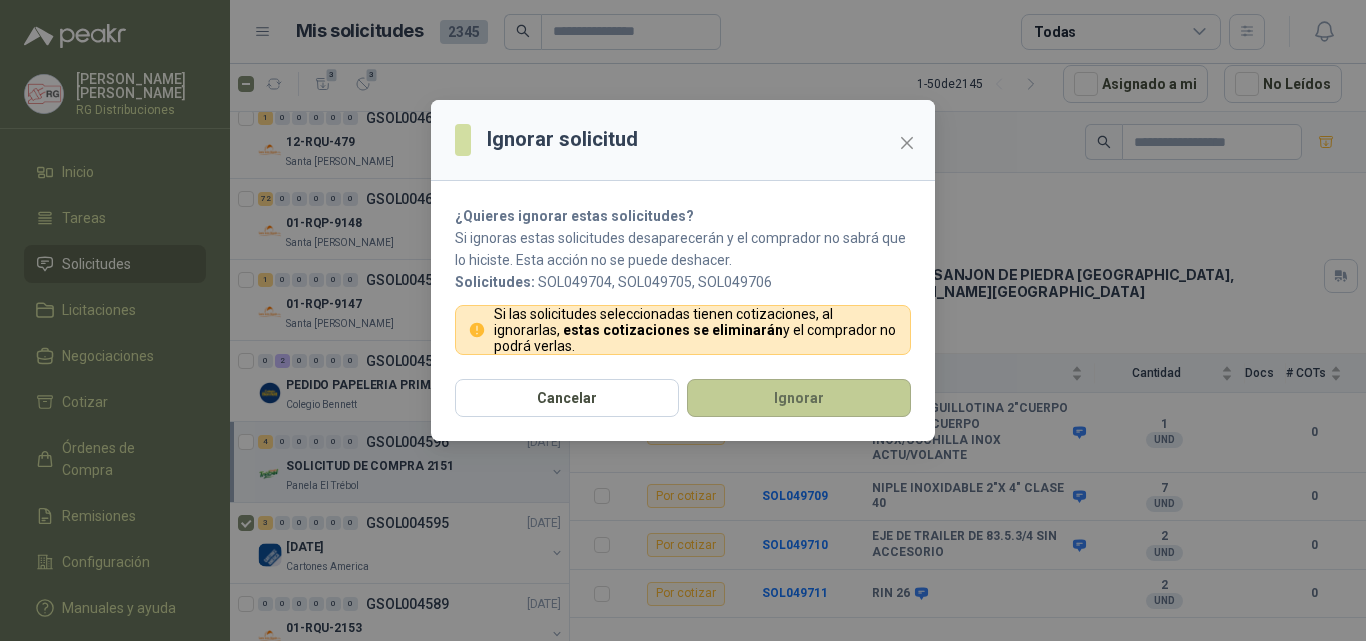 click on "Ignorar" at bounding box center [799, 398] 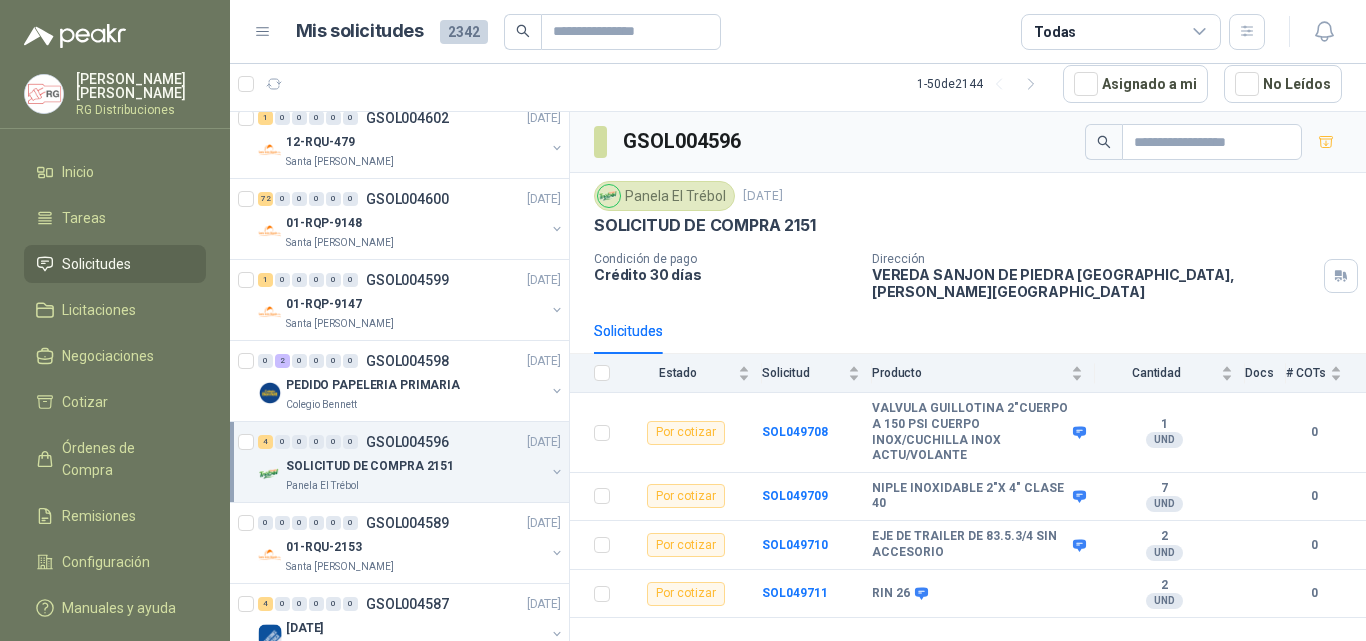 click on "SOLICITUD DE COMPRA 2151" at bounding box center [370, 466] 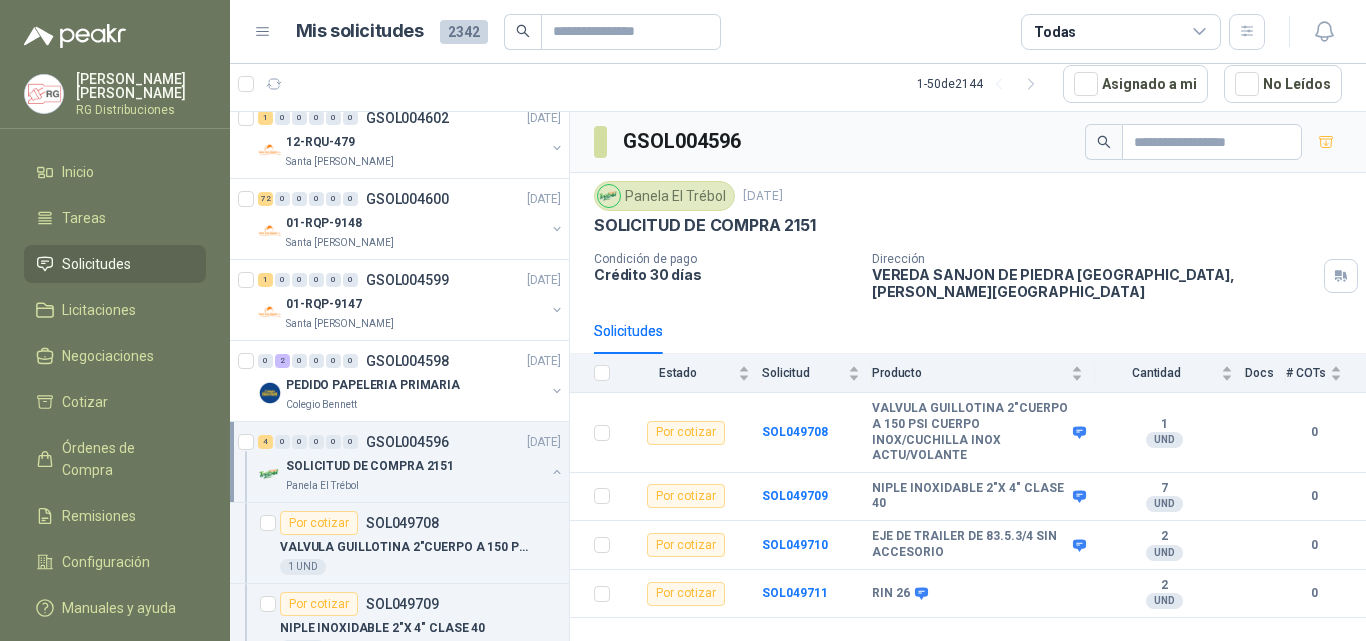 click on "SOLICITUD DE COMPRA 2151" at bounding box center (370, 466) 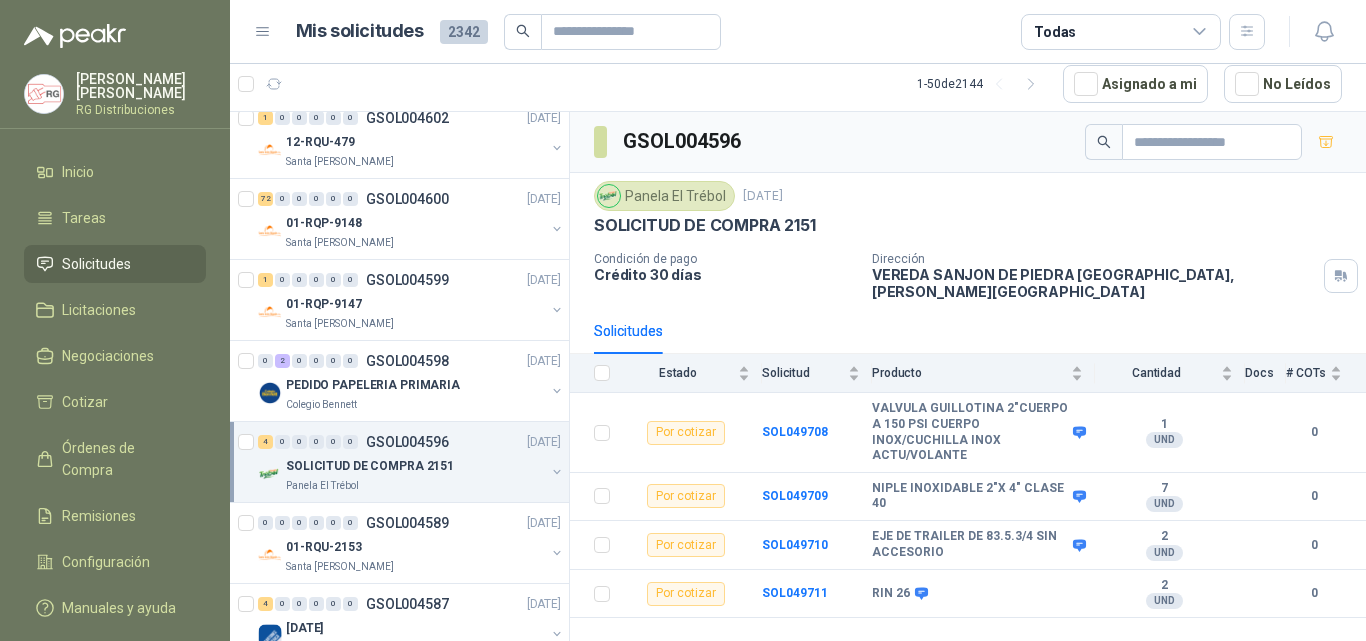 click on "4   0   0   0   0   0   GSOL004596 [DATE]   SOLICITUD DE COMPRA 2151 Panela El Trébol" at bounding box center (399, 462) 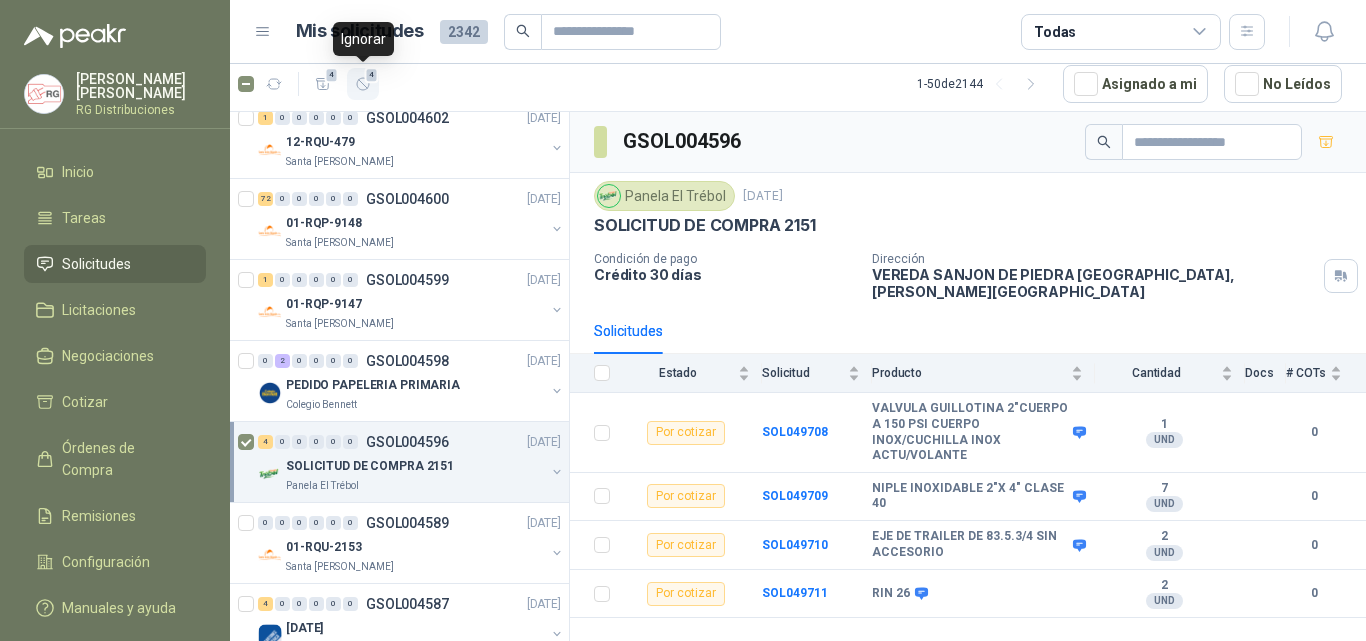 click 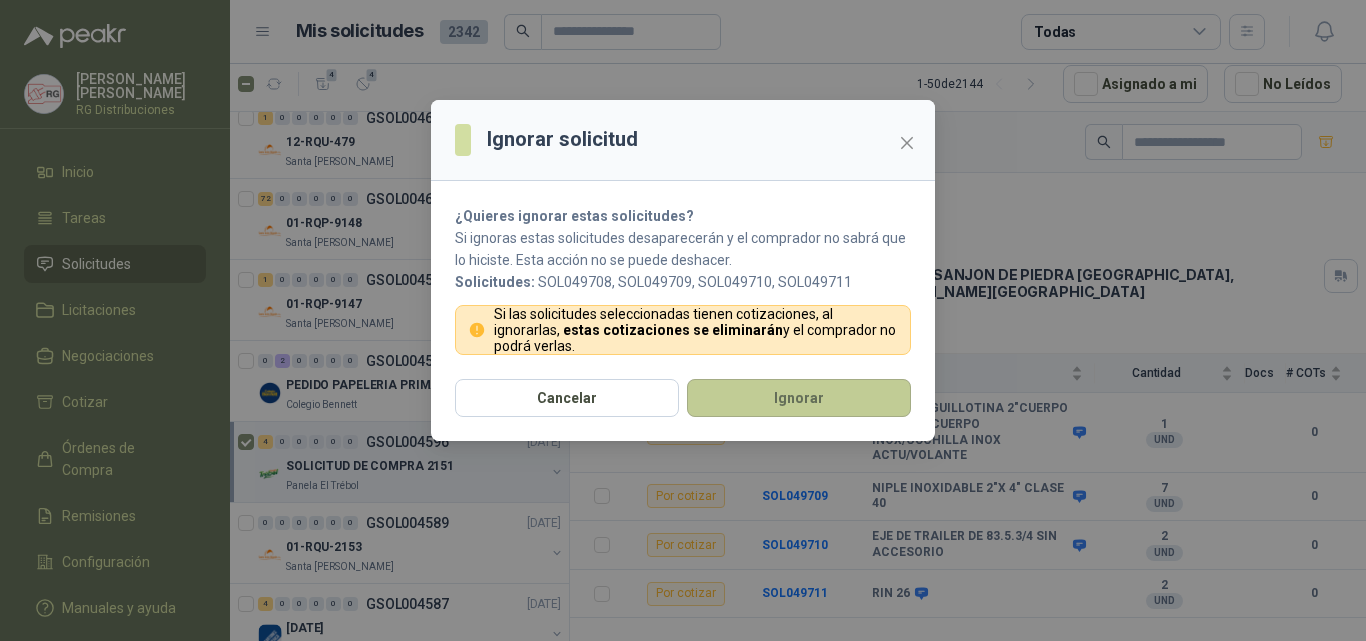 click on "Ignorar" at bounding box center (799, 398) 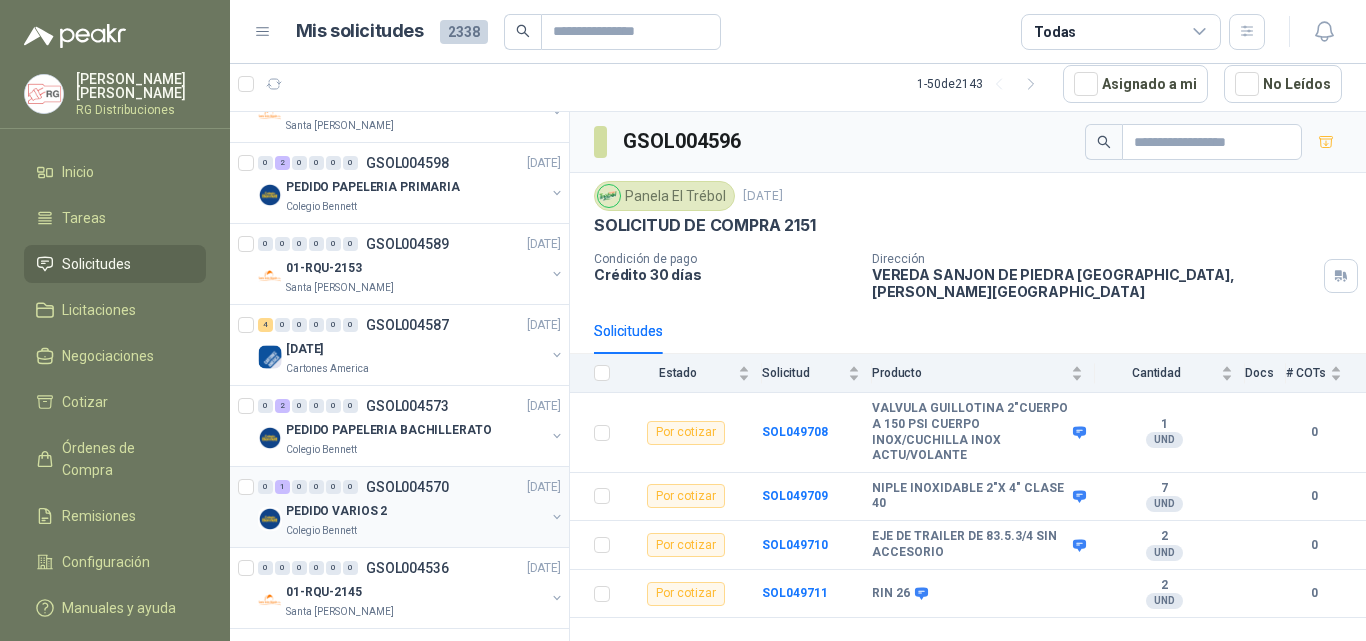 scroll, scrollTop: 700, scrollLeft: 0, axis: vertical 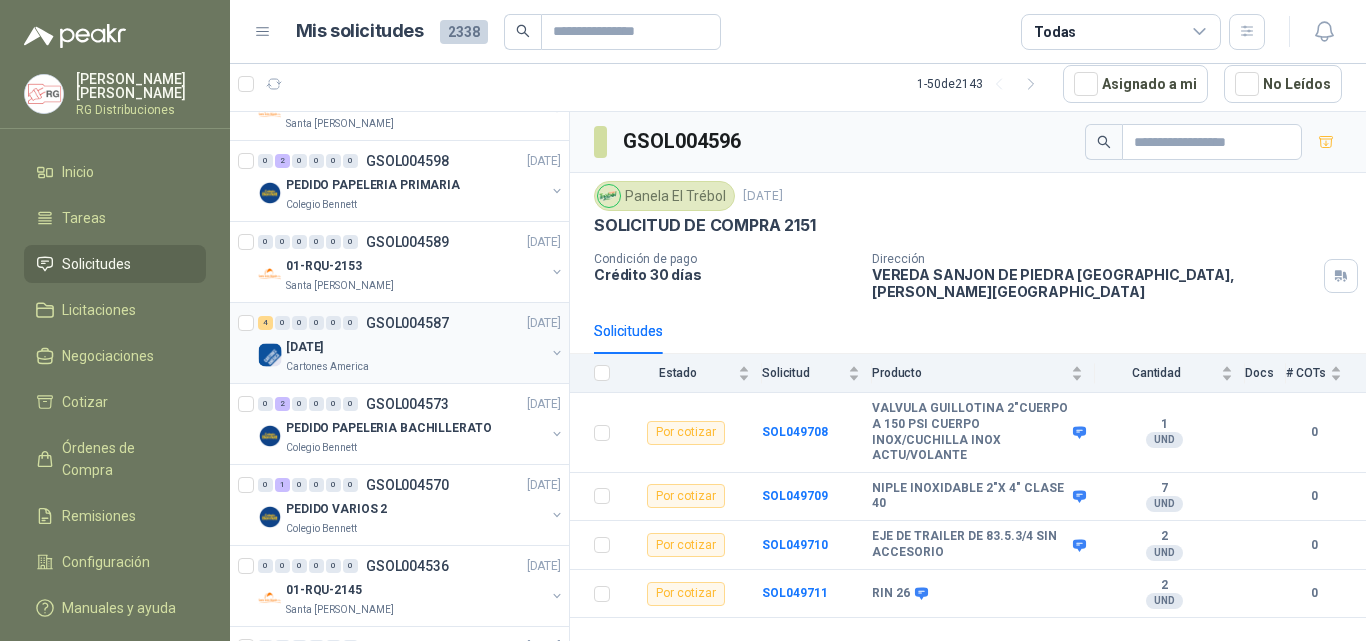 click on "[DATE]" at bounding box center [415, 347] 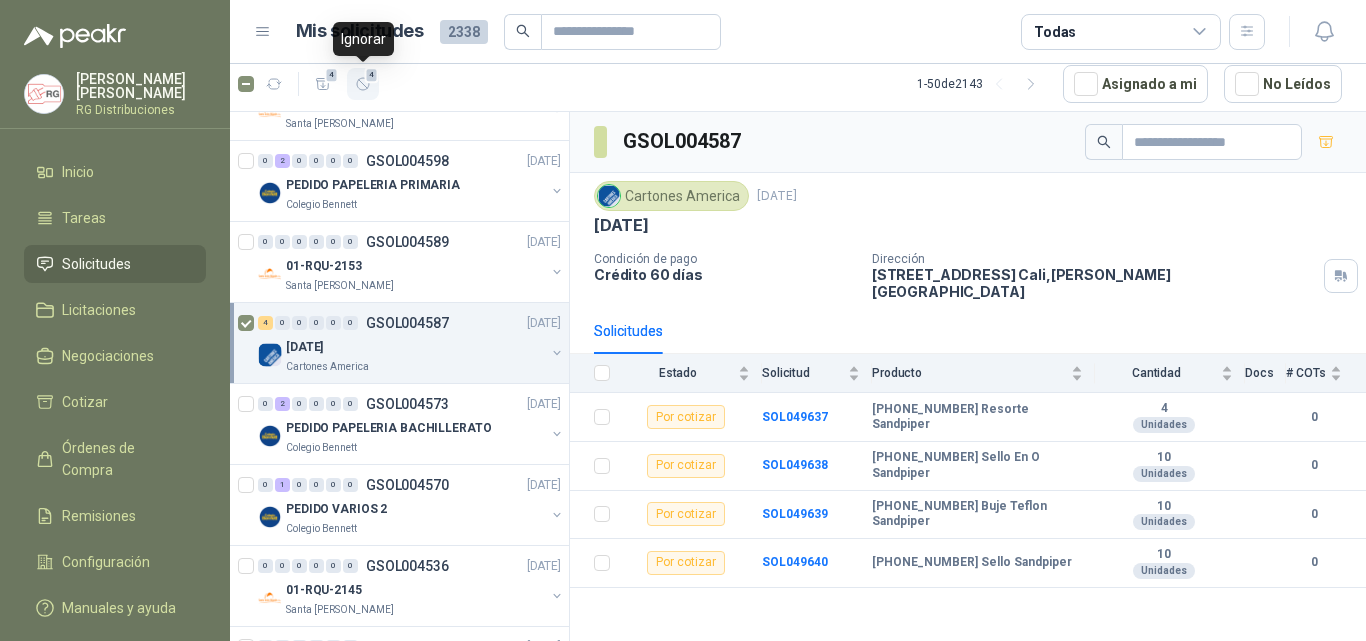 click on "4" at bounding box center [363, 84] 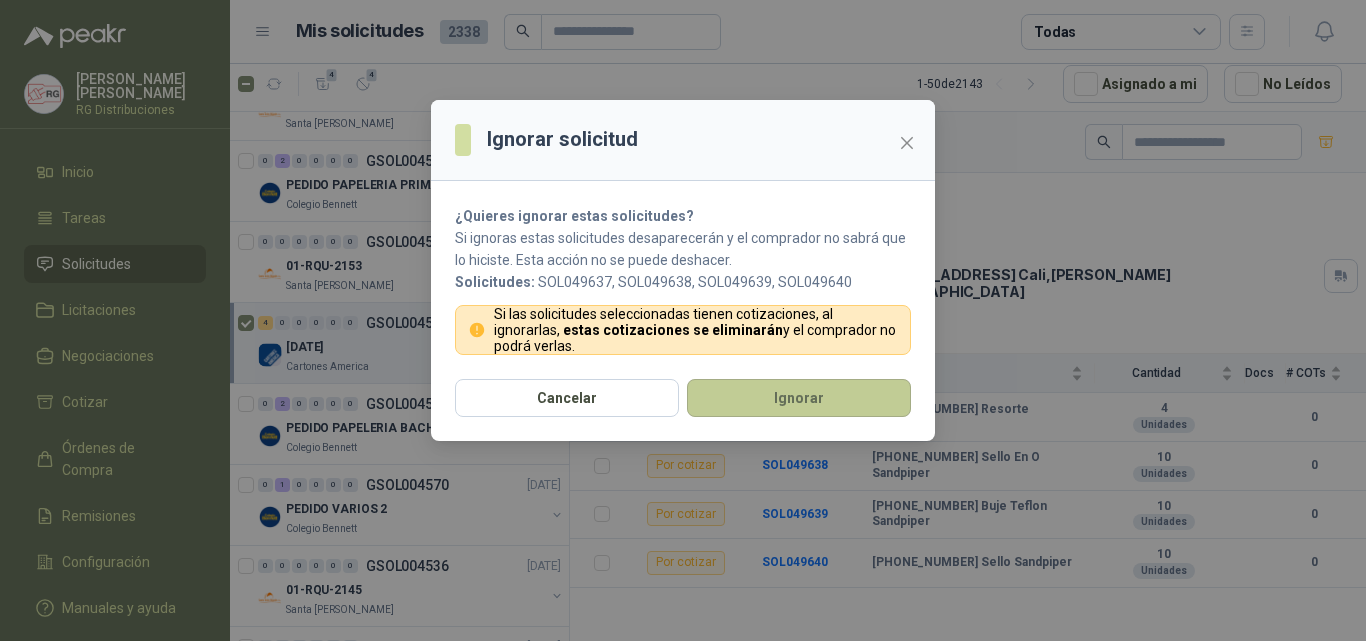 click on "Ignorar" at bounding box center (799, 398) 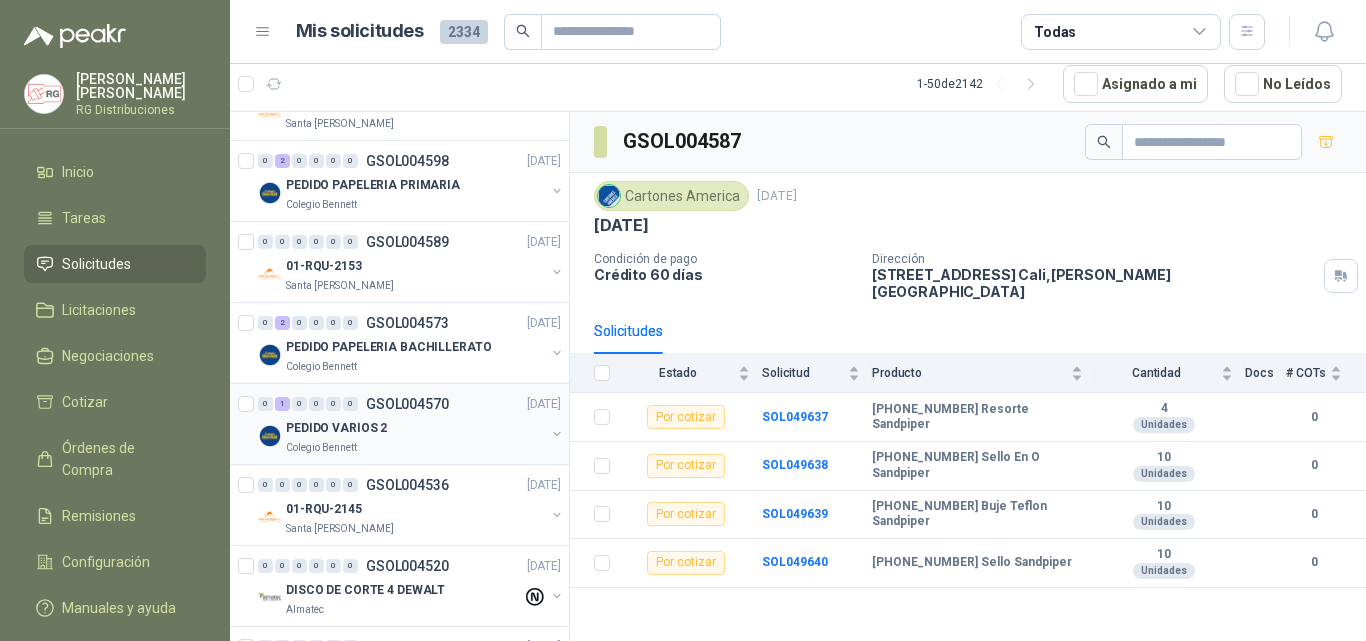 click on "Colegio Bennett" at bounding box center [415, 448] 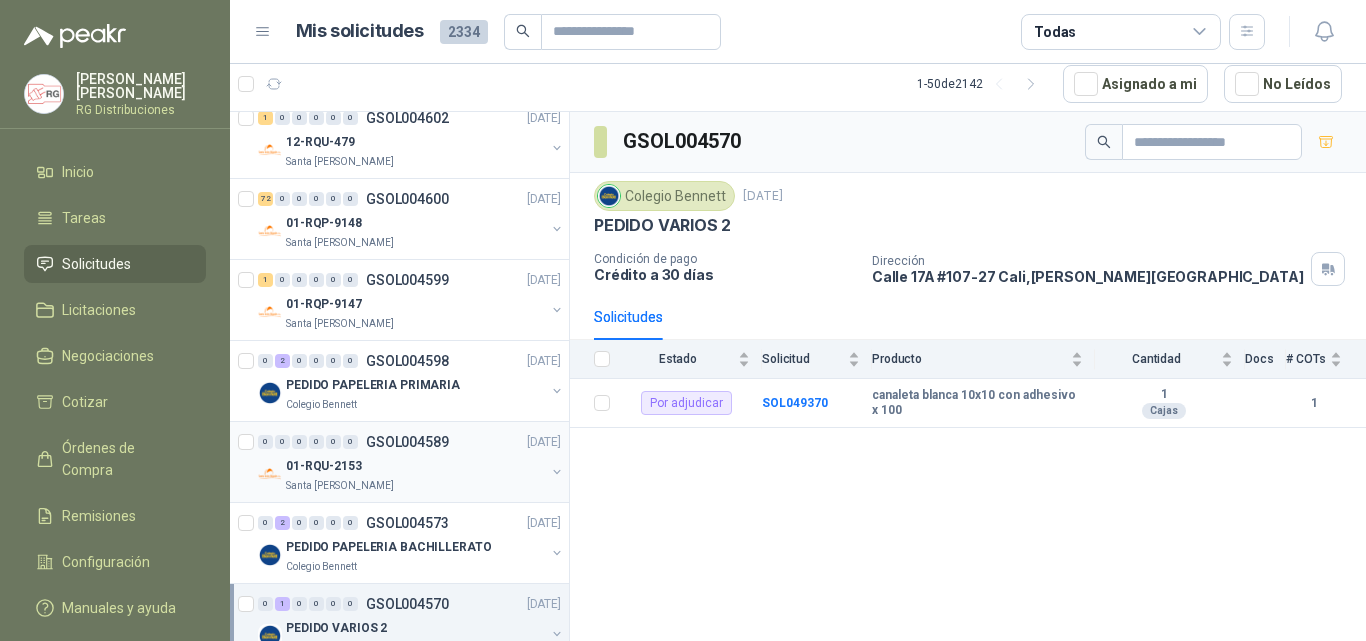 scroll, scrollTop: 0, scrollLeft: 0, axis: both 